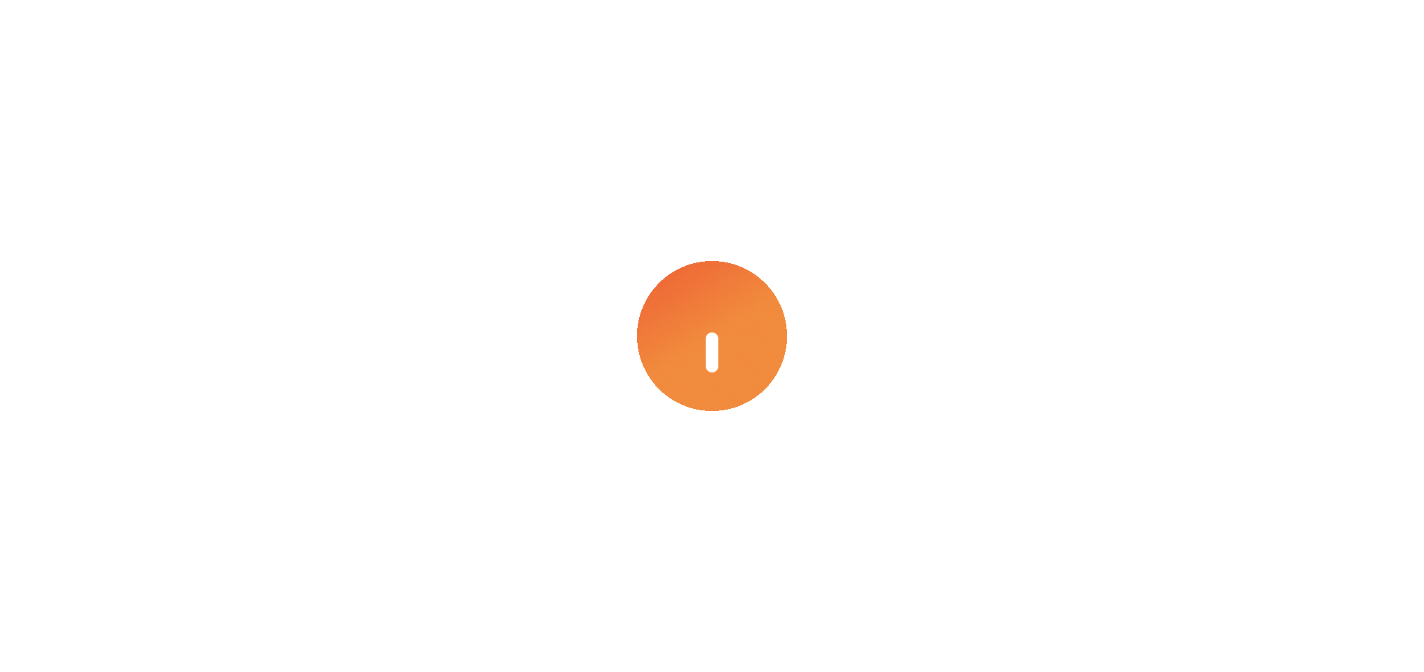scroll, scrollTop: 0, scrollLeft: 0, axis: both 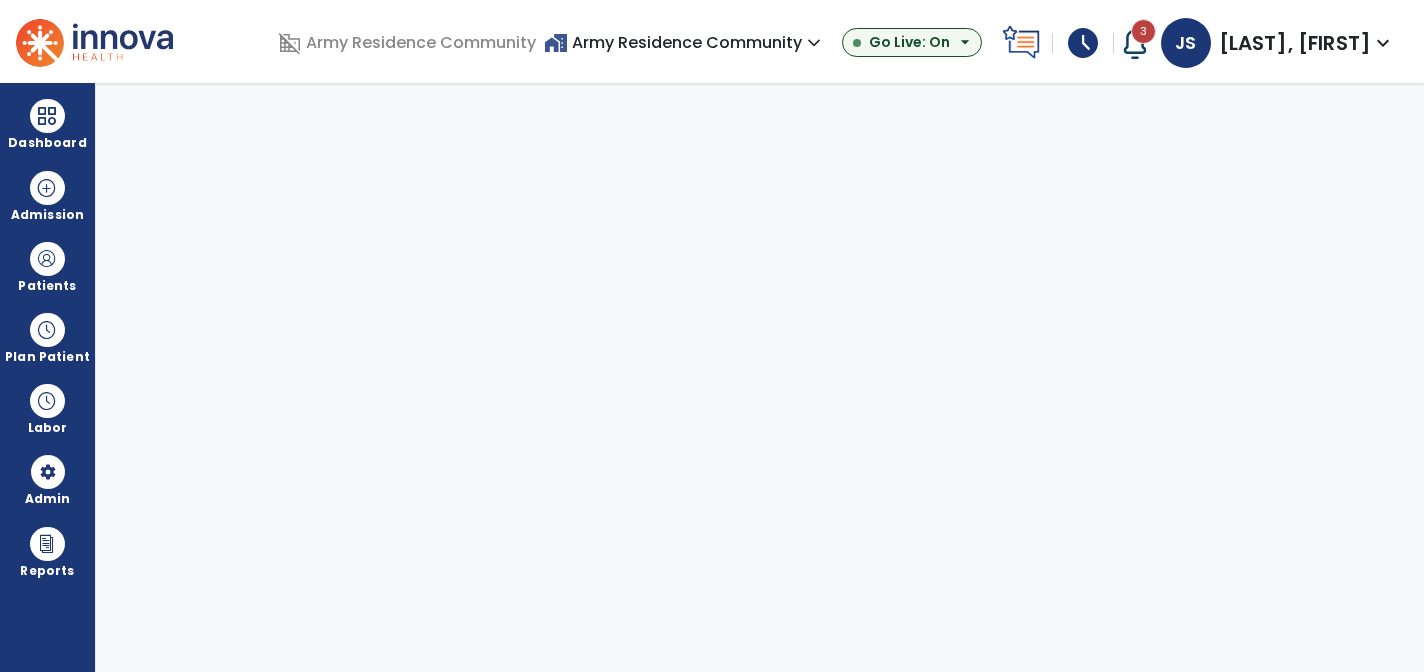 select on "***" 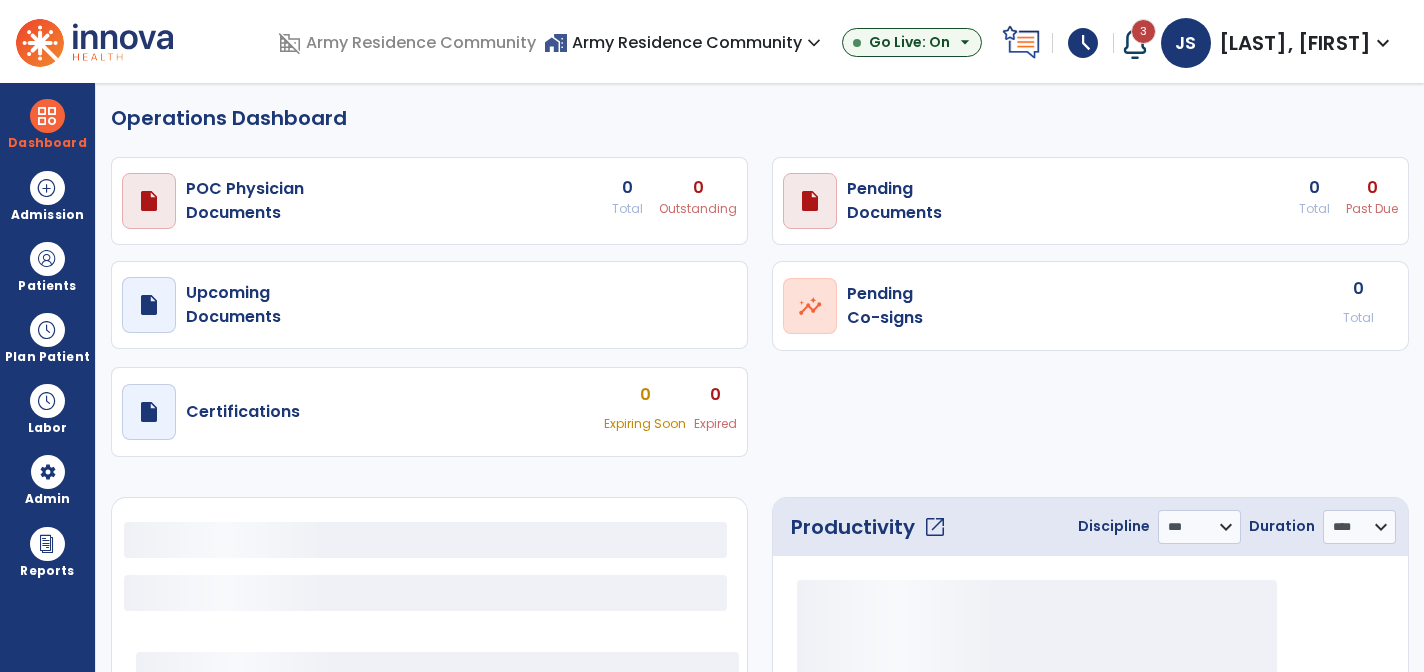 select on "***" 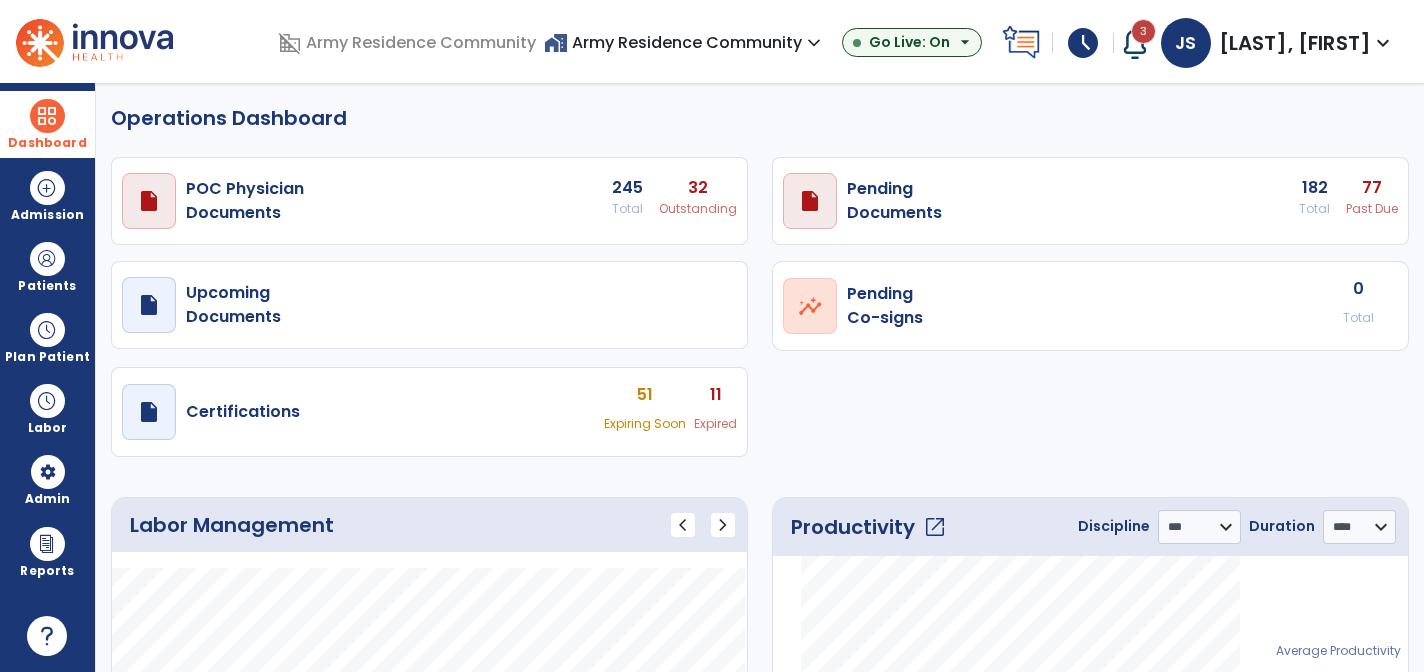 click on "Dashboard" at bounding box center (47, 124) 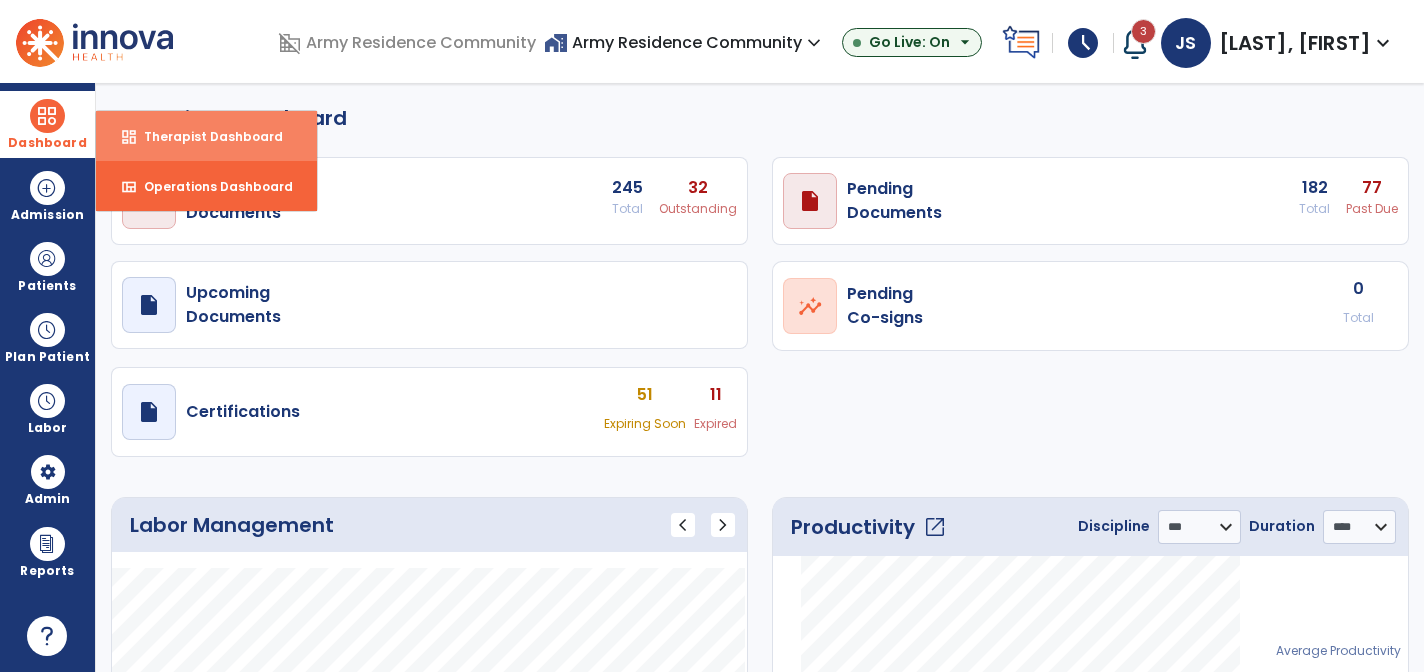 click on "dashboard  Therapist Dashboard" at bounding box center [206, 136] 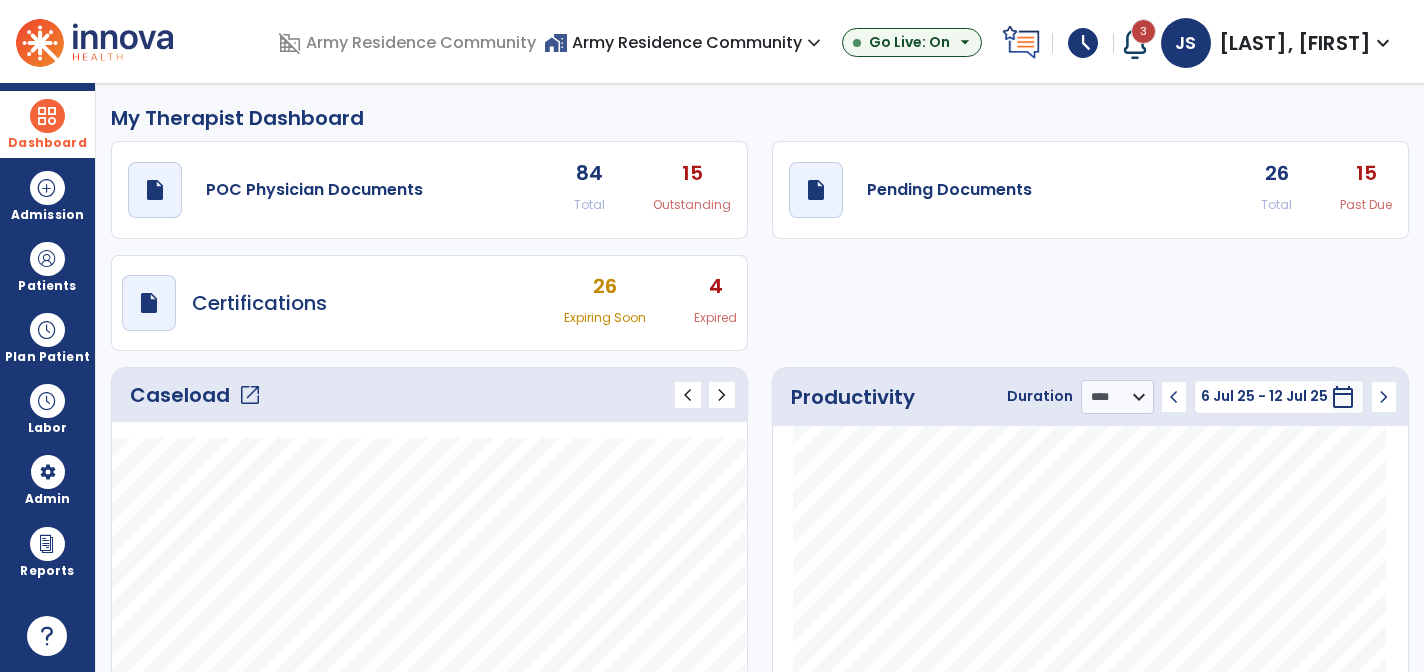 click on "4" at bounding box center [715, 286] 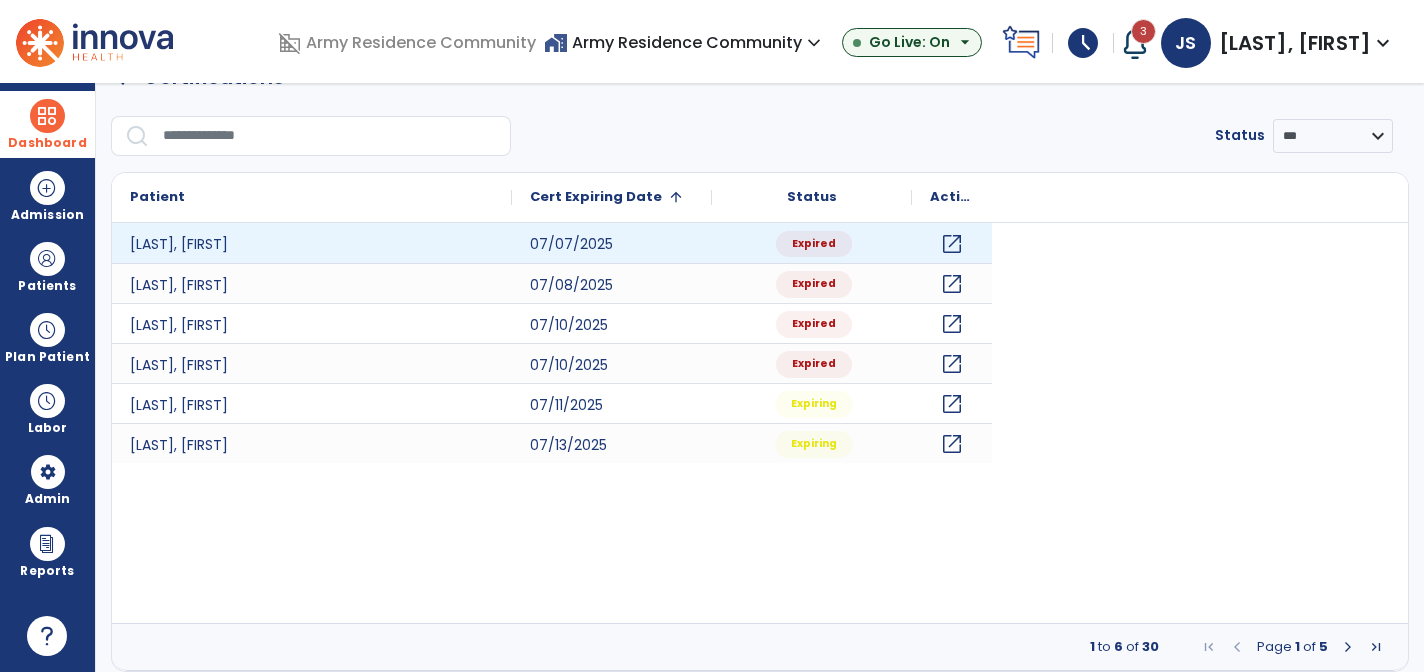 scroll, scrollTop: 40, scrollLeft: 0, axis: vertical 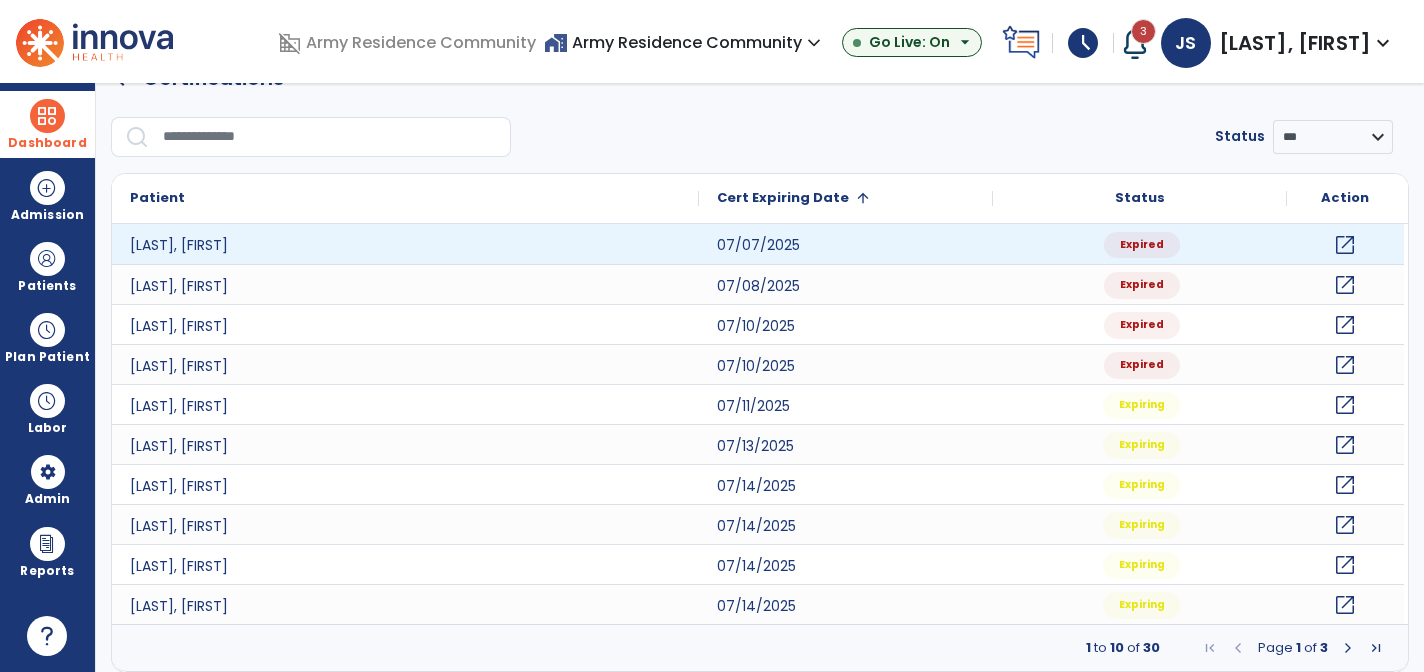 click on "open_in_new" 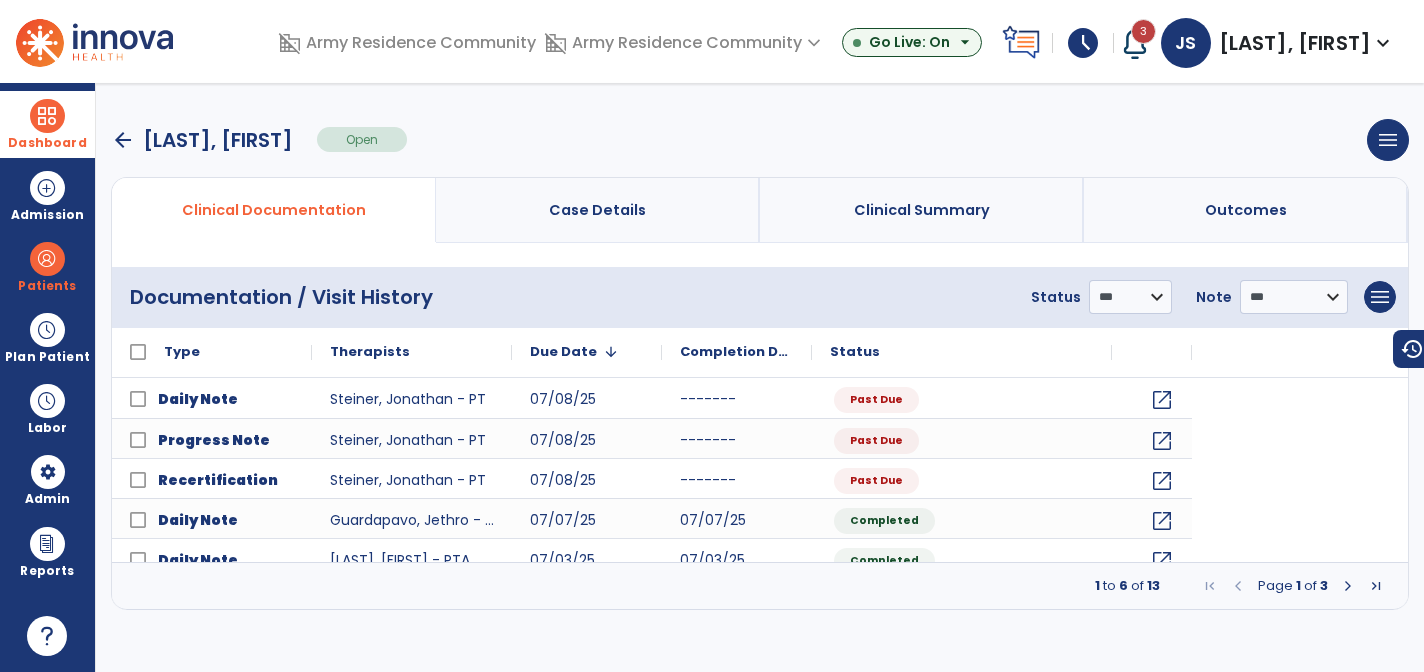 scroll, scrollTop: 0, scrollLeft: 0, axis: both 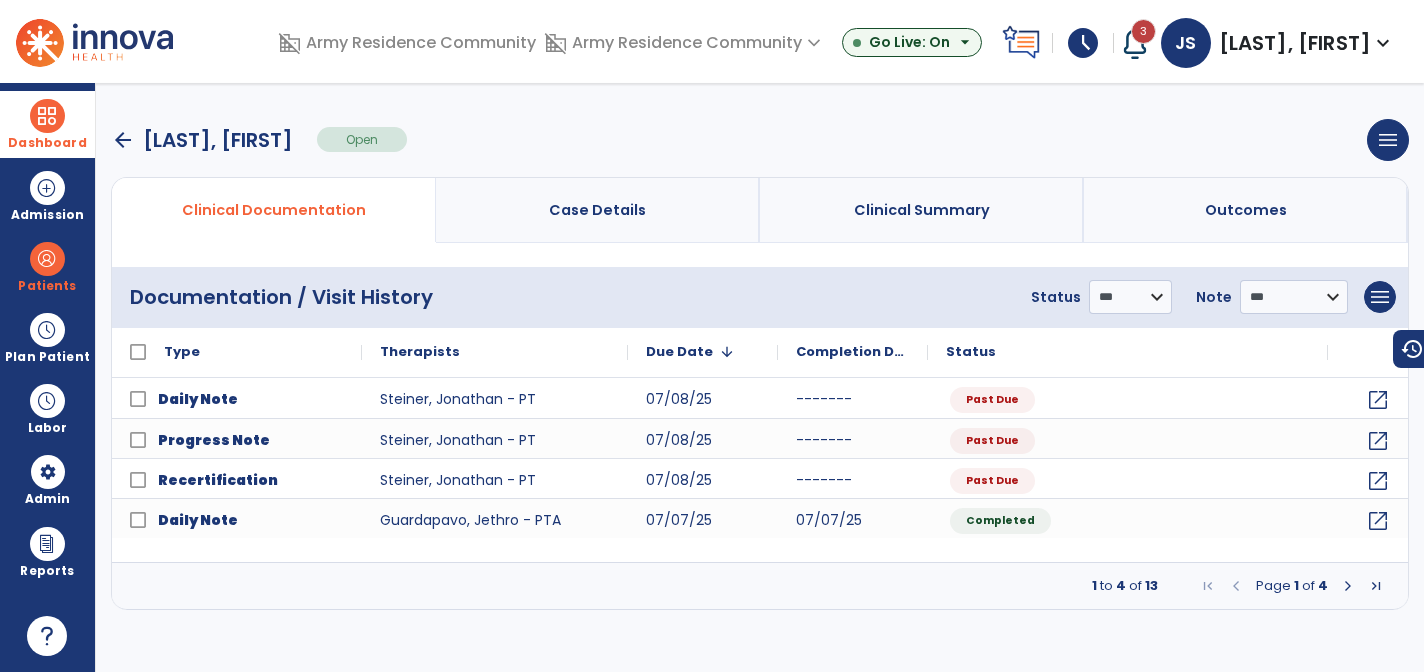click on "Clinical Summary" at bounding box center [922, 210] 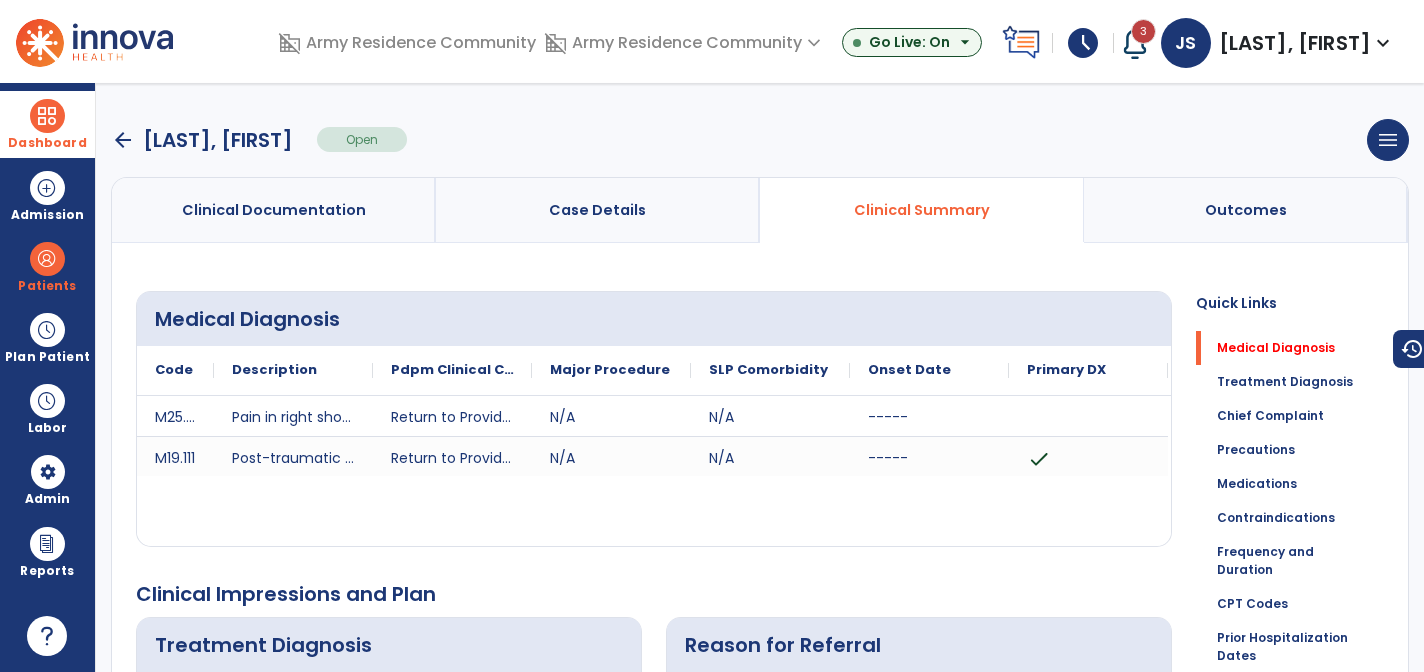 click on "Case Details" at bounding box center (598, 210) 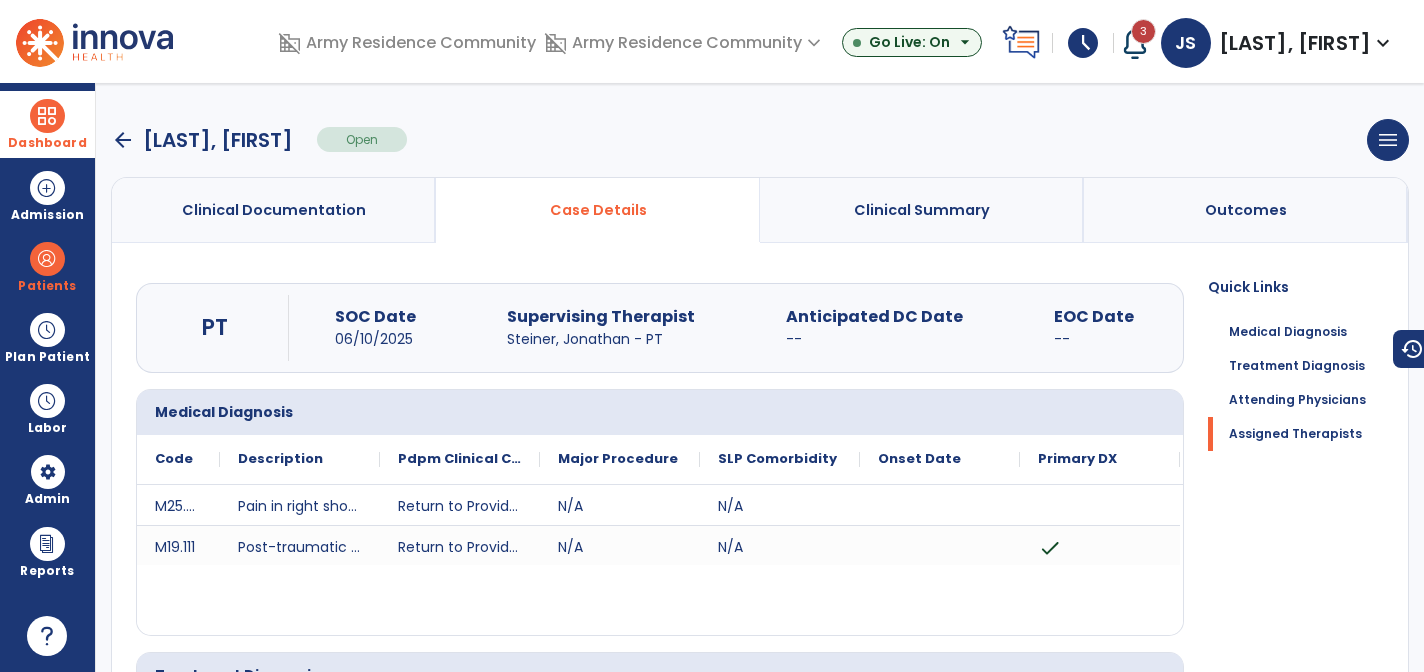 click on "Clinical Documentation" at bounding box center [274, 210] 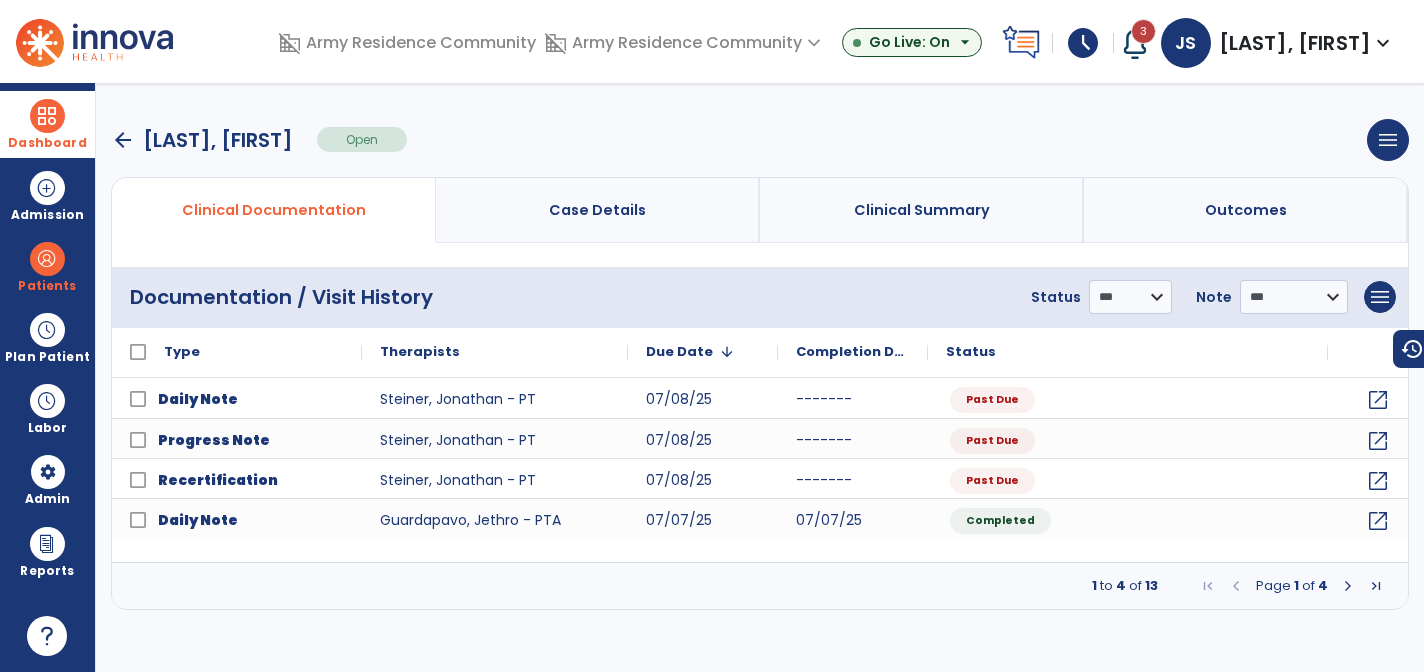 click on "Clinical Summary" at bounding box center [922, 210] 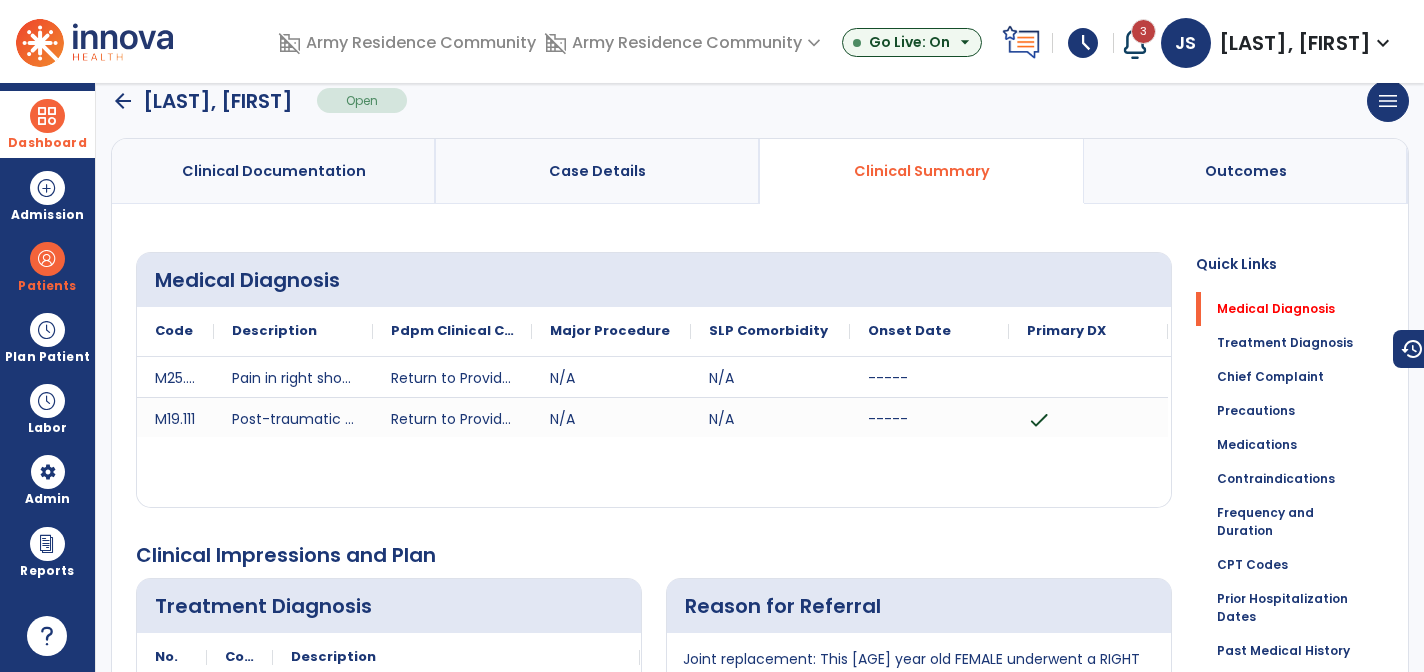 scroll, scrollTop: 0, scrollLeft: 0, axis: both 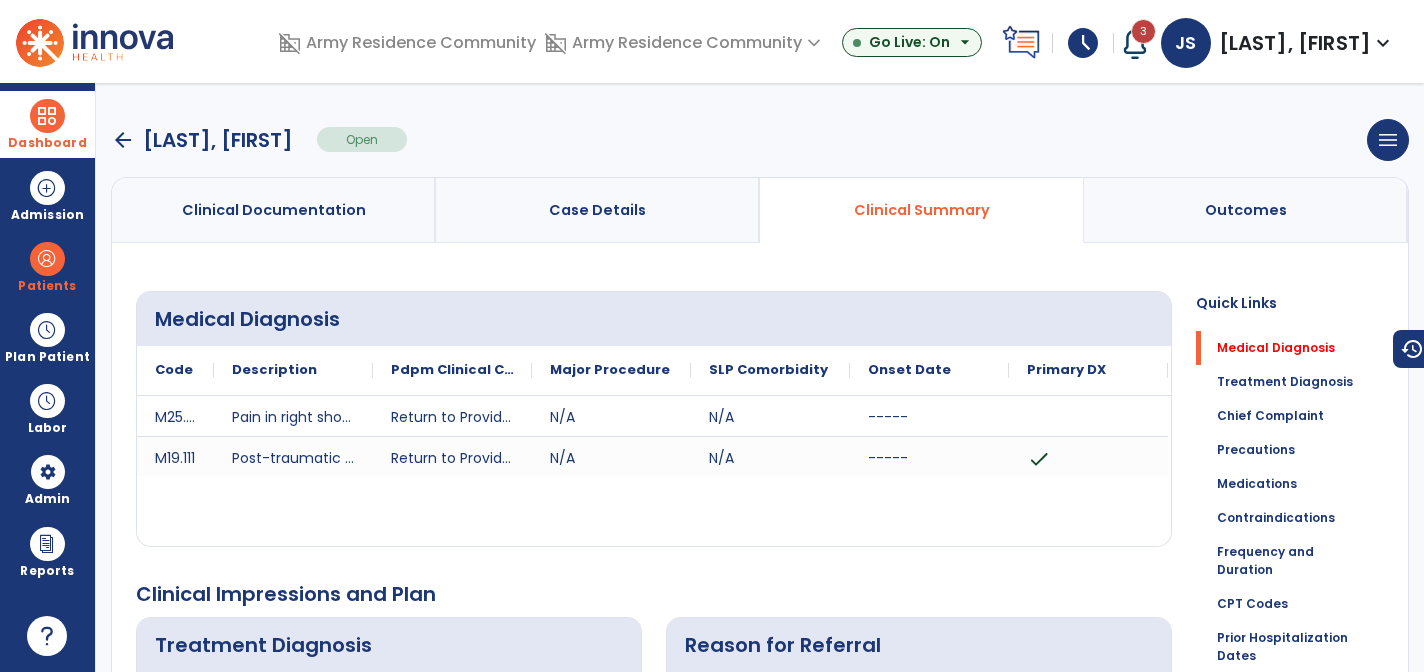click on "arrow_back" at bounding box center (123, 140) 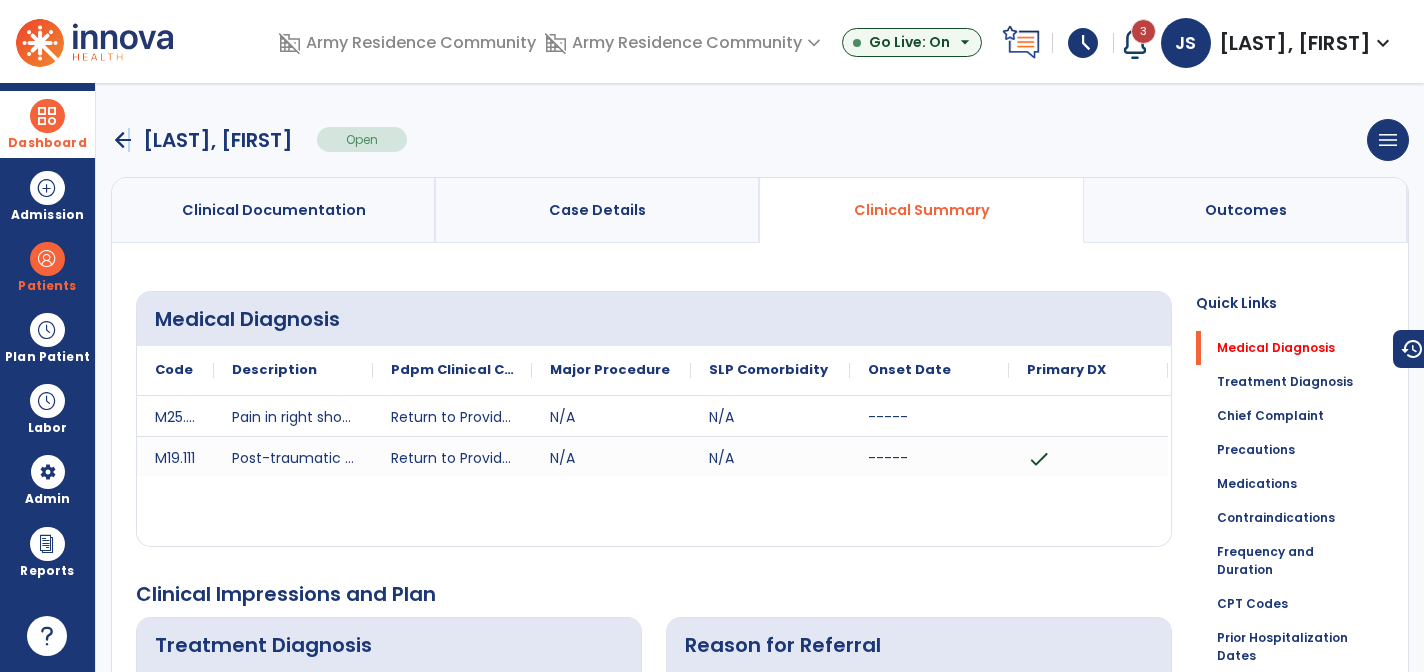click on "arrow_back" at bounding box center (123, 140) 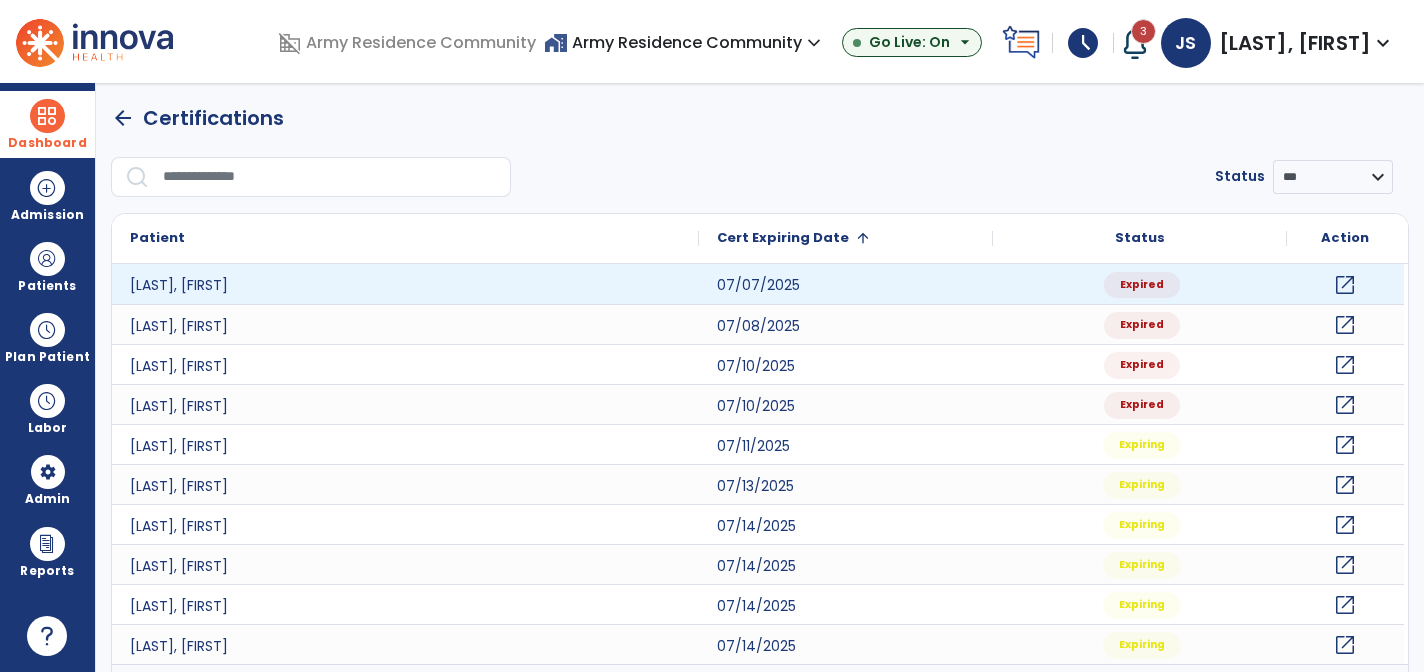 click on "open_in_new" 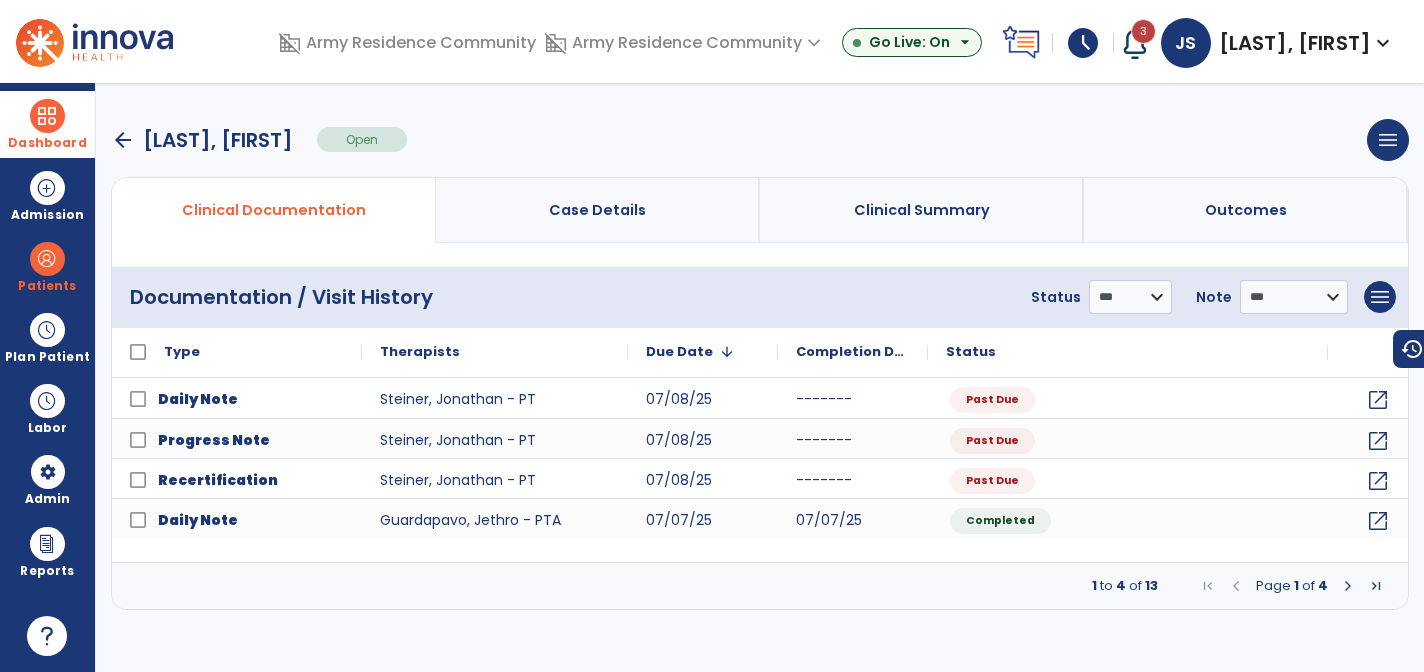 click on "arrow_back" at bounding box center (123, 140) 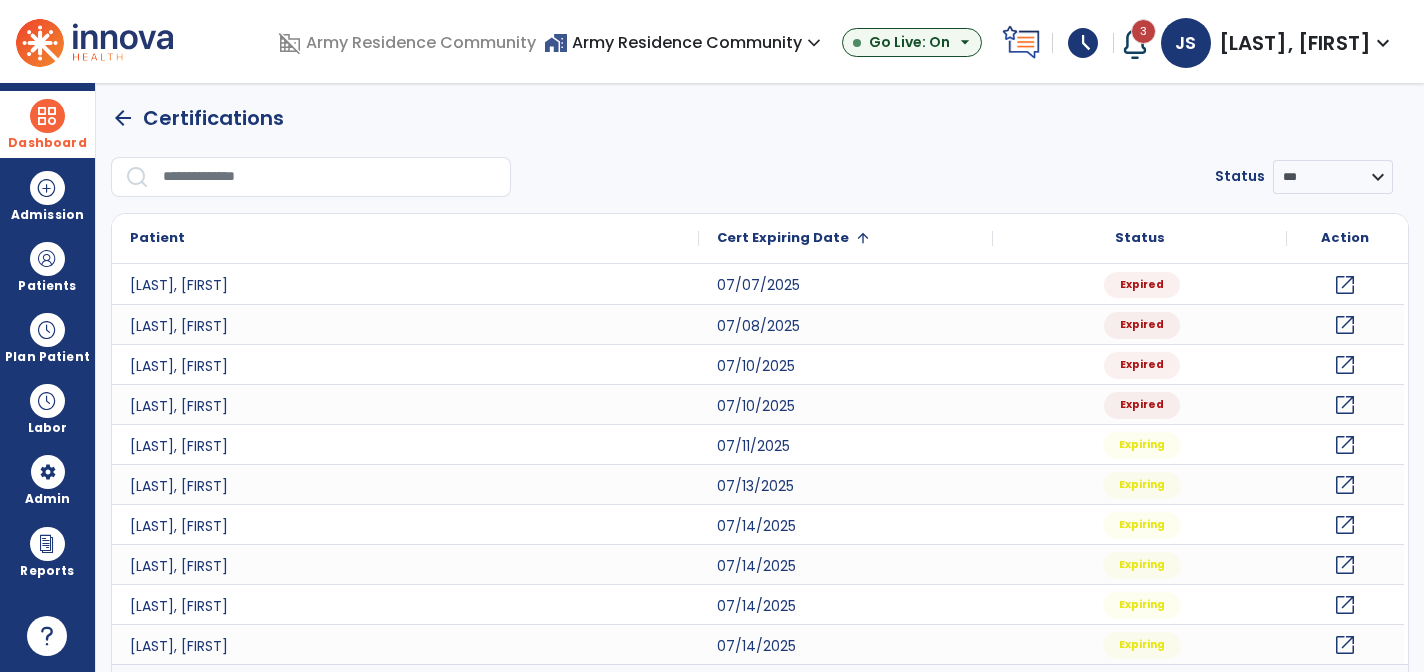 click on "arrow_back   Certifications" 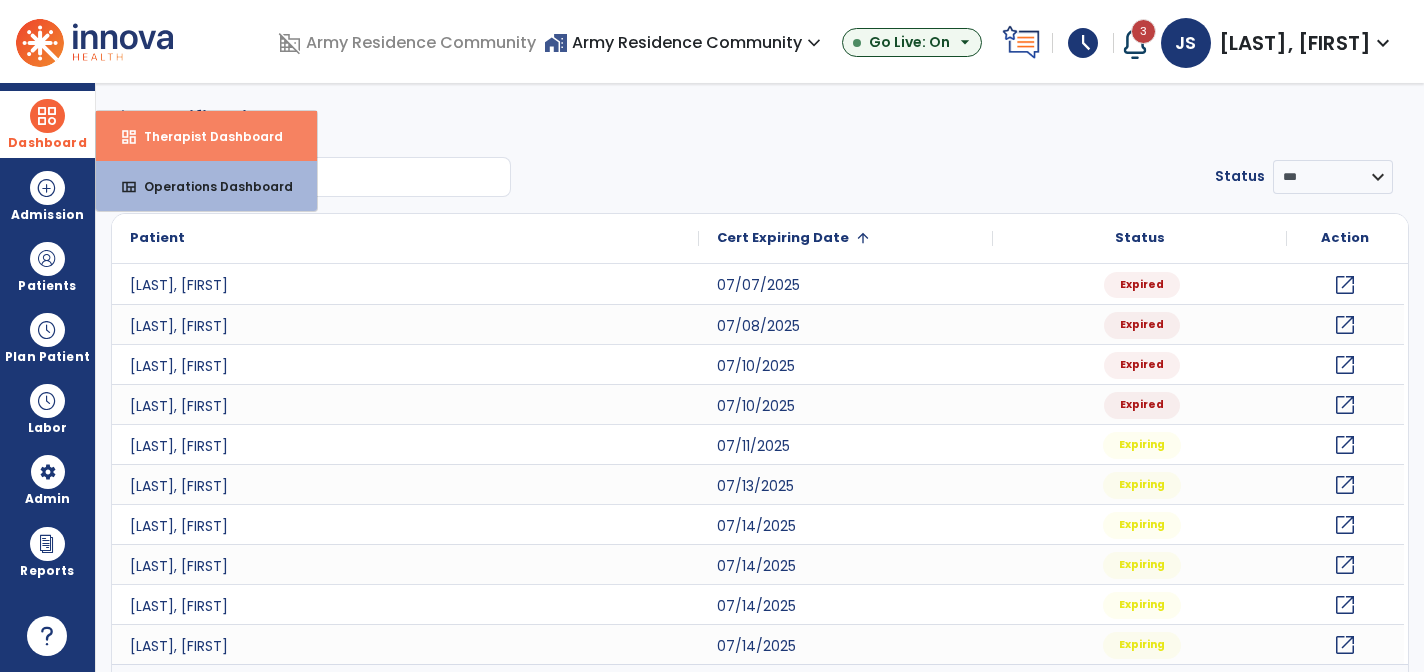 click on "Therapist Dashboard" at bounding box center (205, 136) 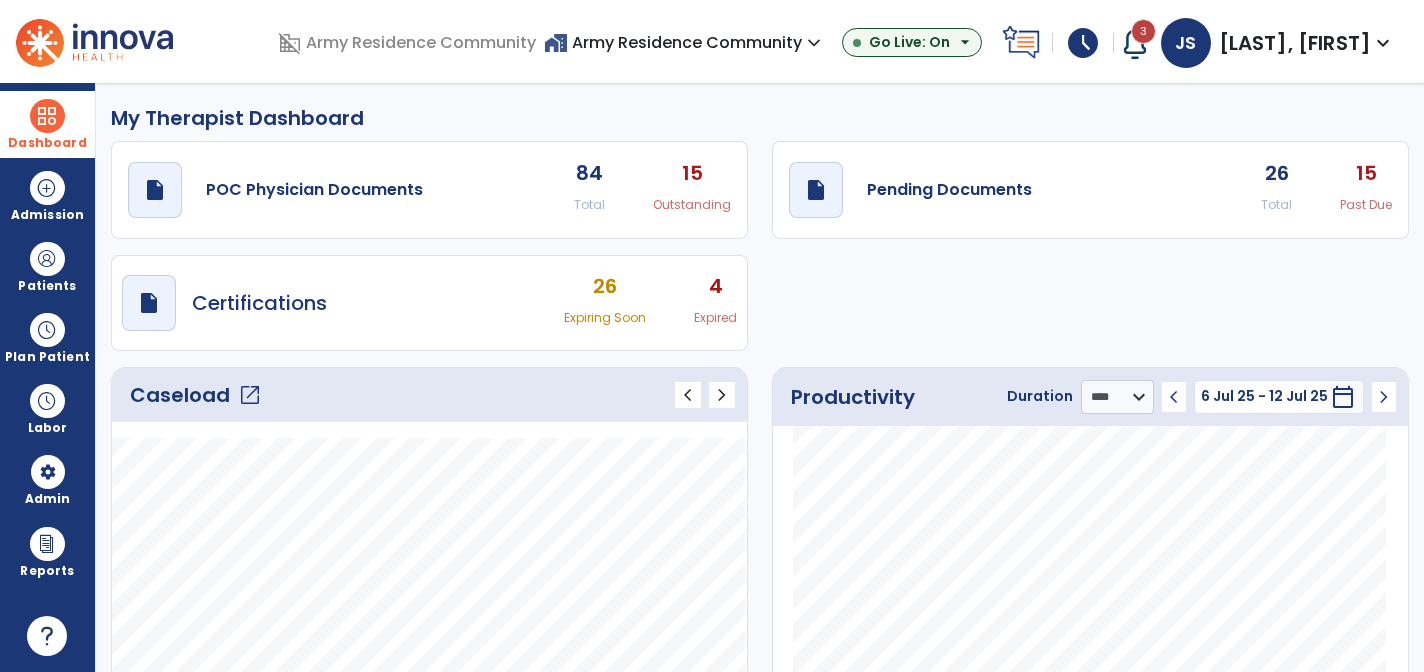 click on "4" at bounding box center [715, 286] 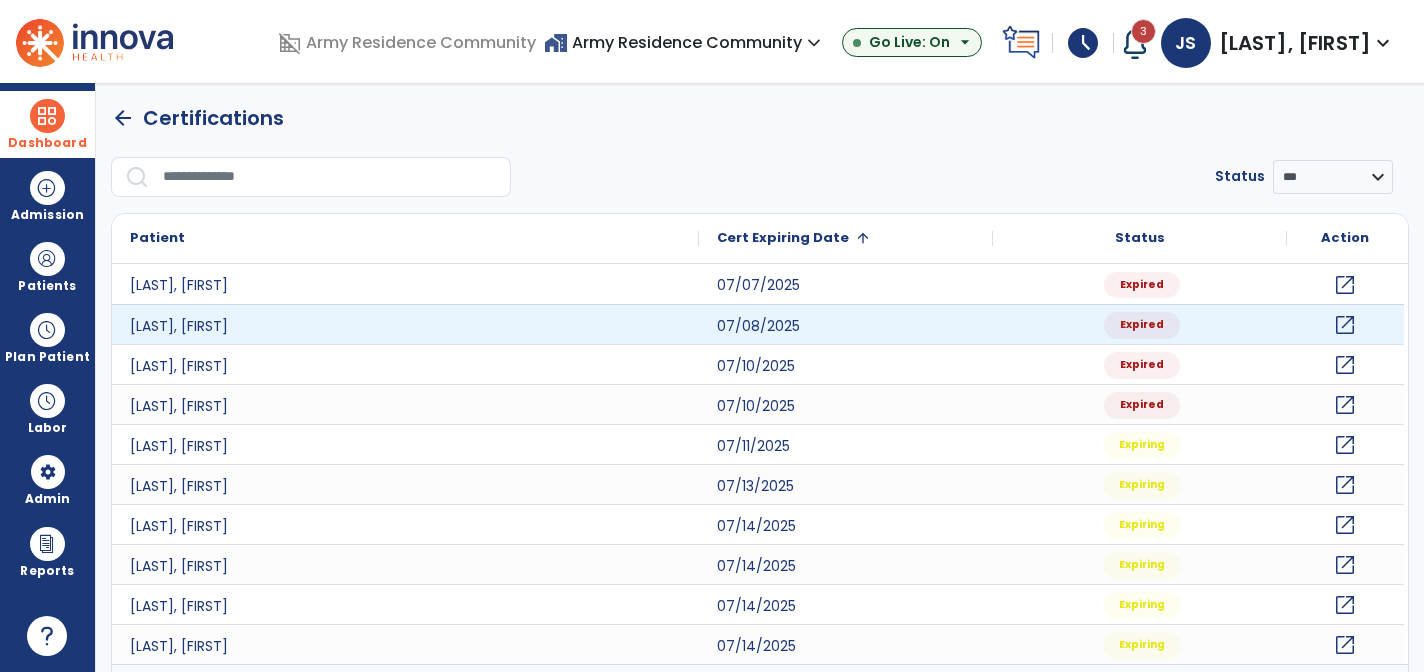 click on "open_in_new" 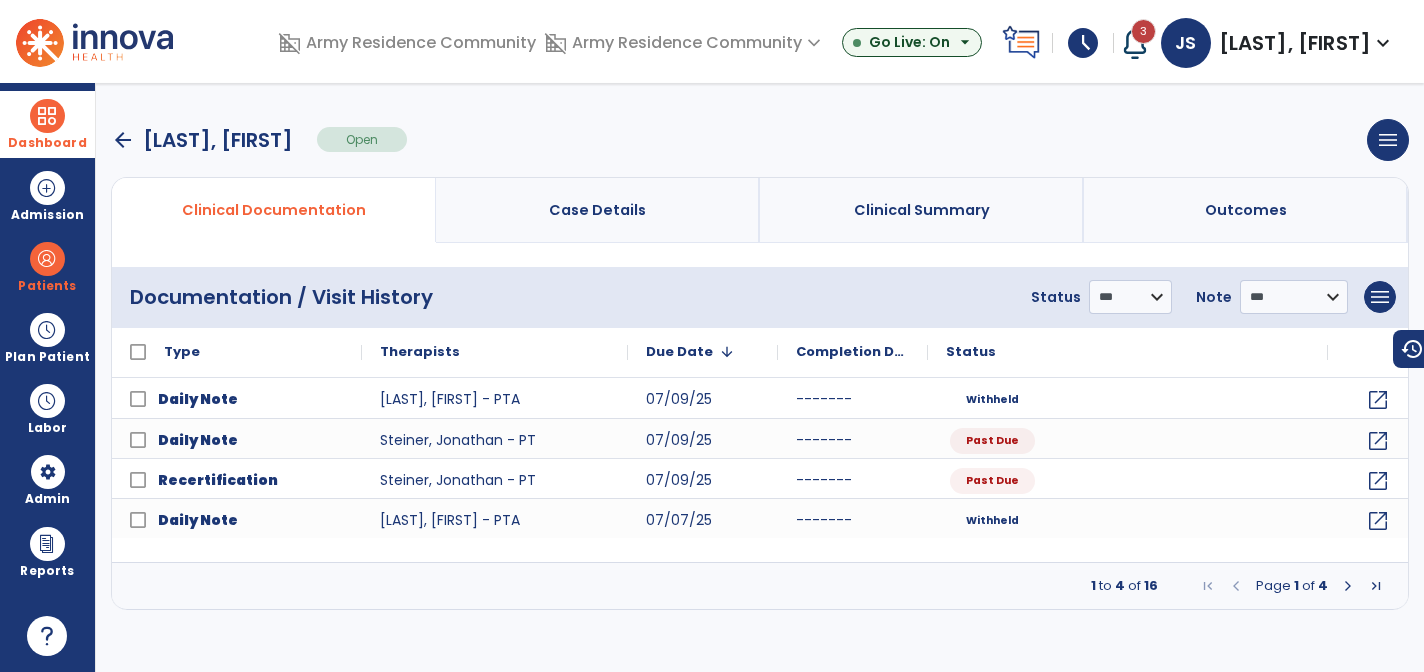 click at bounding box center (1348, 586) 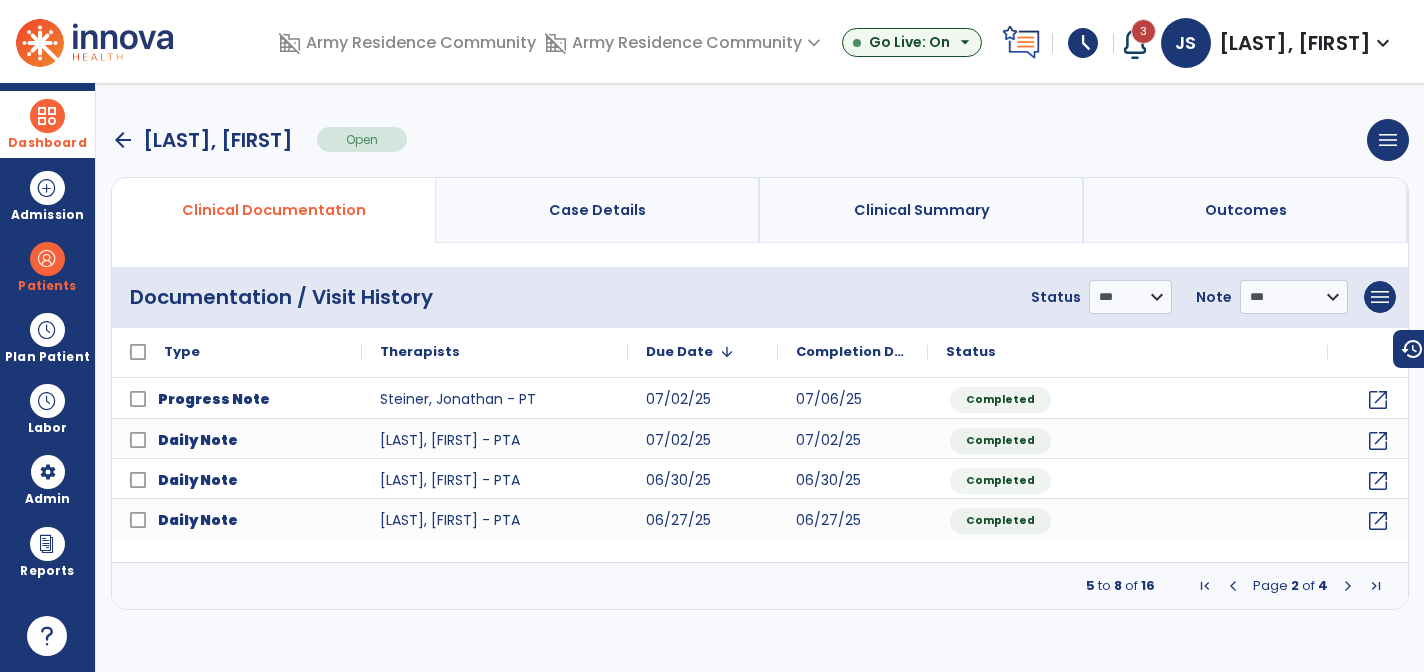 click at bounding box center (1233, 586) 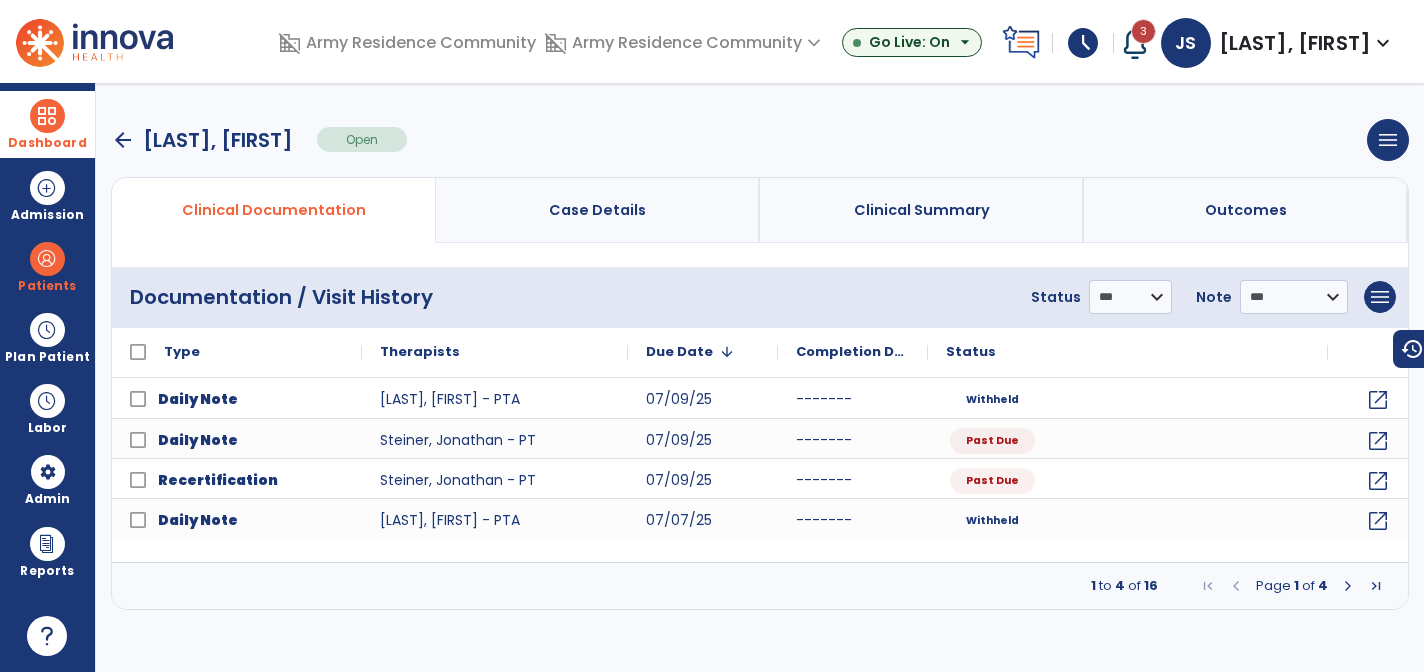 click on "arrow_back   [LAST], [FIRST]" at bounding box center [202, 140] 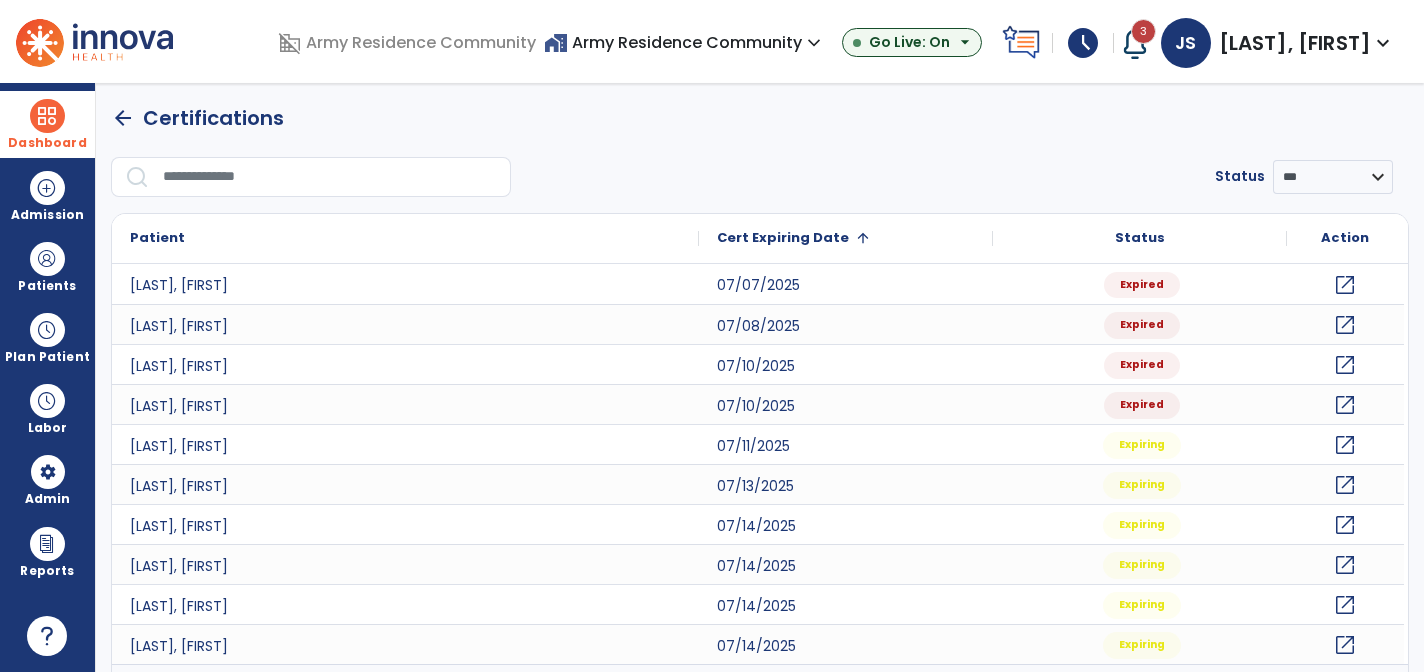 click on "arrow_back" 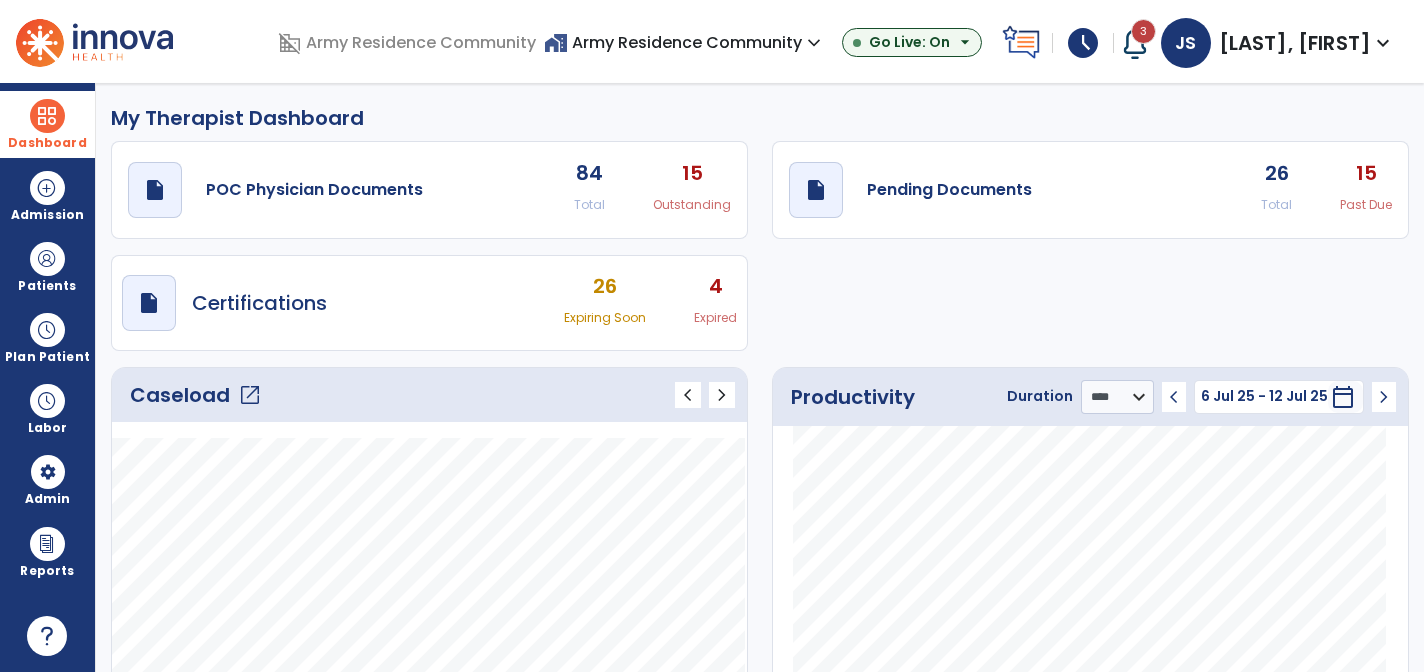 click on "Dashboard" at bounding box center (47, 124) 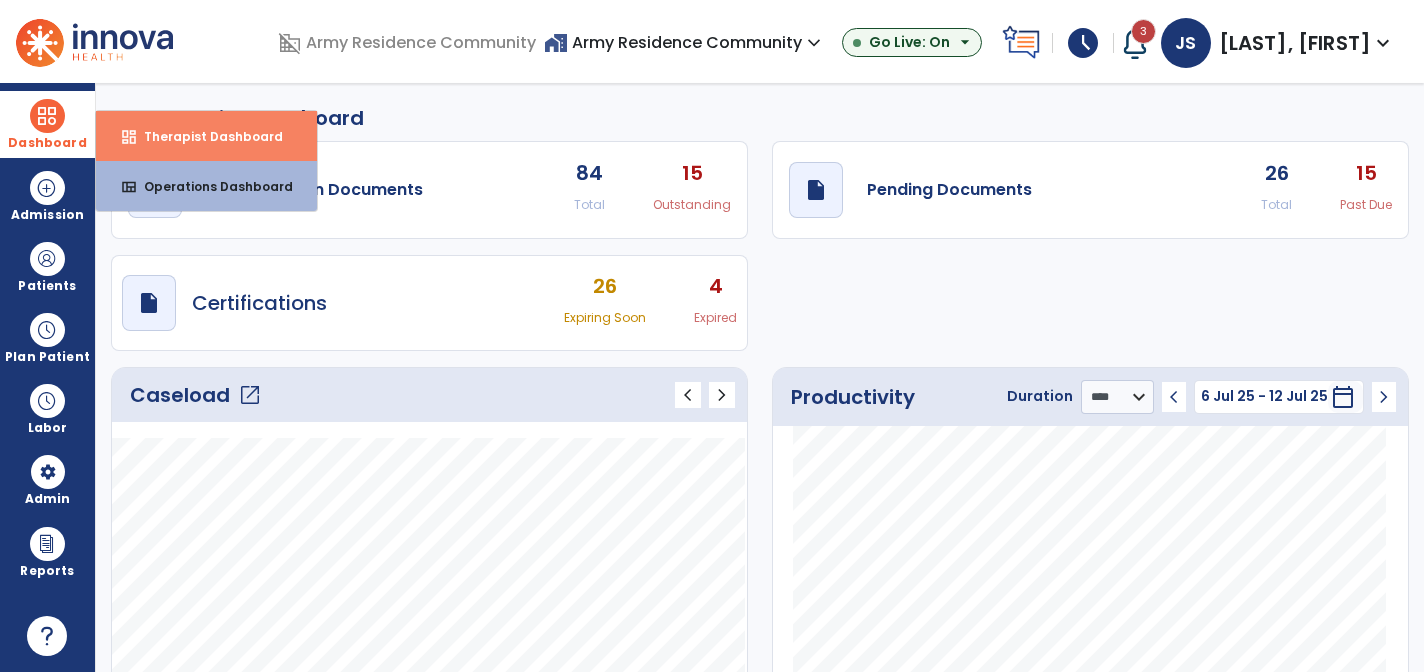 click on "Therapist Dashboard" at bounding box center (205, 136) 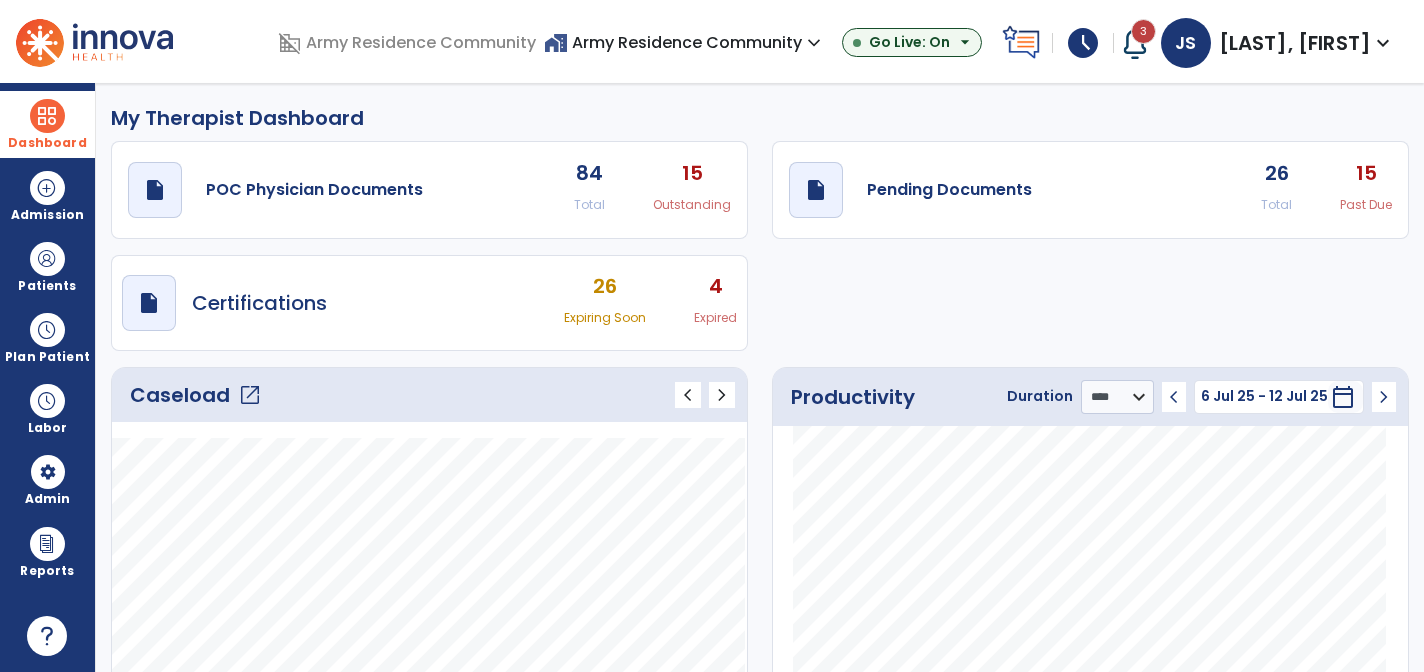 click on "4" at bounding box center [715, 286] 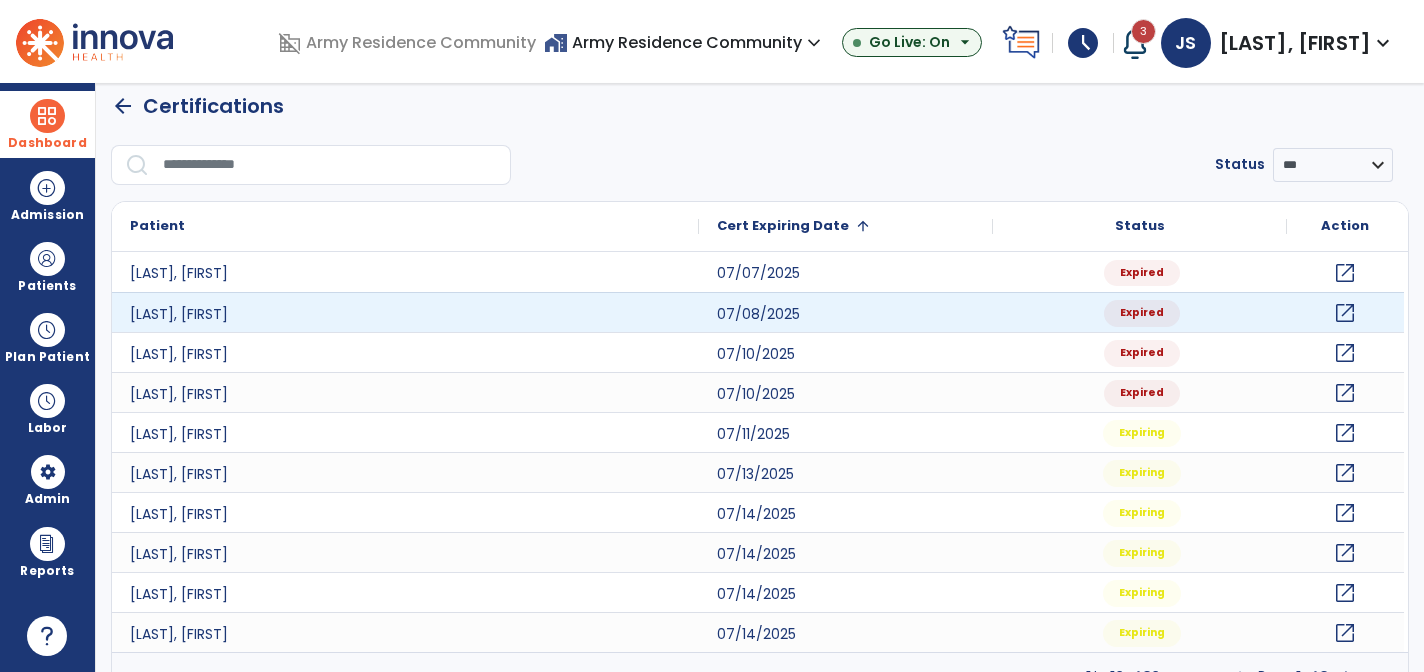 scroll, scrollTop: 0, scrollLeft: 0, axis: both 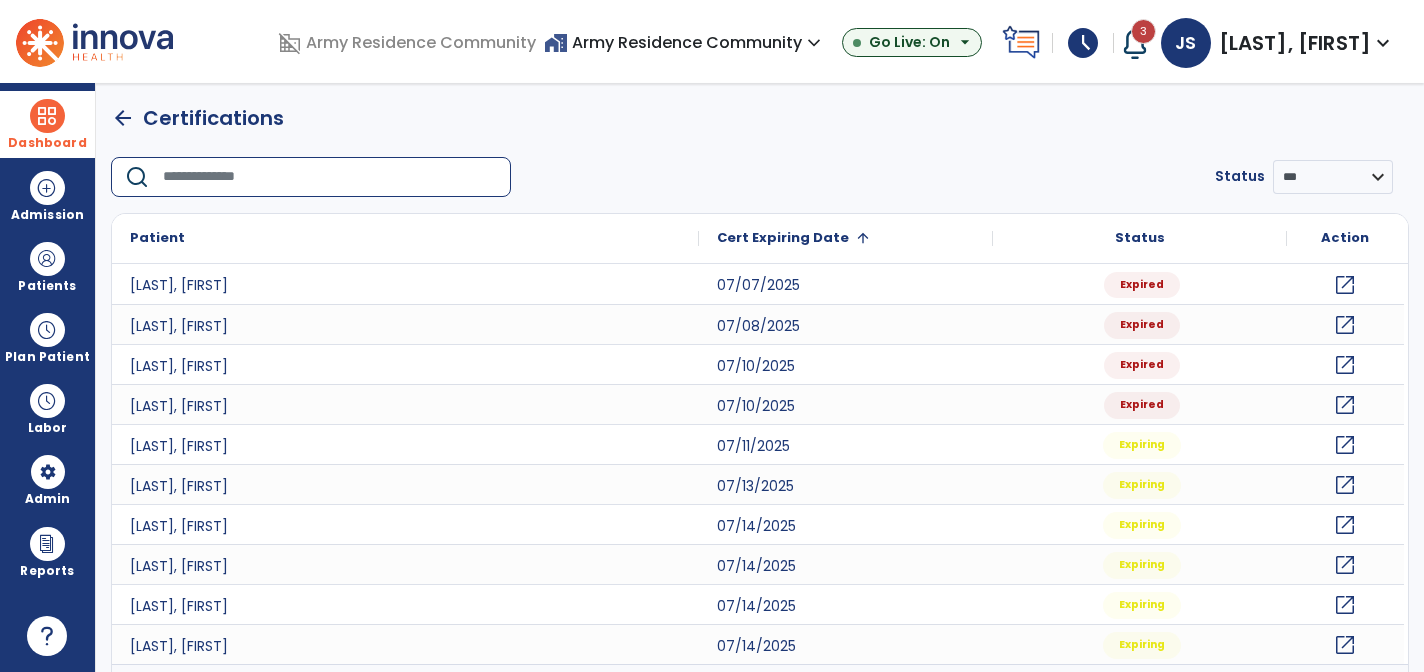 click at bounding box center (330, 177) 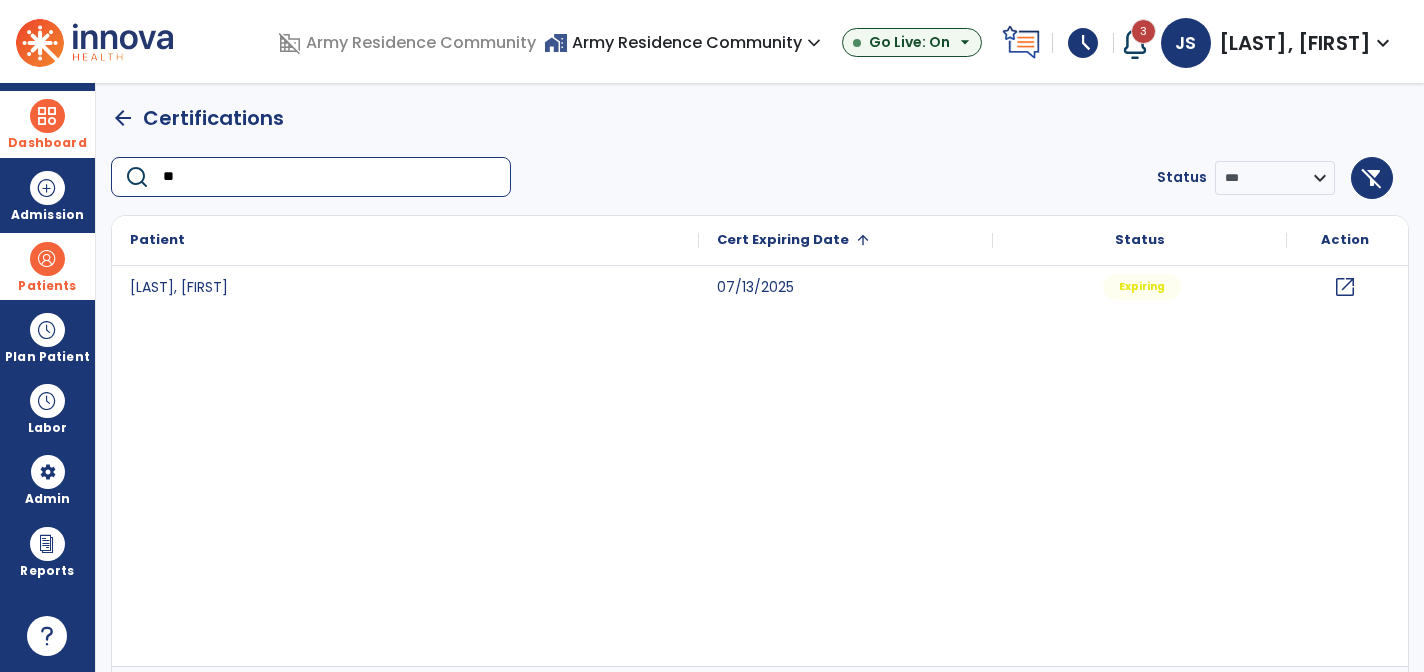 type on "**" 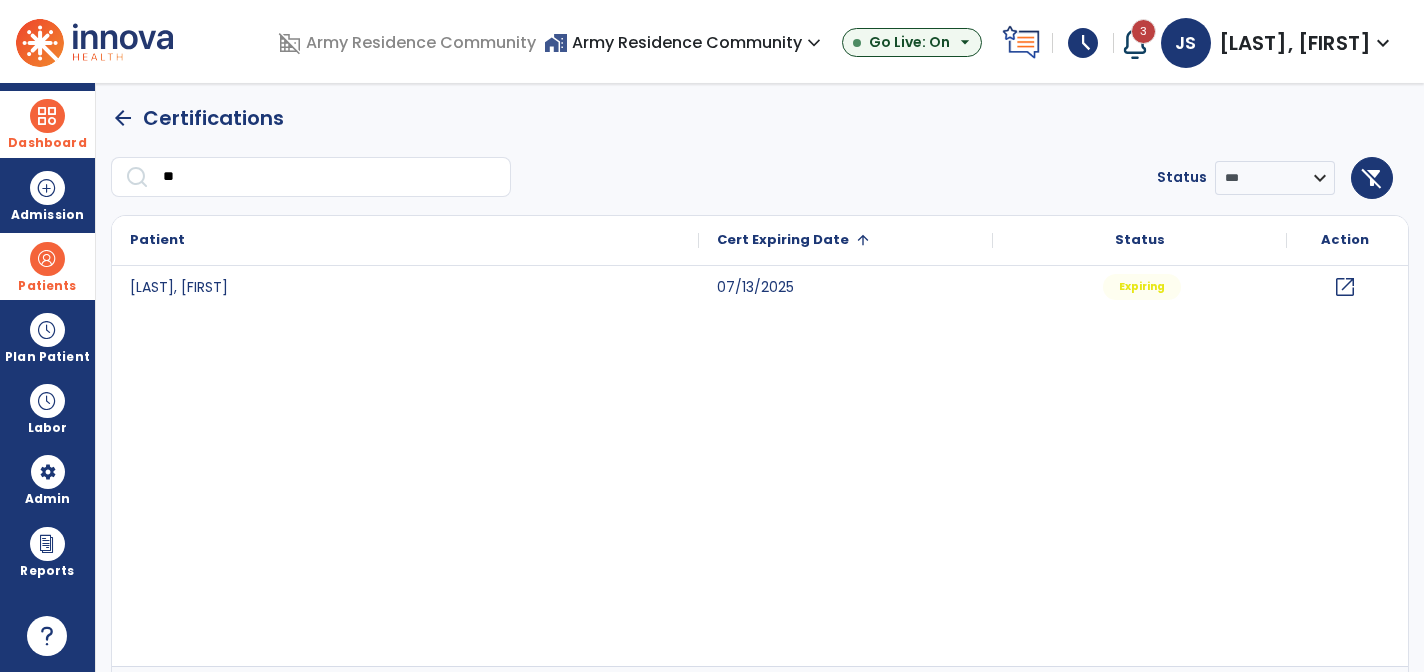 click at bounding box center [47, 259] 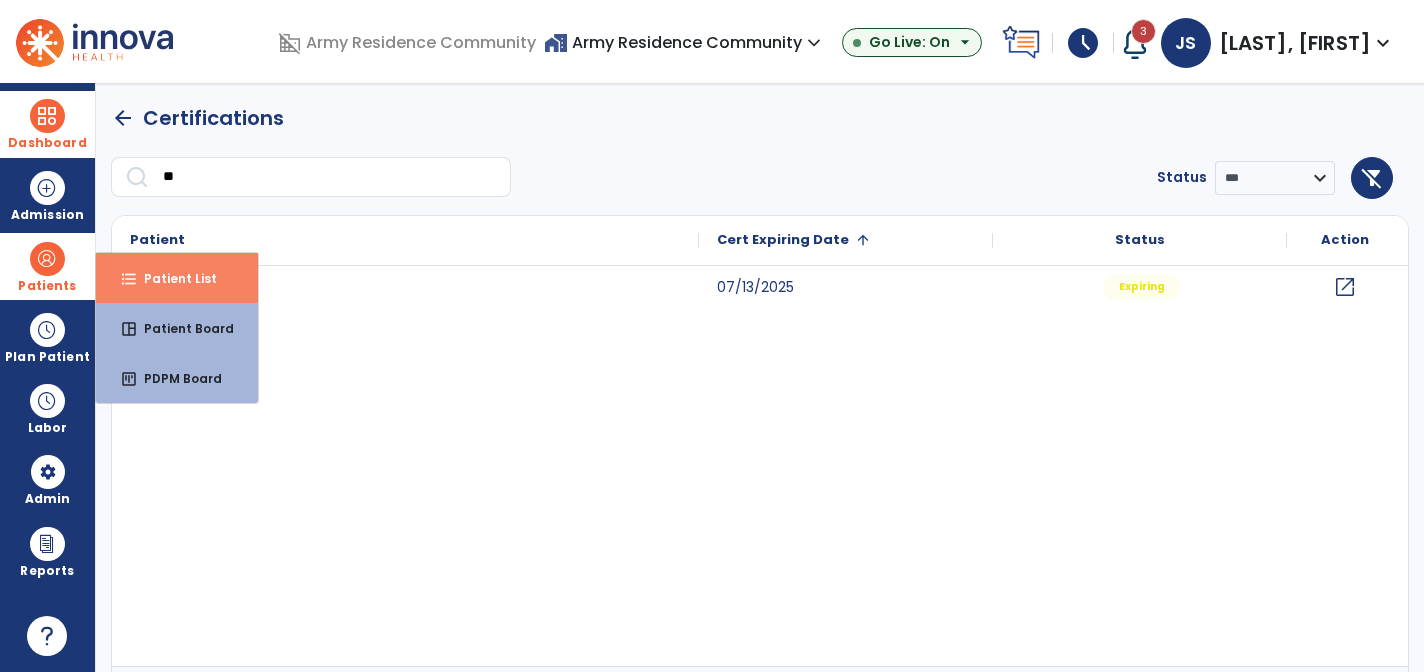 click on "format_list_bulleted  Patient List" at bounding box center [177, 278] 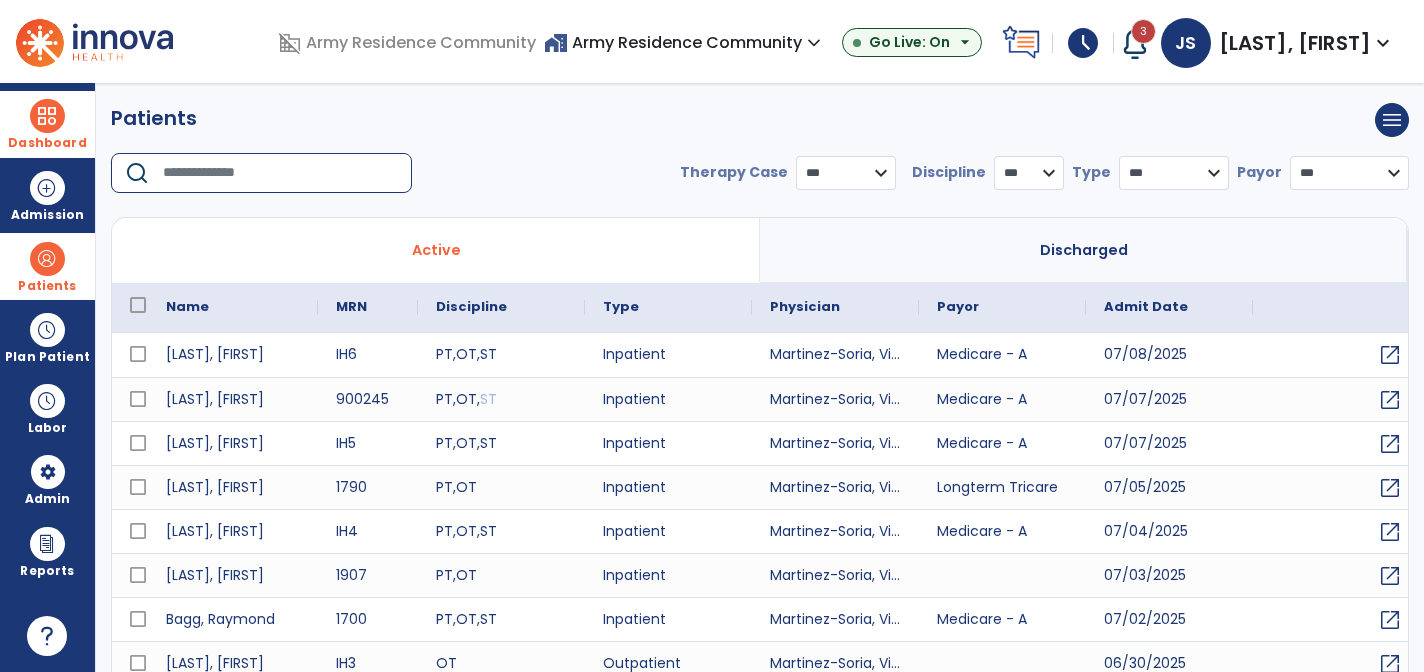 click at bounding box center (280, 173) 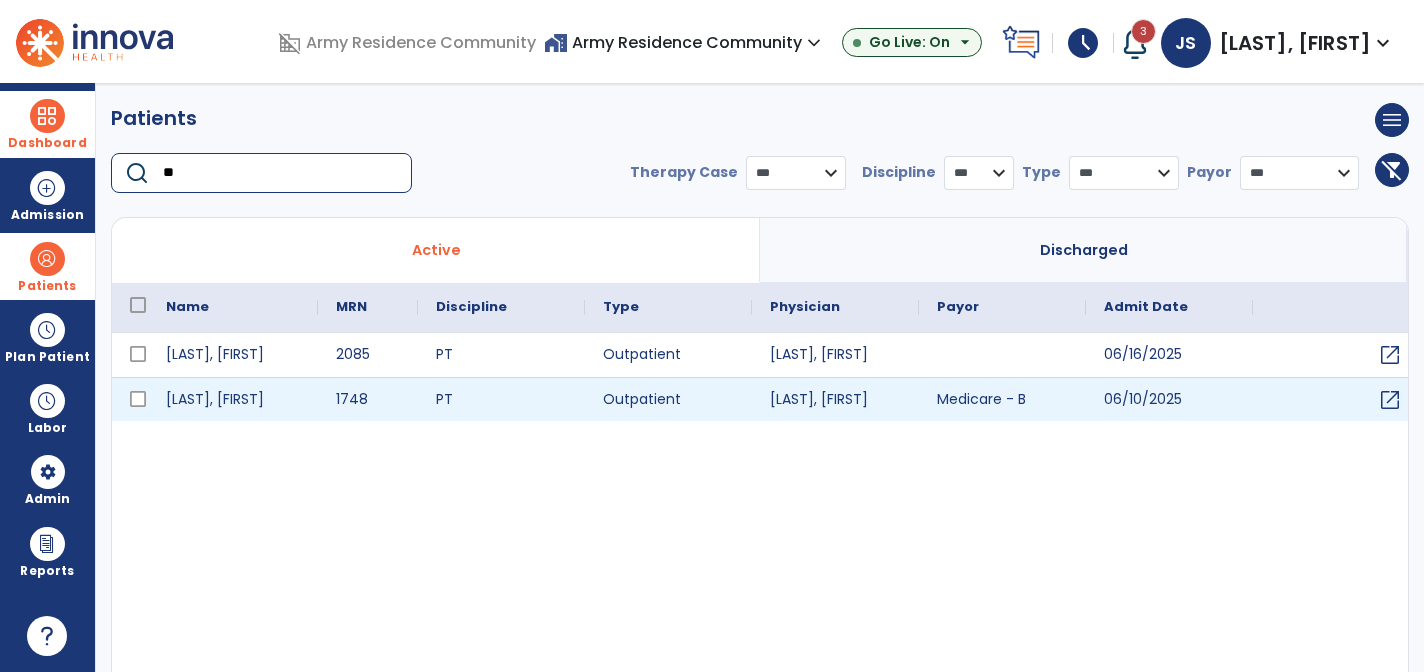type on "**" 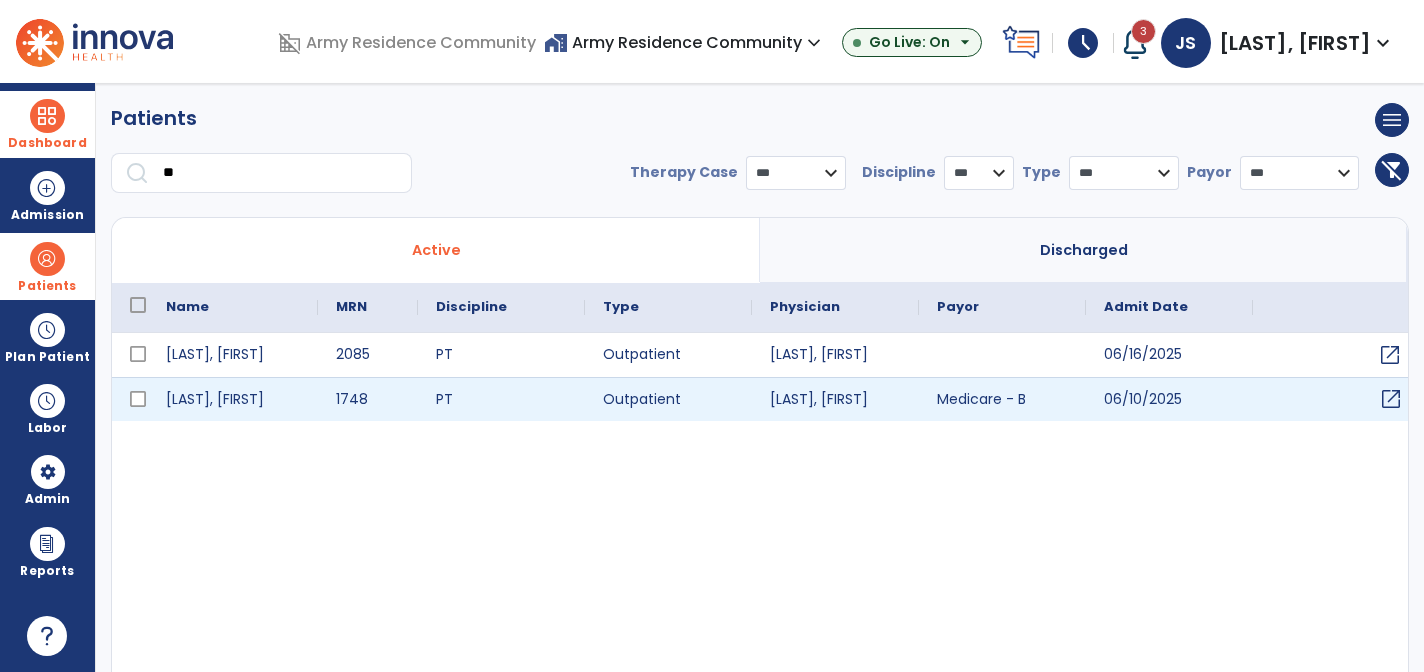click on "open_in_new" at bounding box center (1391, 399) 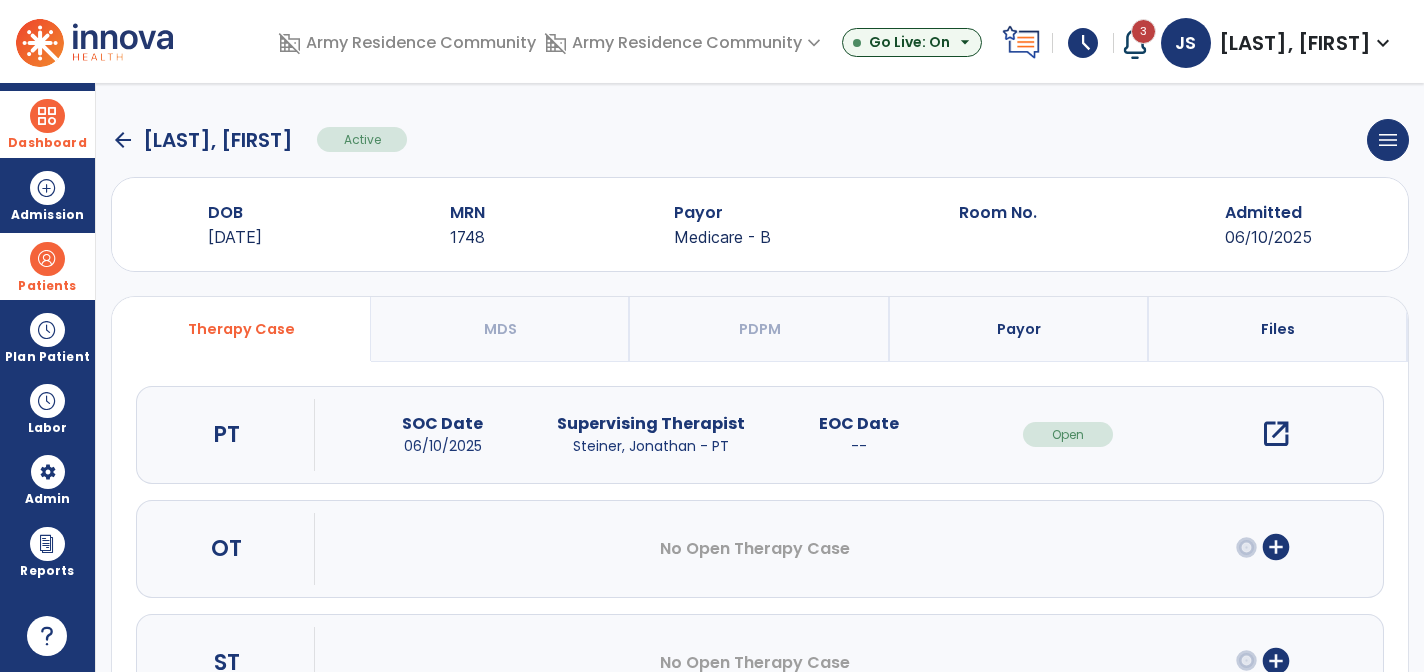 click on "open_in_new" at bounding box center (1276, 434) 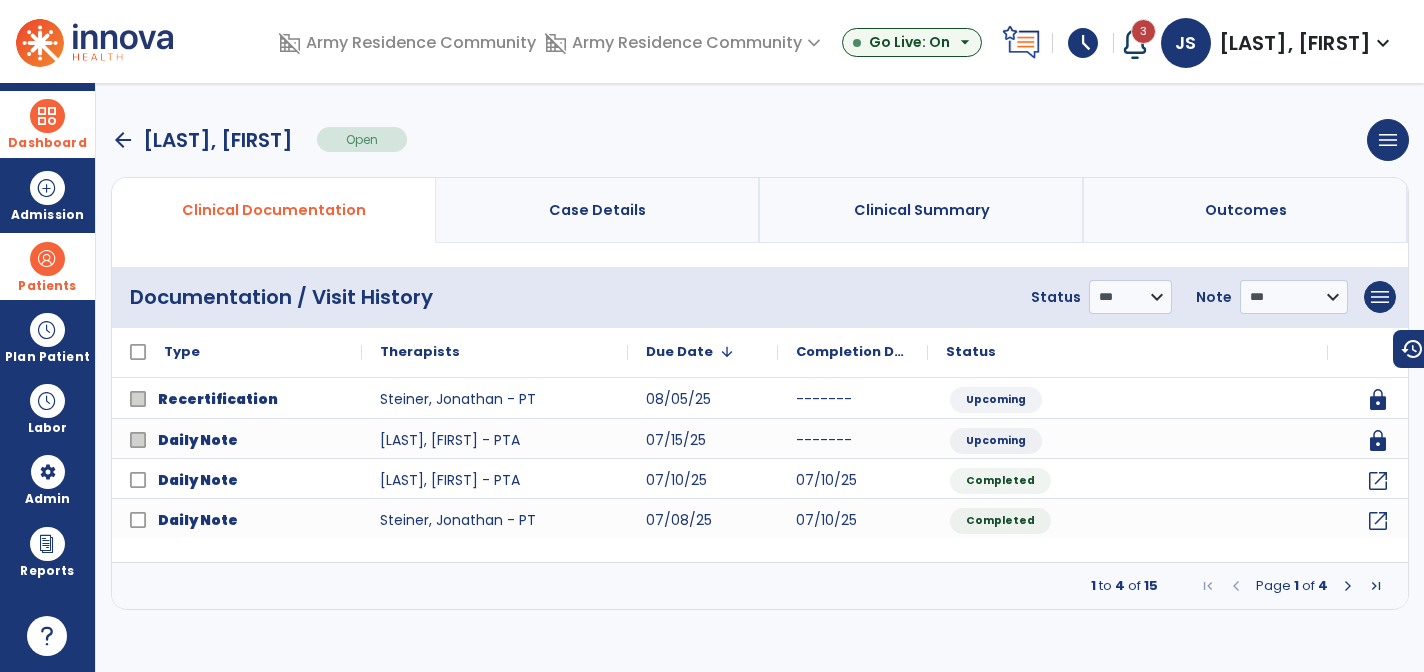 click at bounding box center [1348, 586] 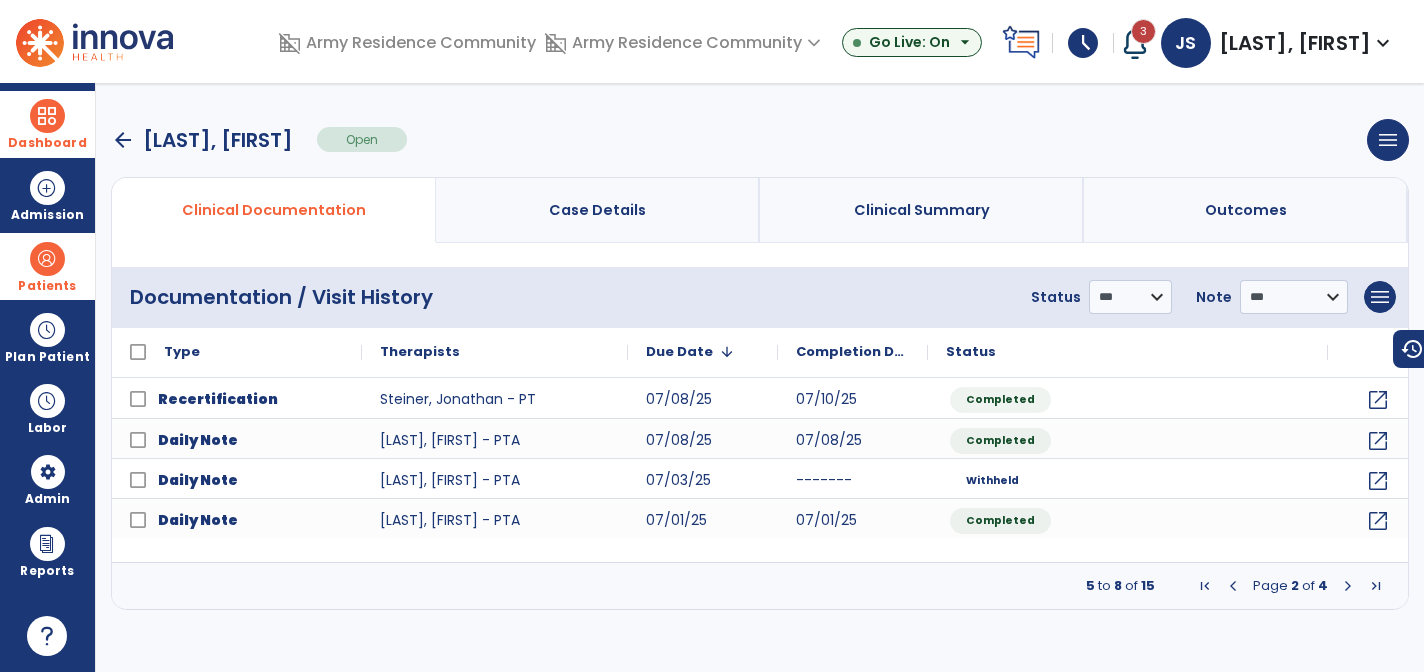 click at bounding box center [1348, 586] 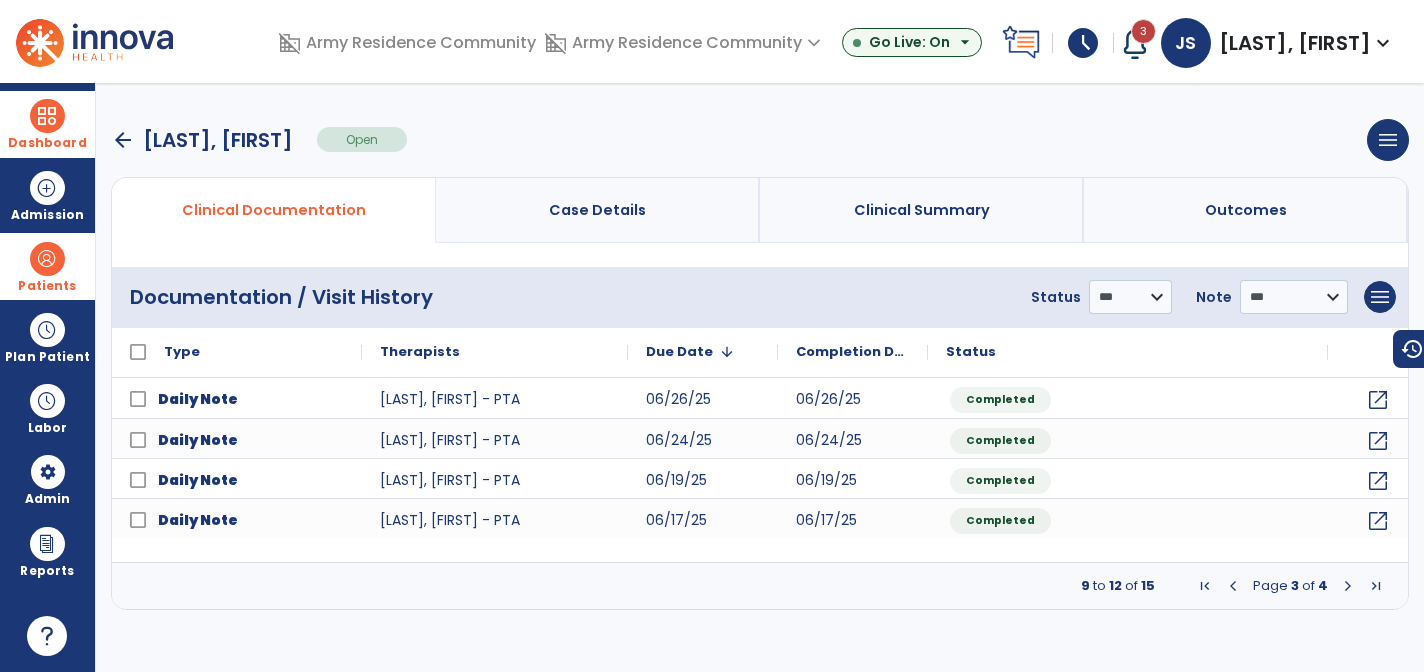 click at bounding box center (1233, 586) 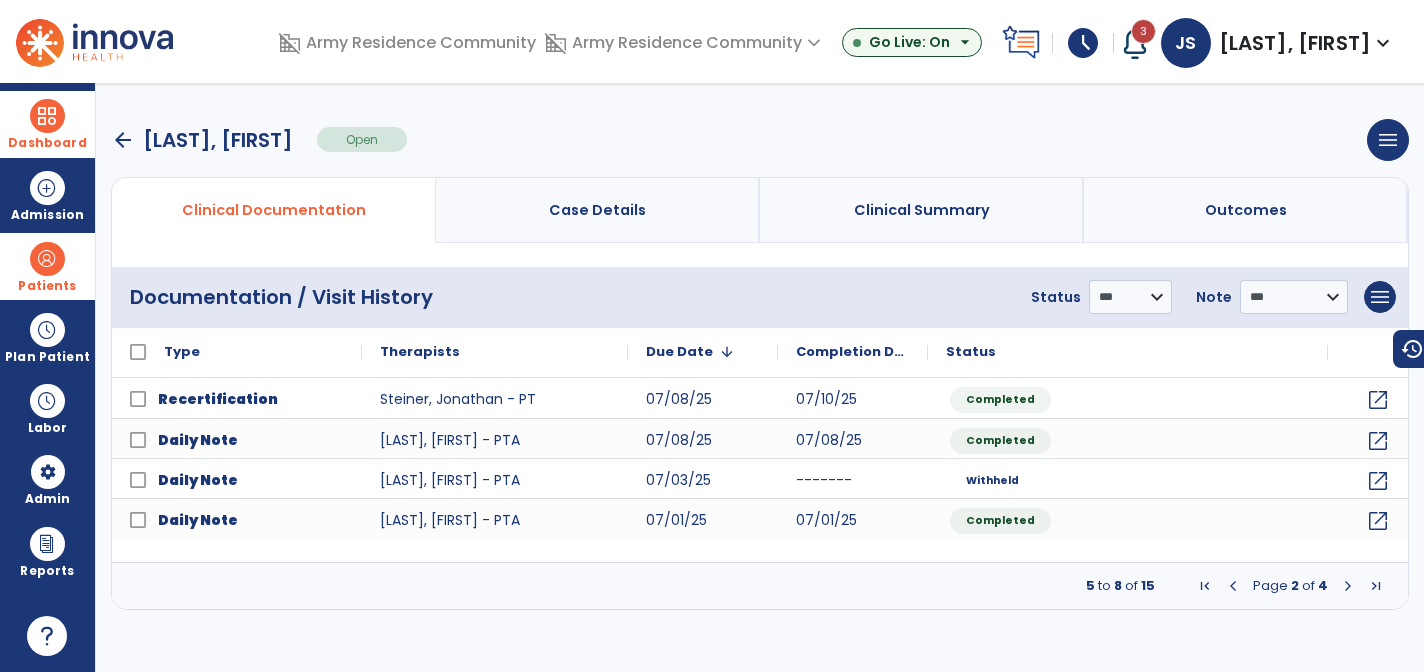 click at bounding box center (1348, 586) 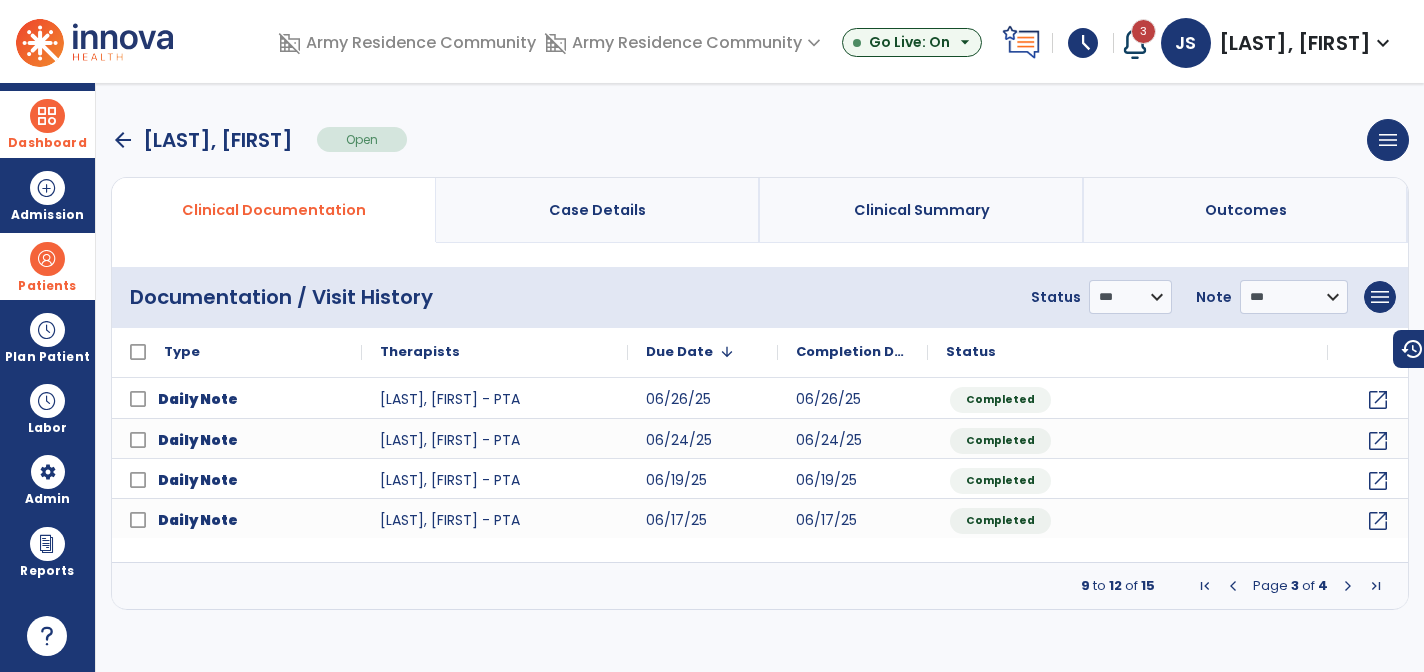 click at bounding box center (1348, 586) 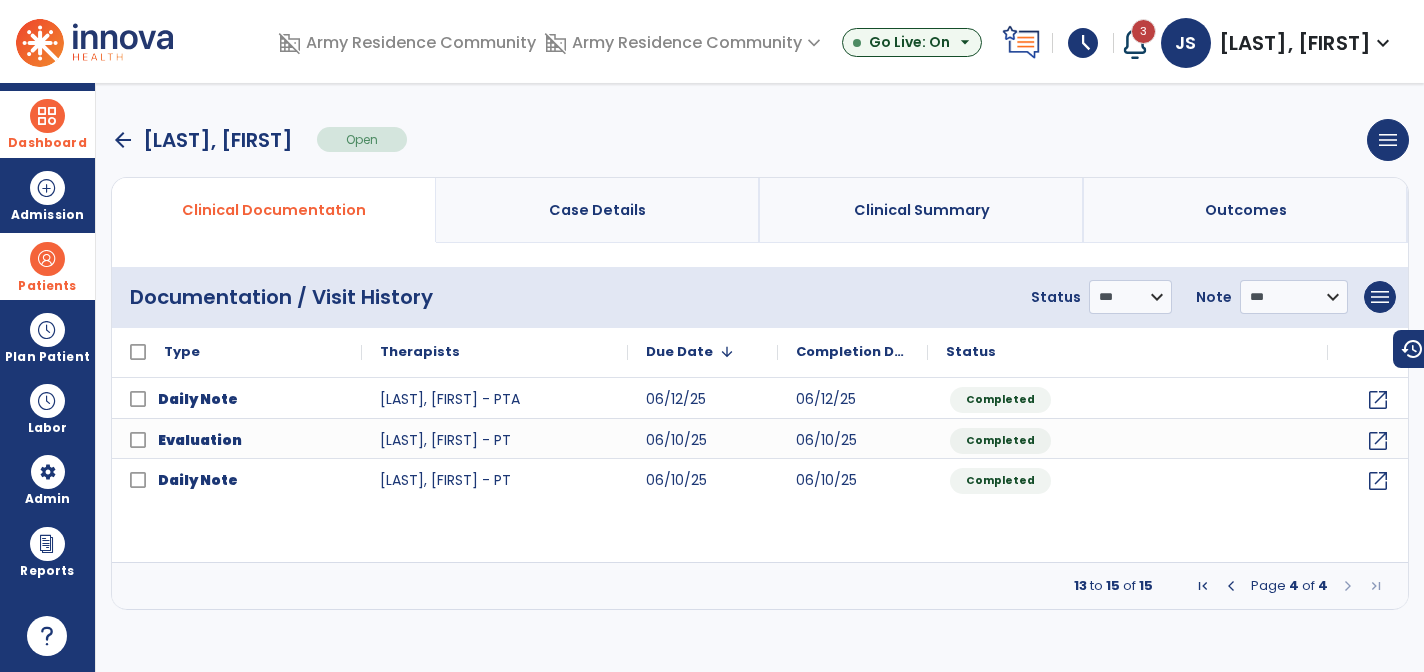 click at bounding box center [1348, 586] 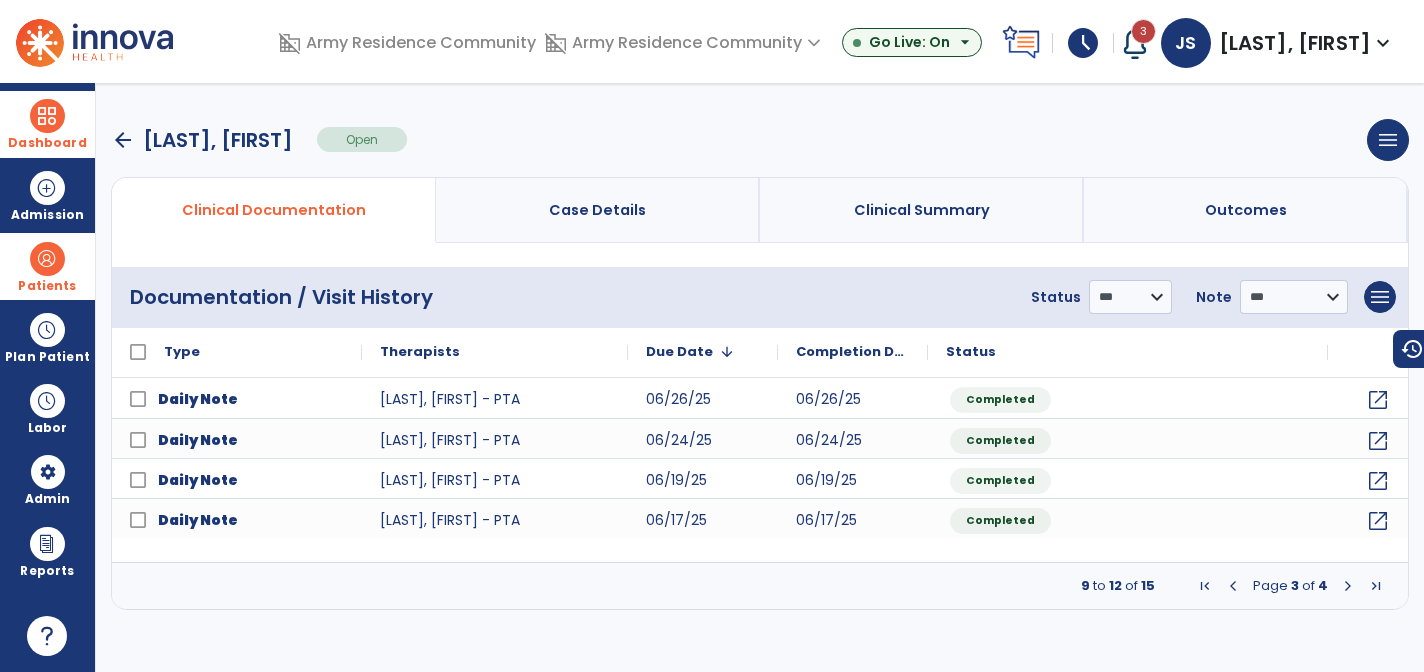 click at bounding box center [1233, 586] 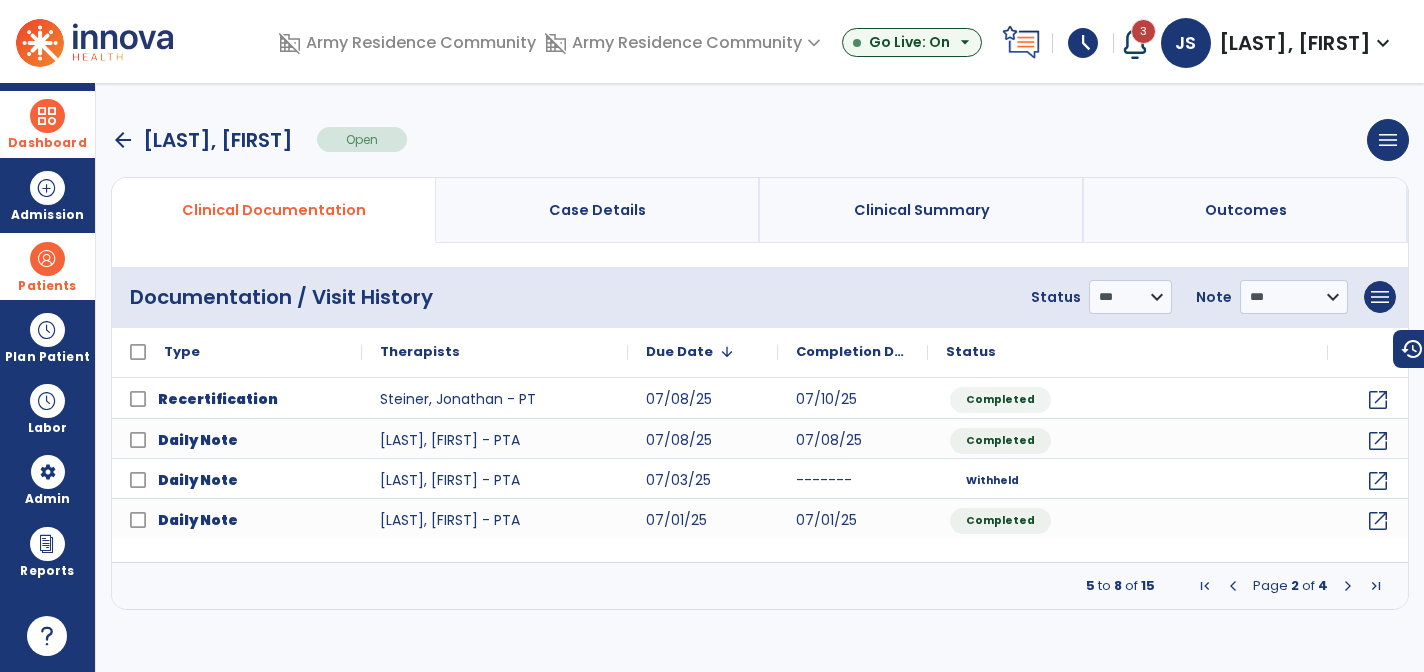 click on "arrow_back" at bounding box center [123, 140] 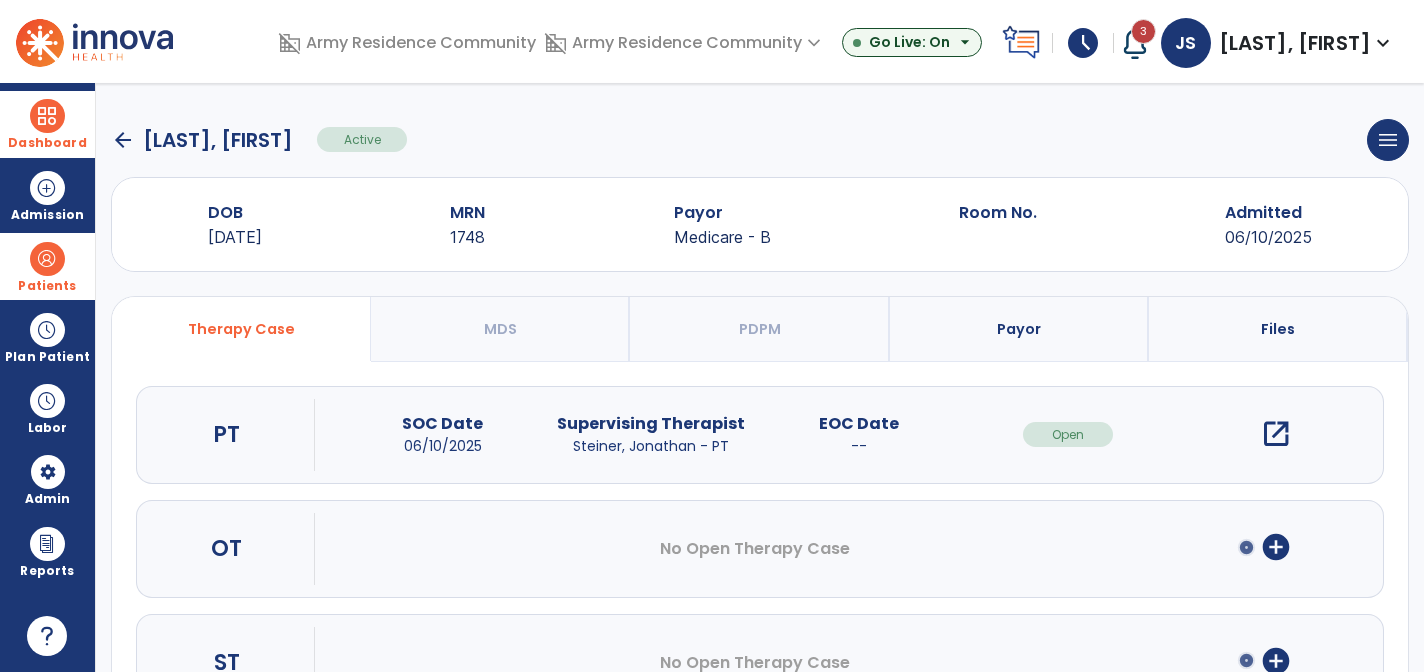 click at bounding box center [47, 116] 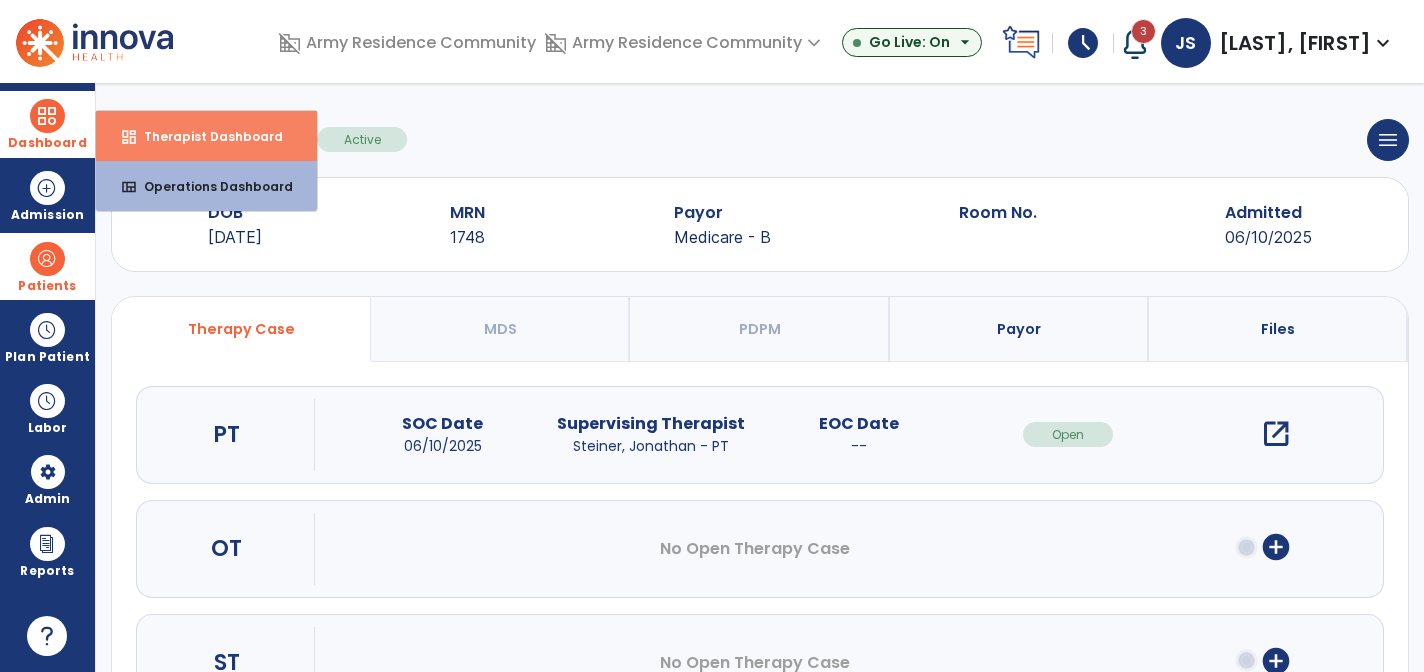 click on "Therapist Dashboard" at bounding box center [205, 136] 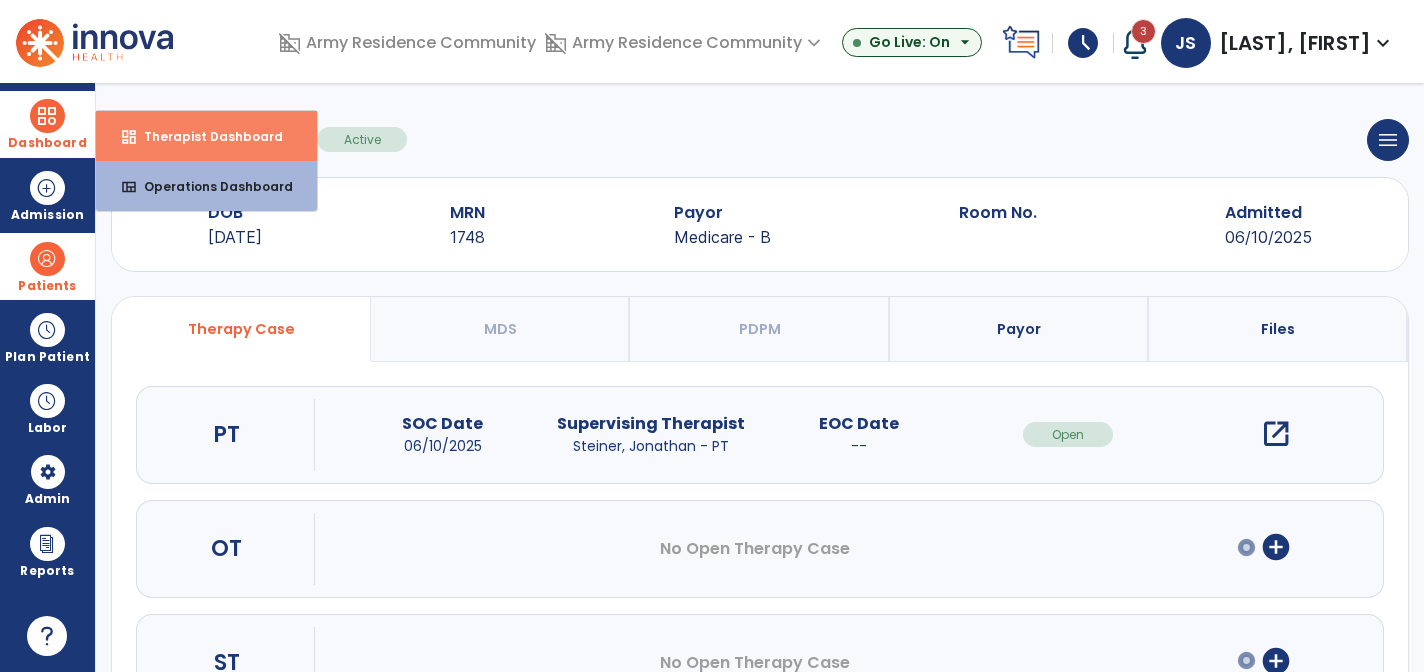 select on "****" 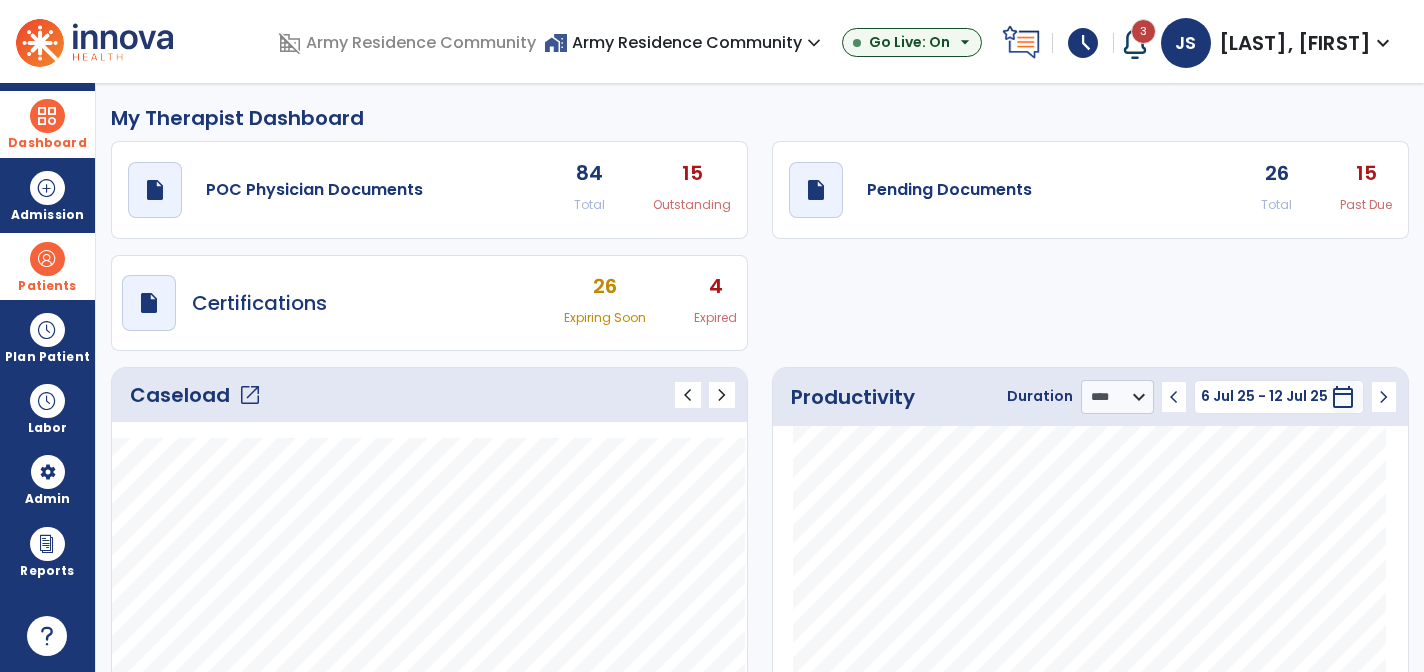 click on "4" at bounding box center [715, 286] 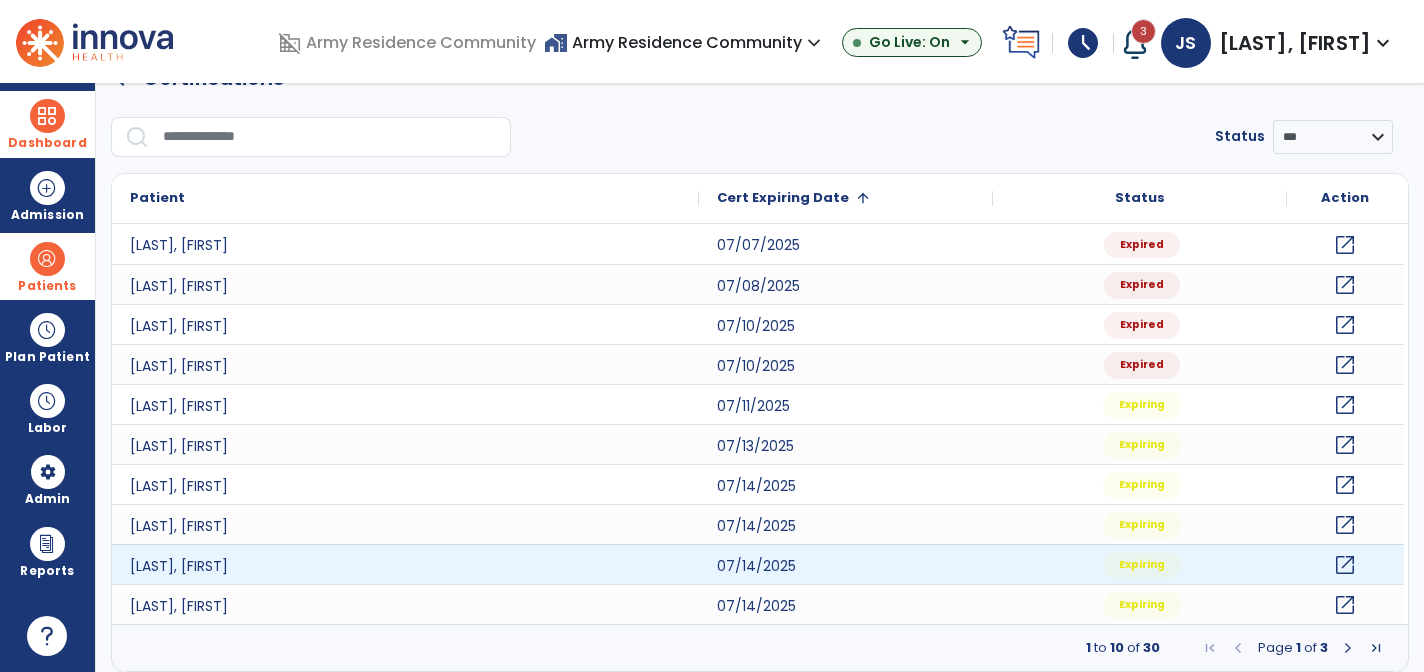 scroll, scrollTop: 0, scrollLeft: 0, axis: both 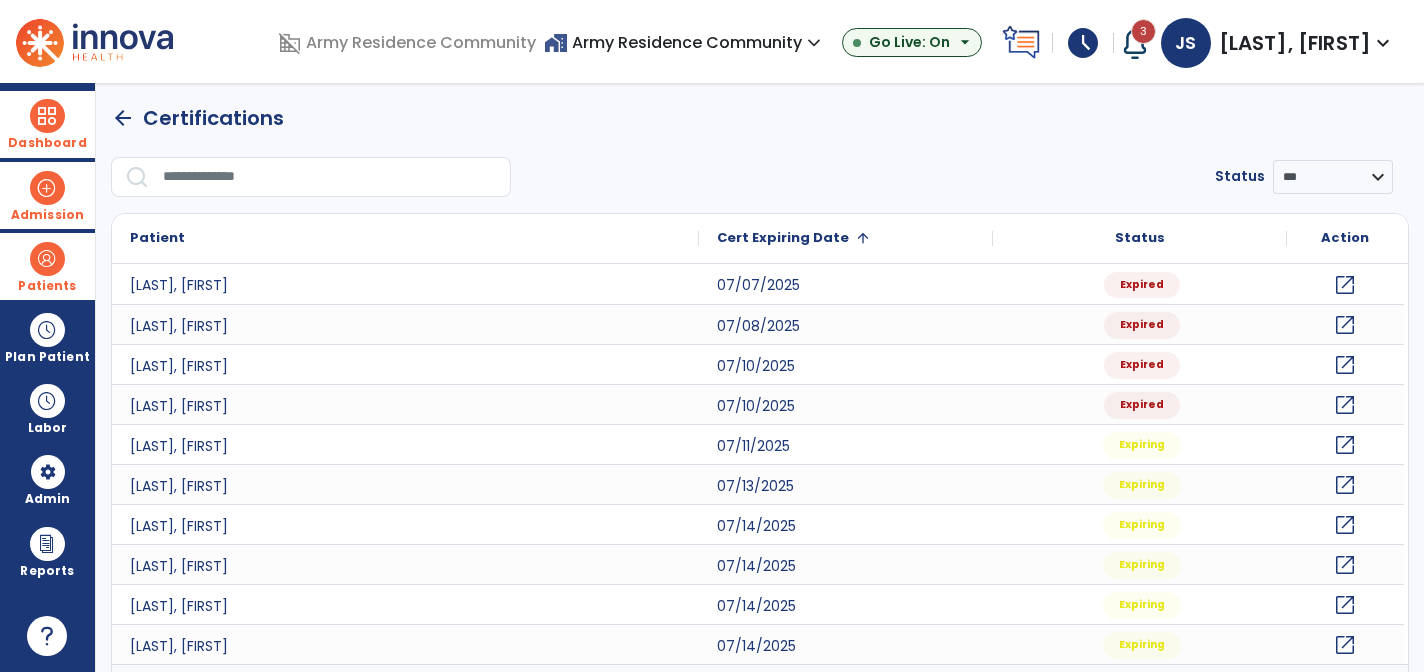 click on "Admission" at bounding box center [47, 195] 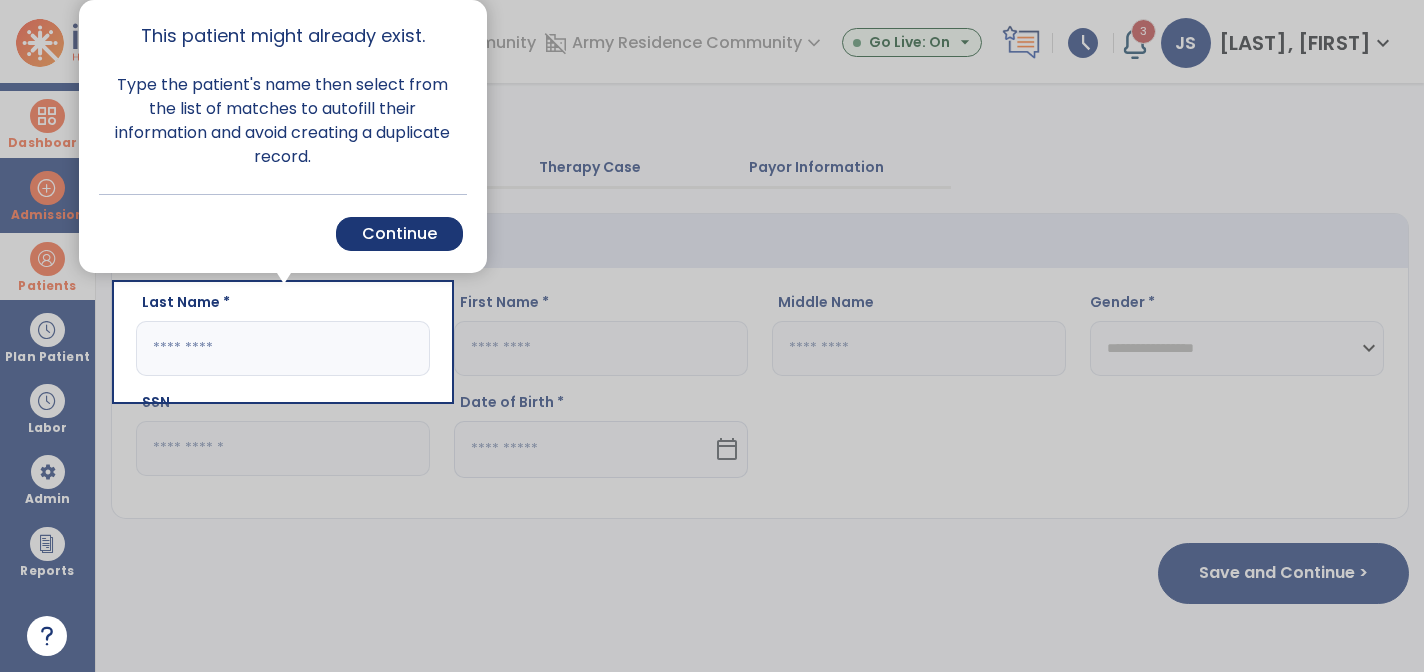 click on "Cancel
Back
Continue" at bounding box center [283, 233] 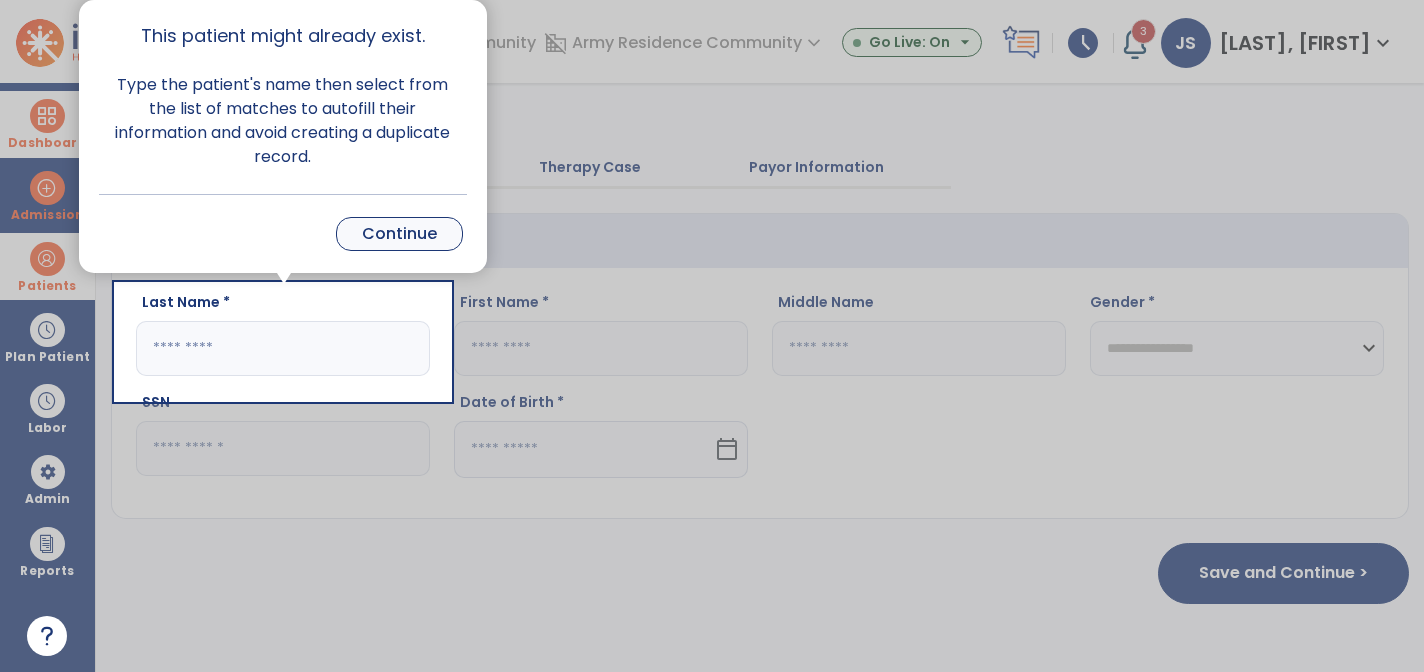 click on "Continue" at bounding box center (399, 234) 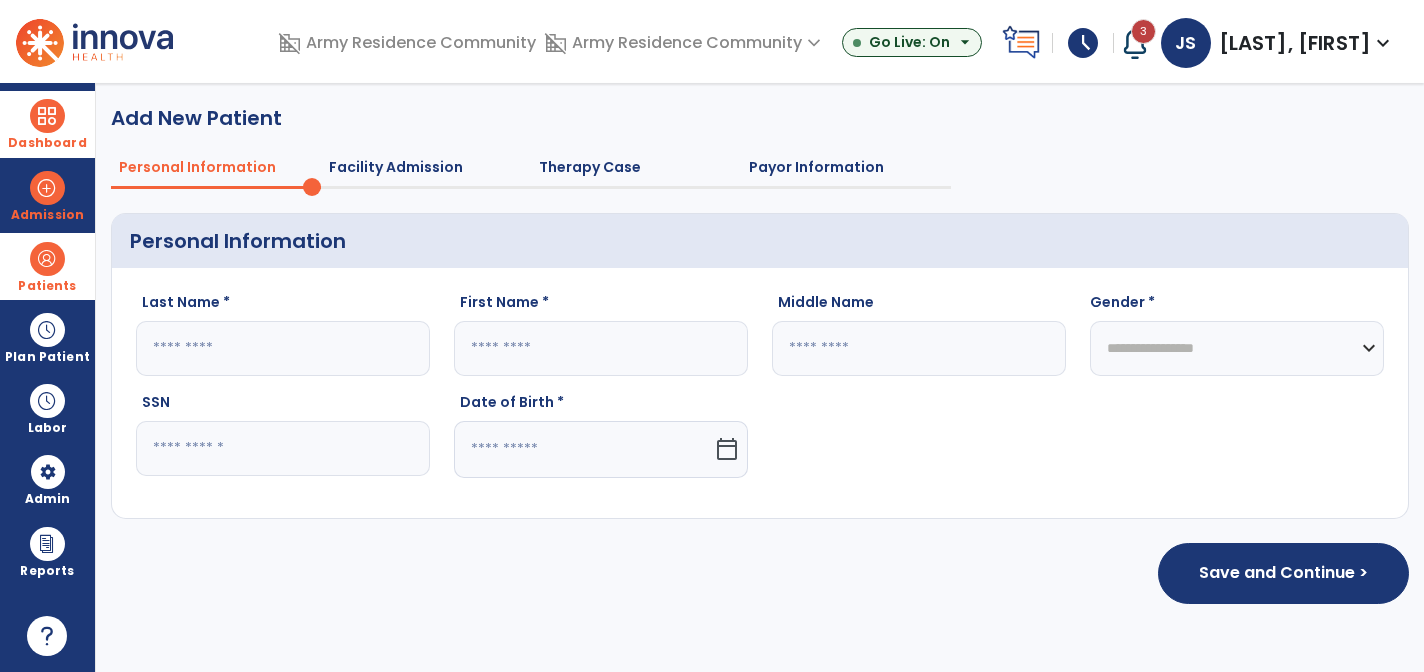 click 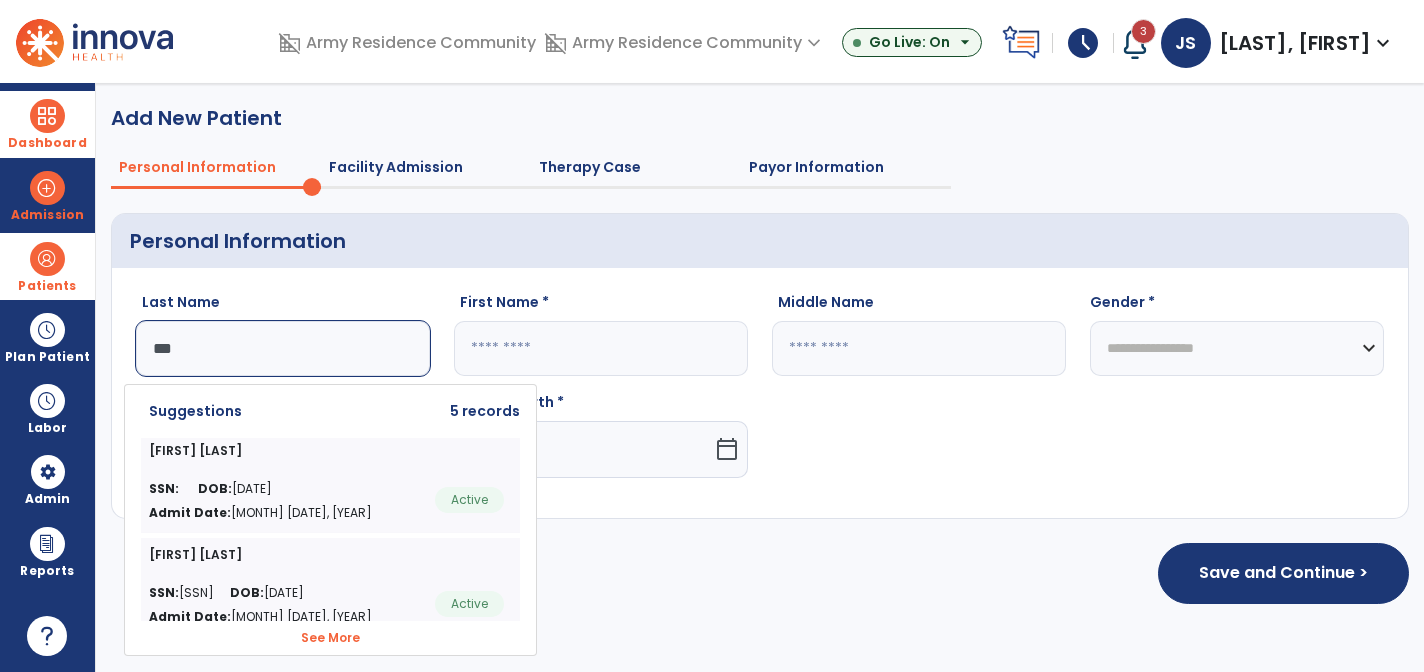 type on "***" 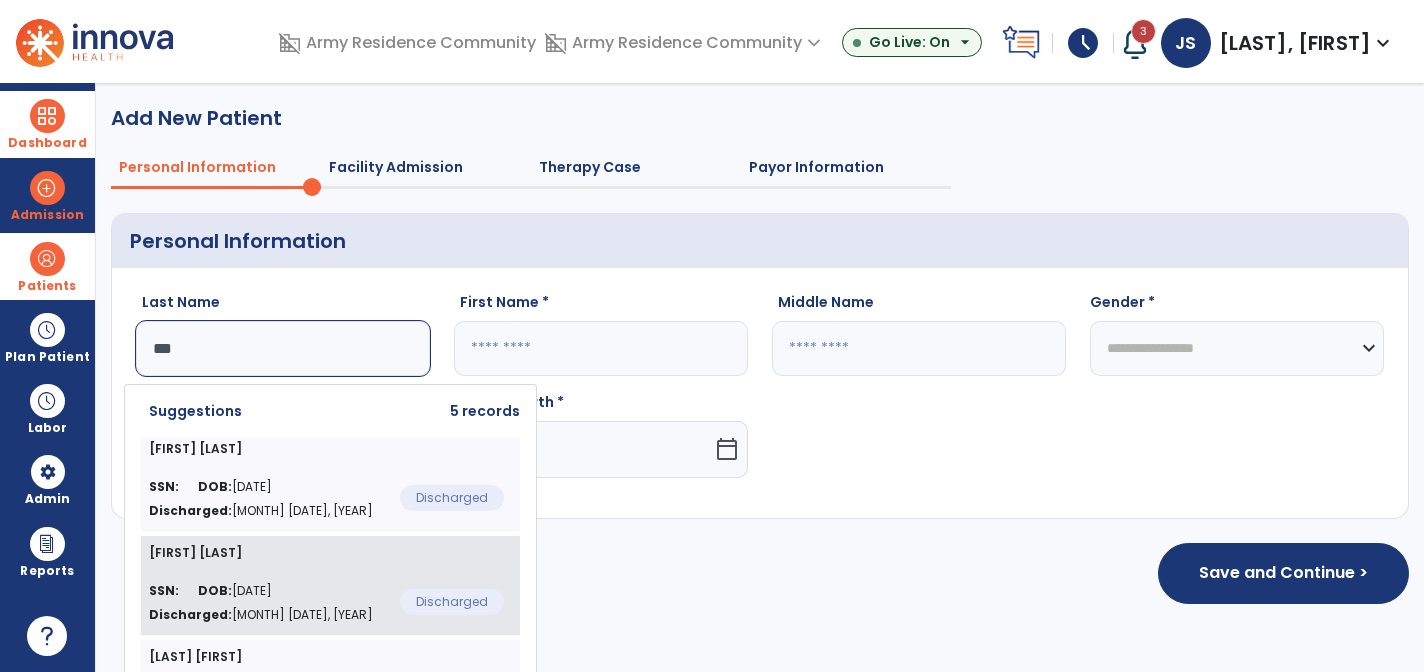 scroll, scrollTop: 212, scrollLeft: 0, axis: vertical 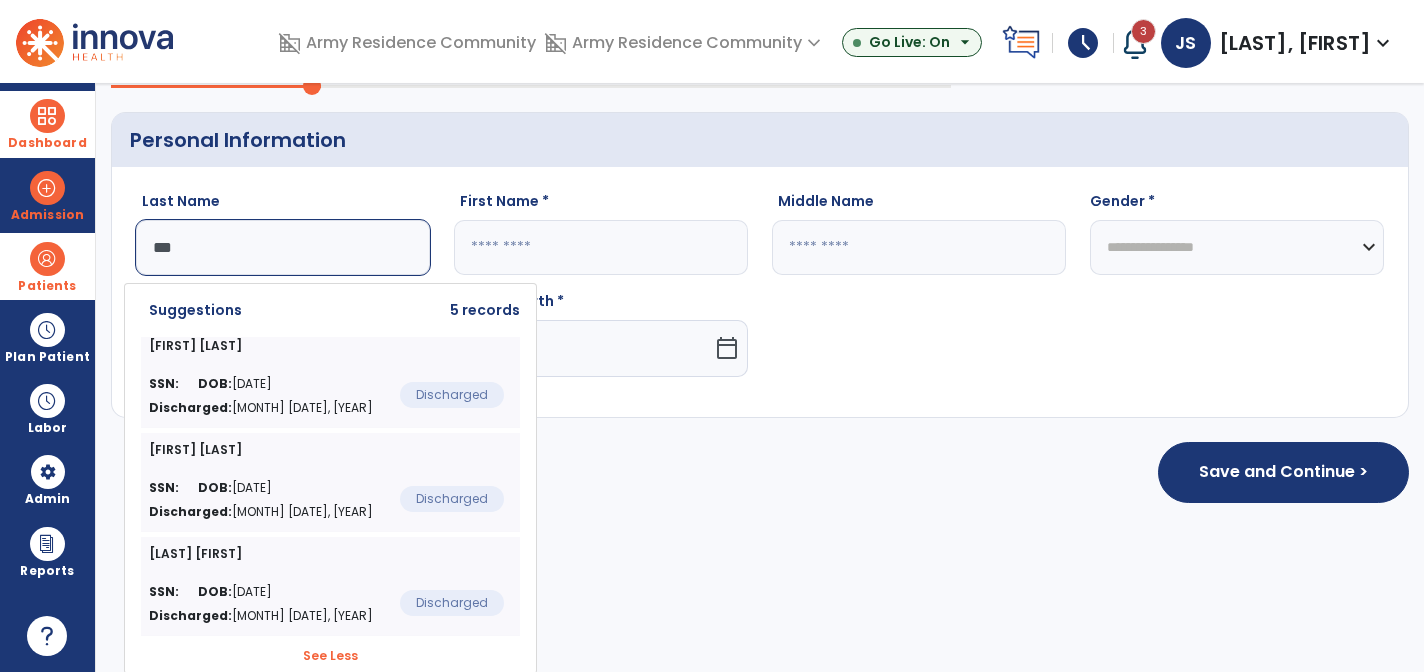 click on "Patients" at bounding box center [47, 266] 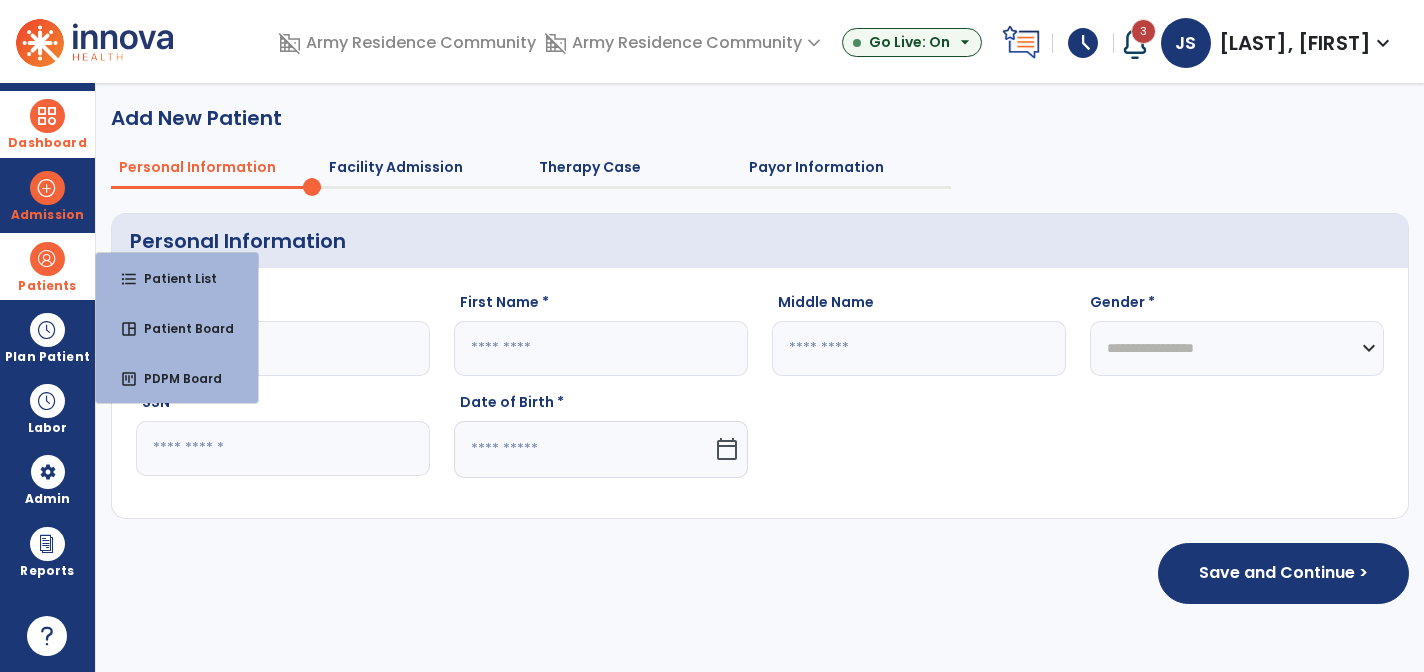 scroll, scrollTop: 0, scrollLeft: 0, axis: both 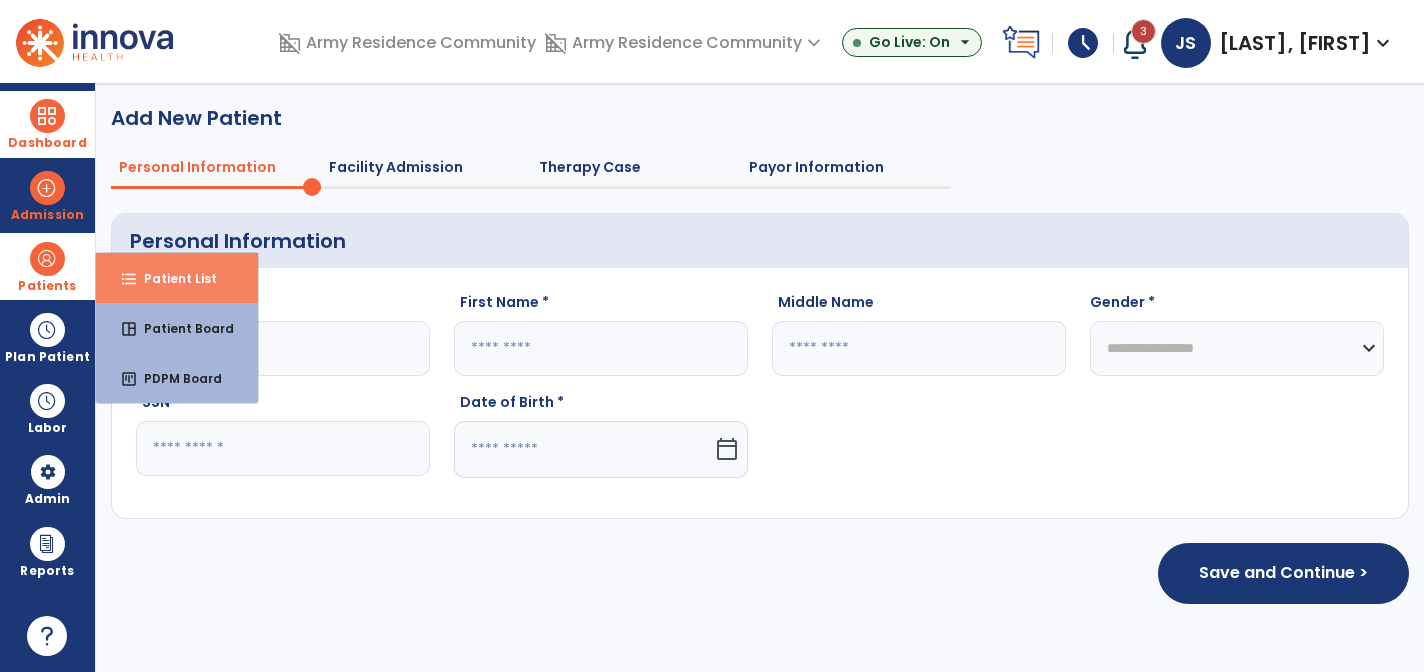 click on "Patient List" at bounding box center (172, 278) 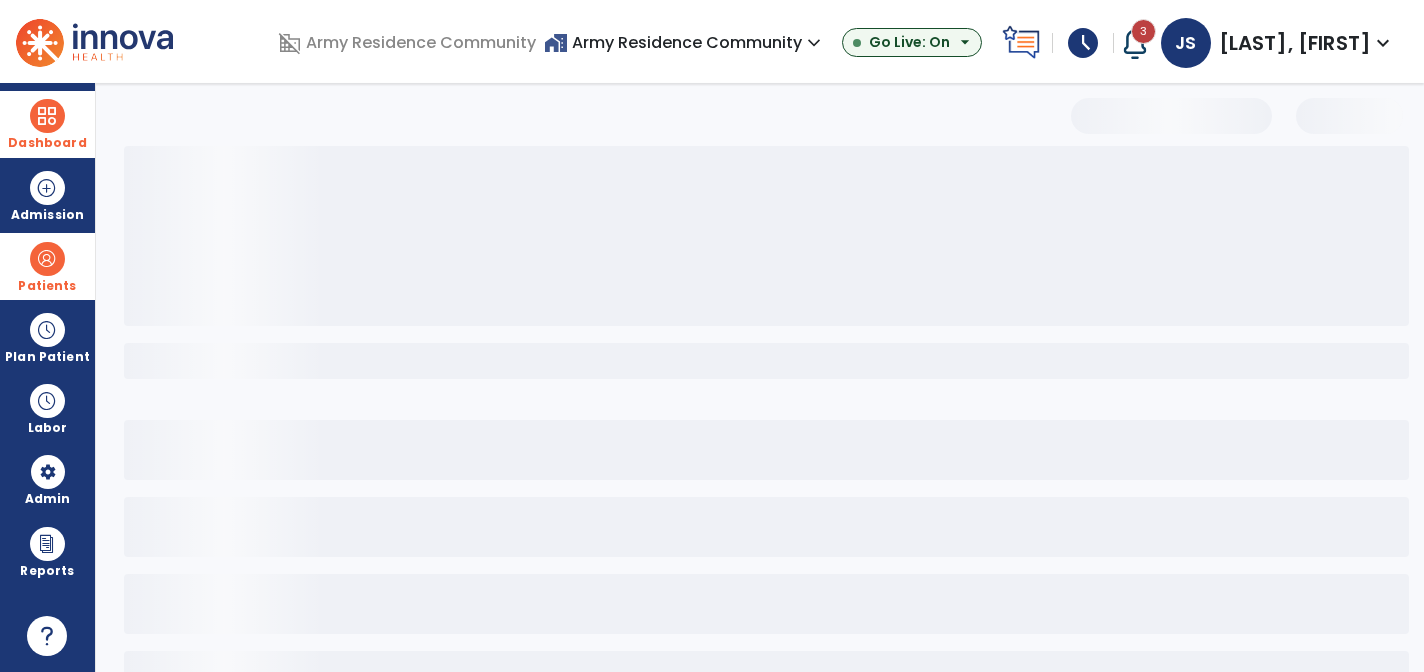 select on "***" 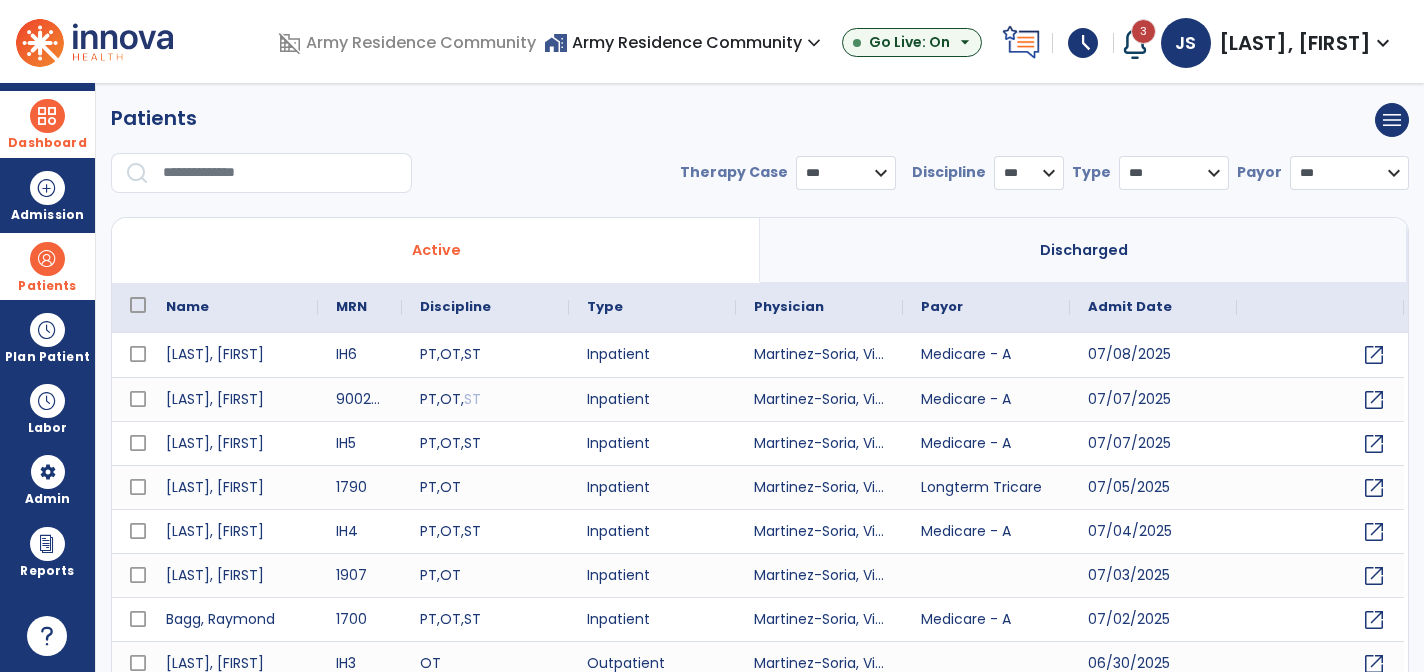 click at bounding box center (280, 173) 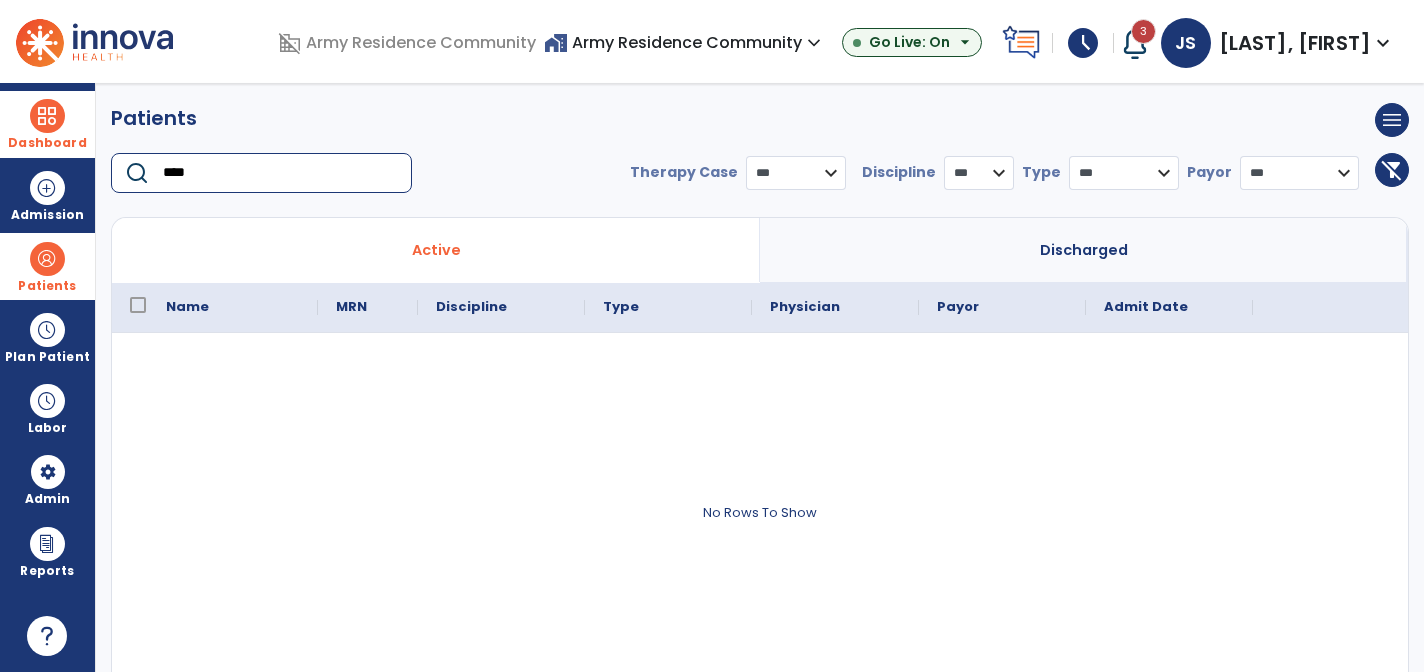 type on "****" 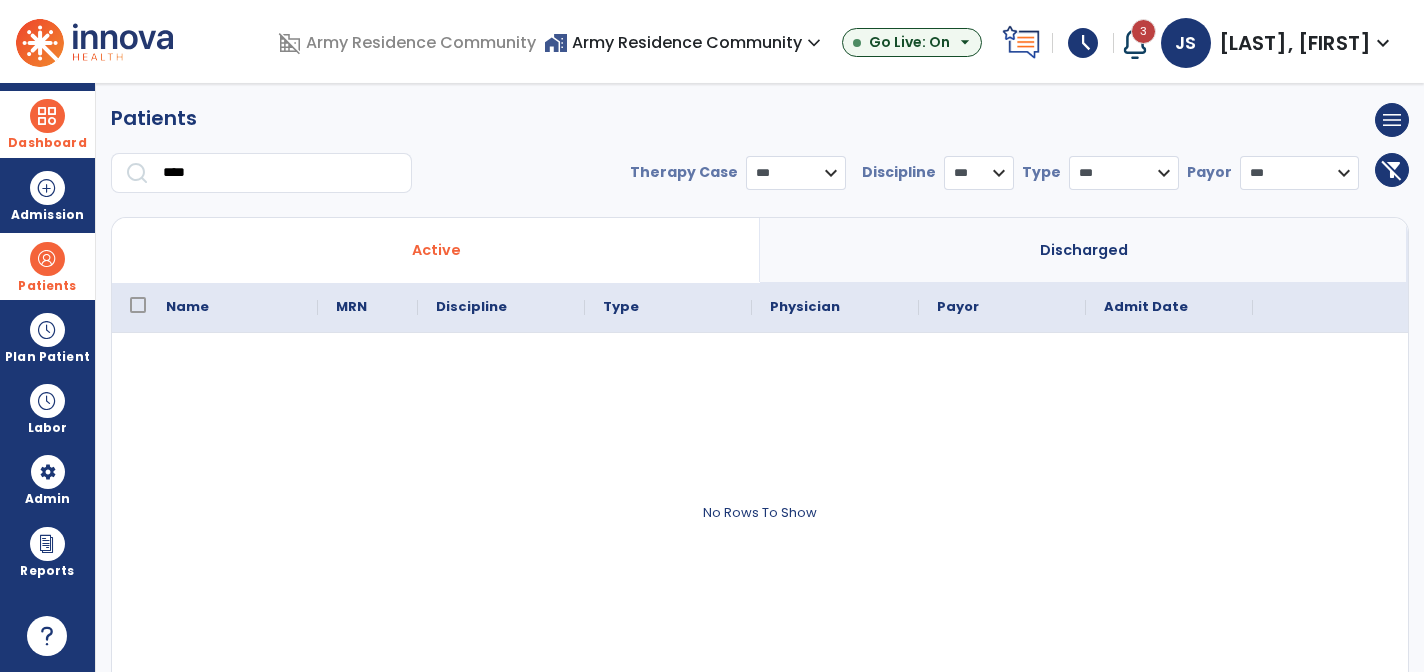 click on "Discharged" at bounding box center [1084, 250] 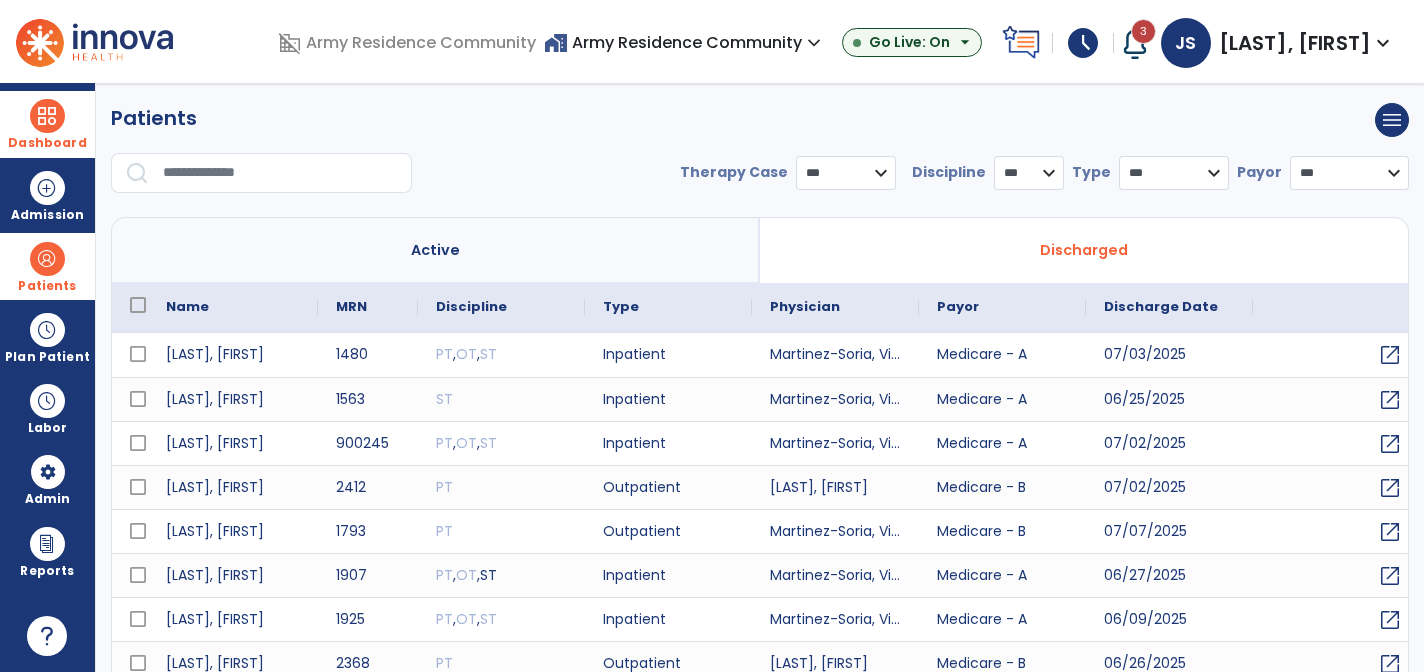 click at bounding box center (280, 173) 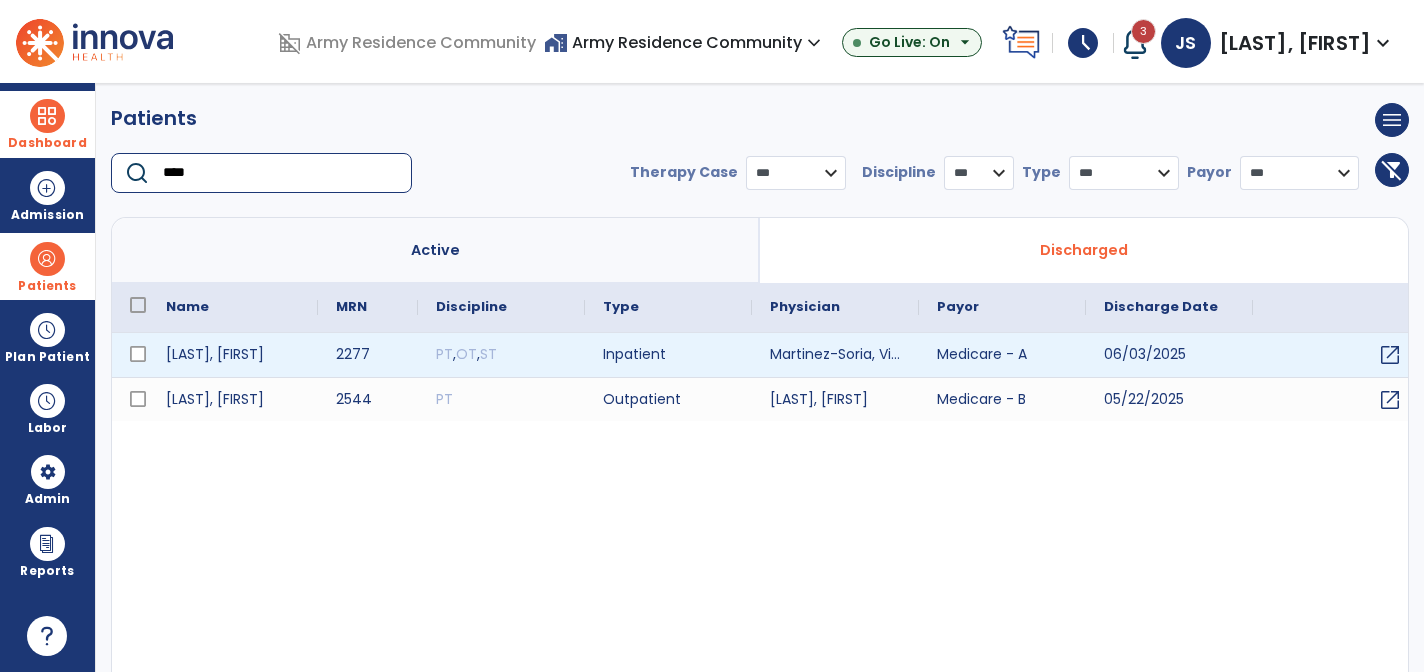 type on "****" 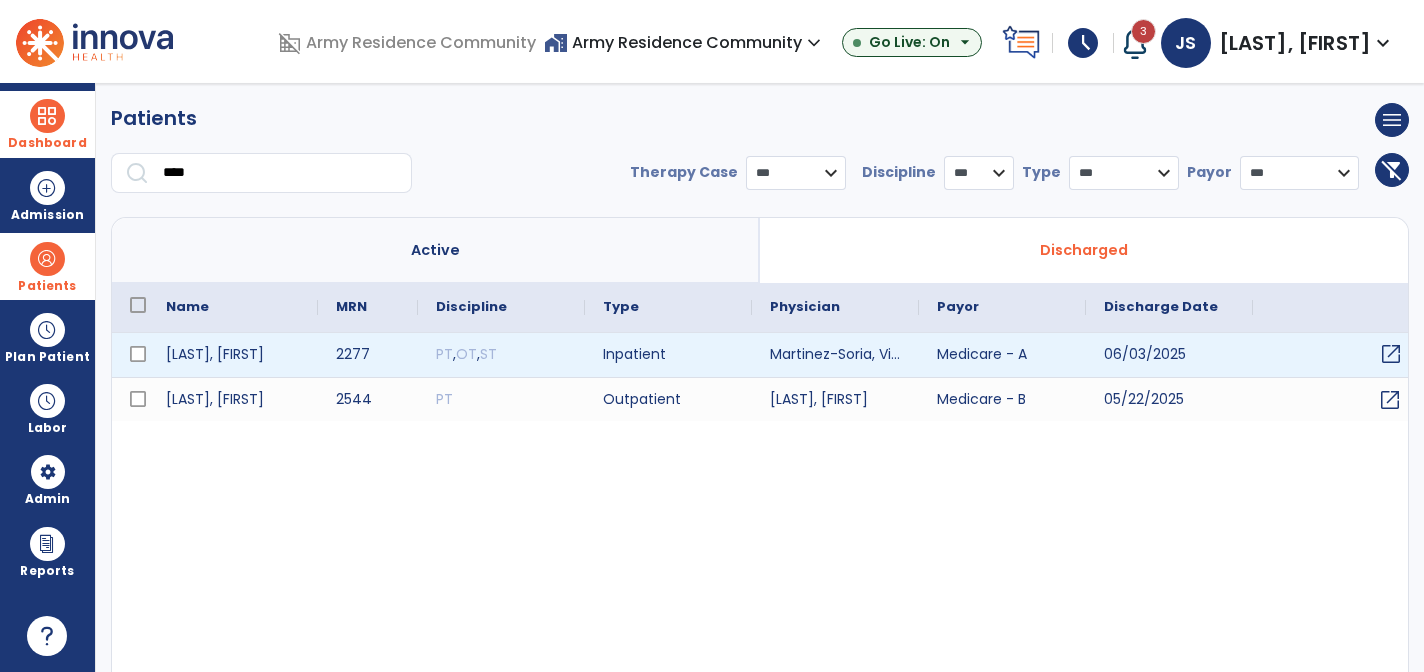 click on "open_in_new" at bounding box center (1391, 354) 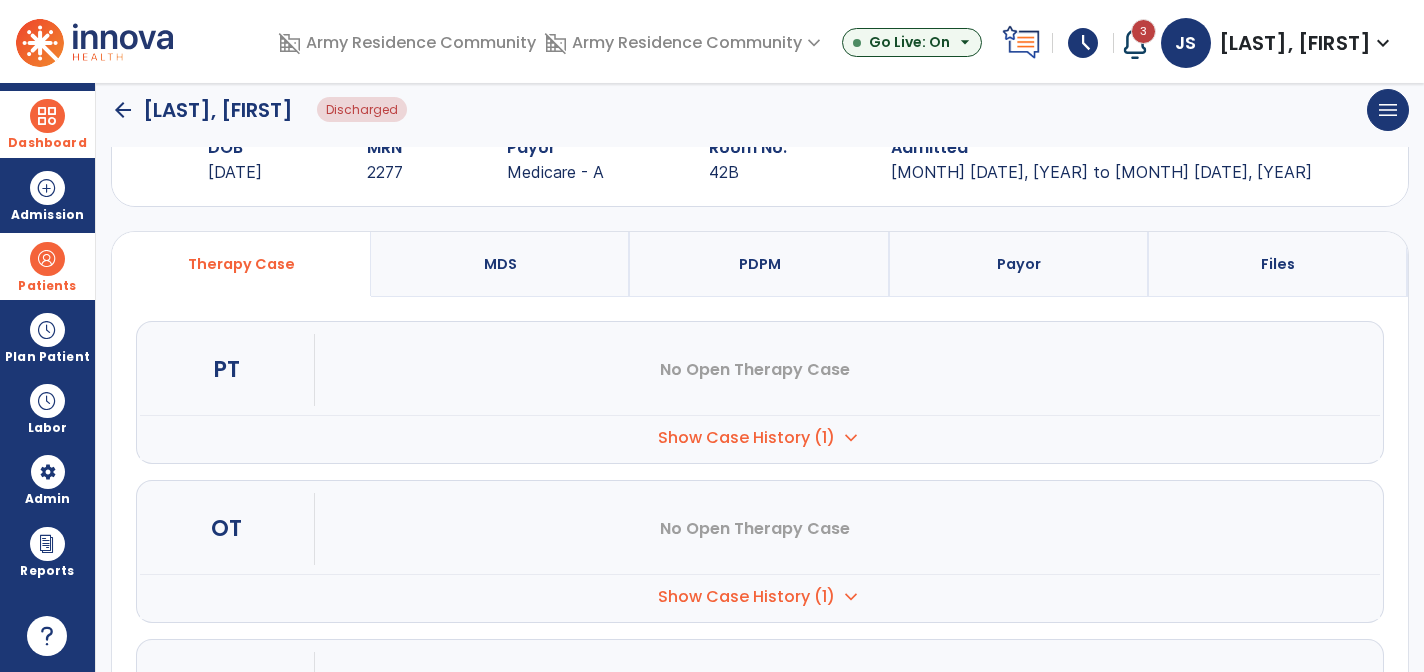 scroll, scrollTop: 100, scrollLeft: 0, axis: vertical 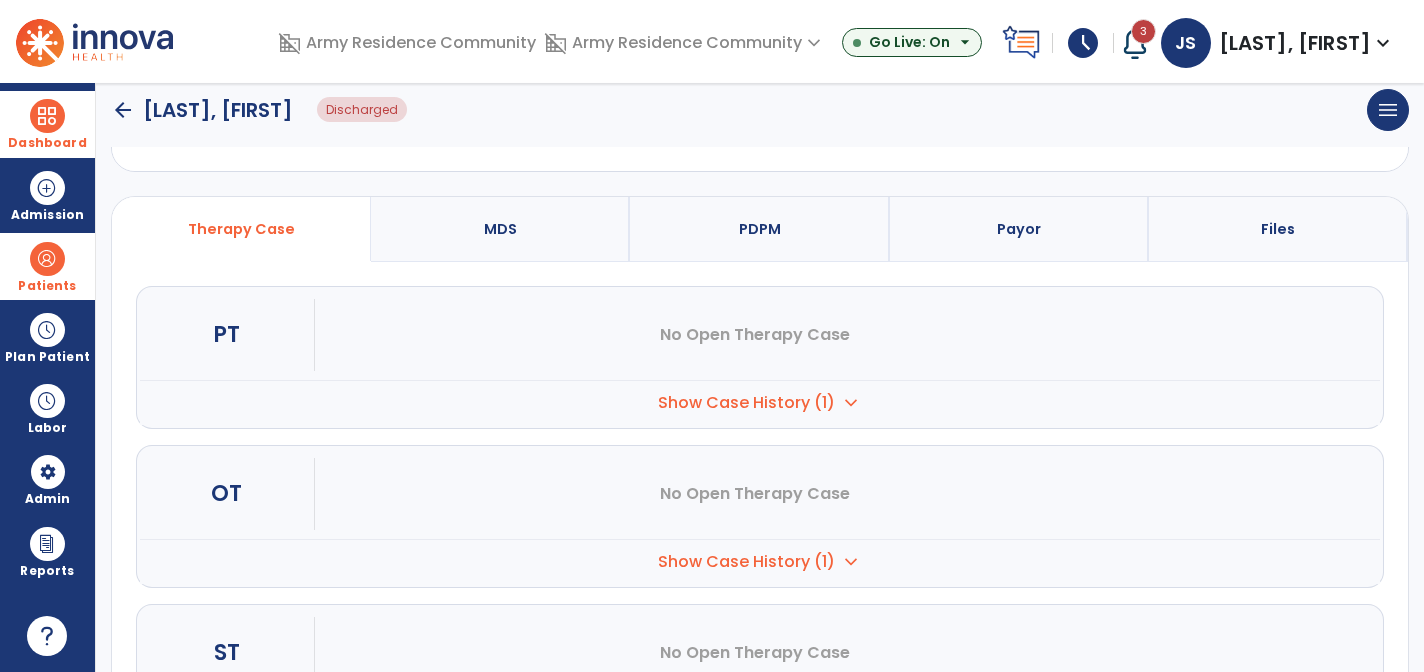 click on "Show Case History (1)" at bounding box center (746, 403) 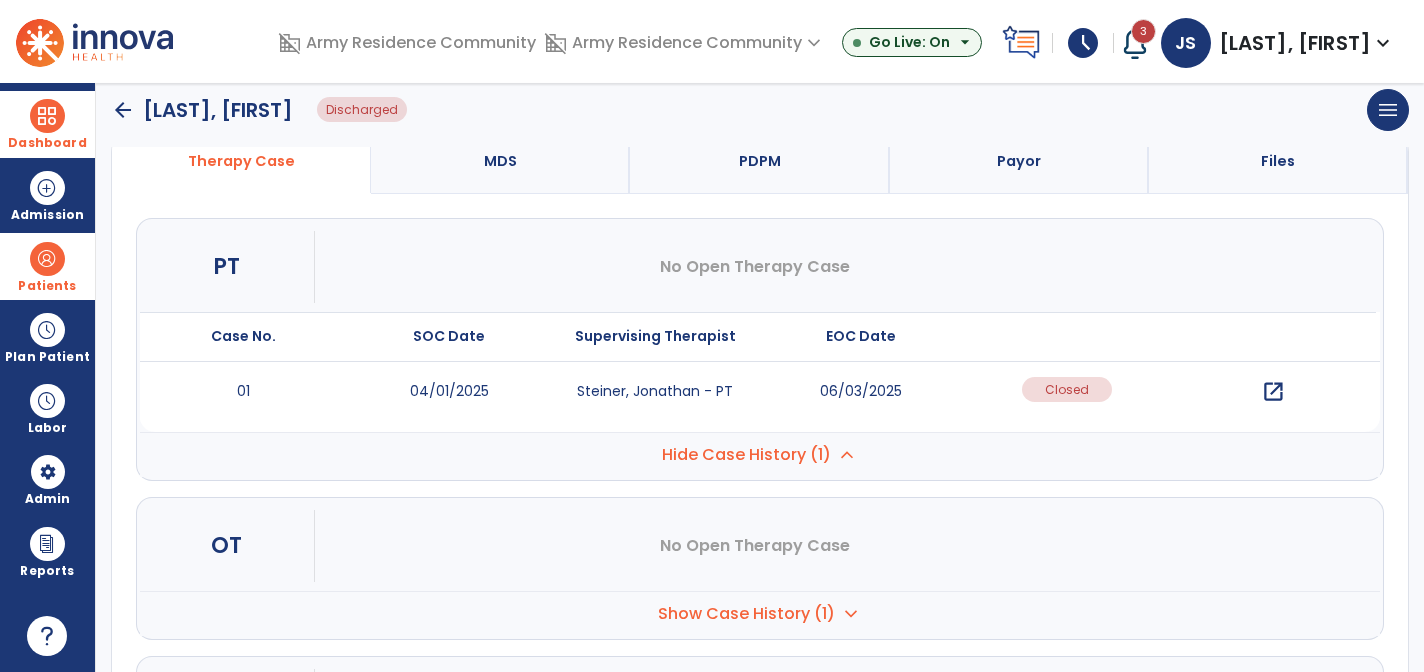 scroll, scrollTop: 200, scrollLeft: 0, axis: vertical 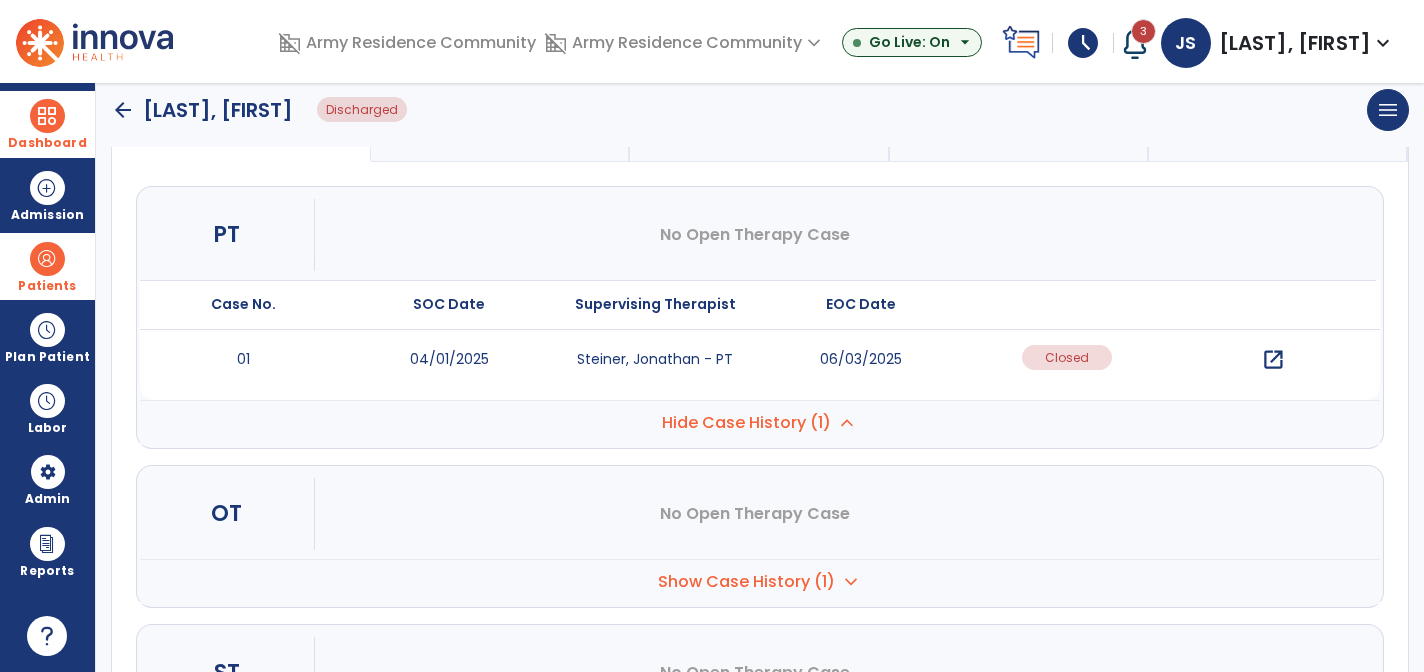 click on "open_in_new" at bounding box center [1273, 360] 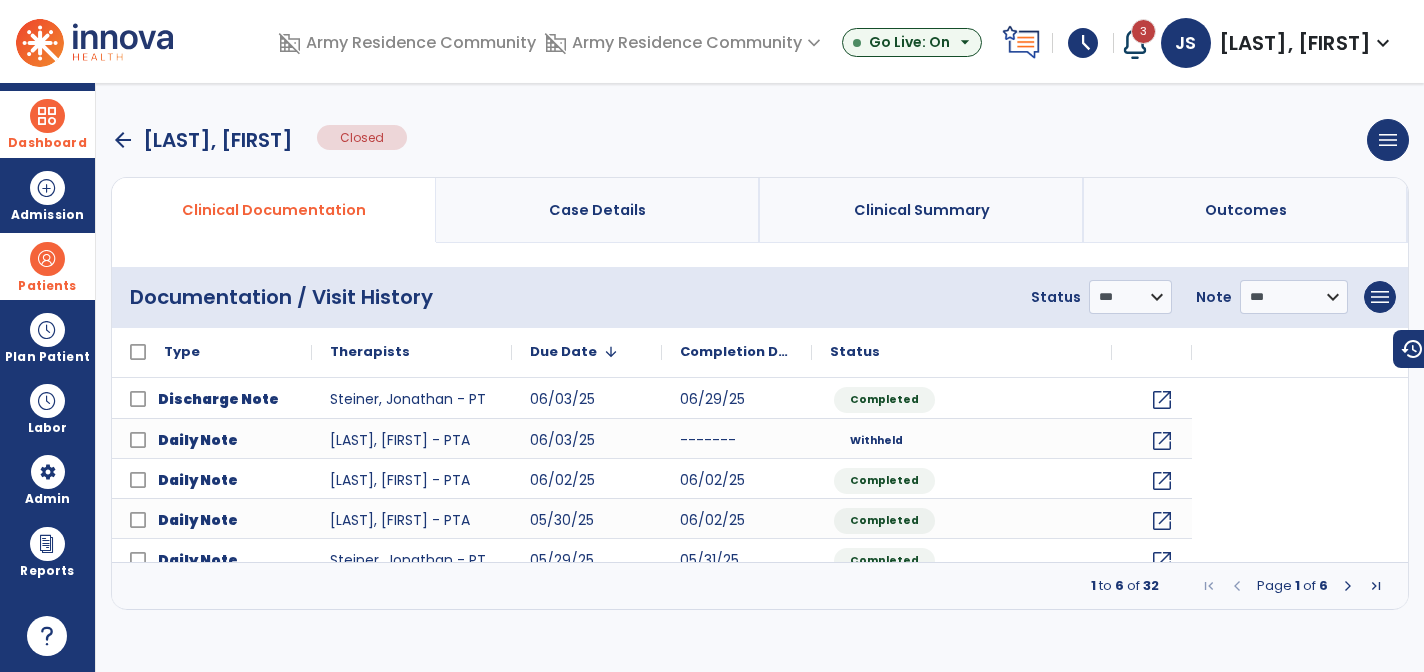 scroll, scrollTop: 0, scrollLeft: 0, axis: both 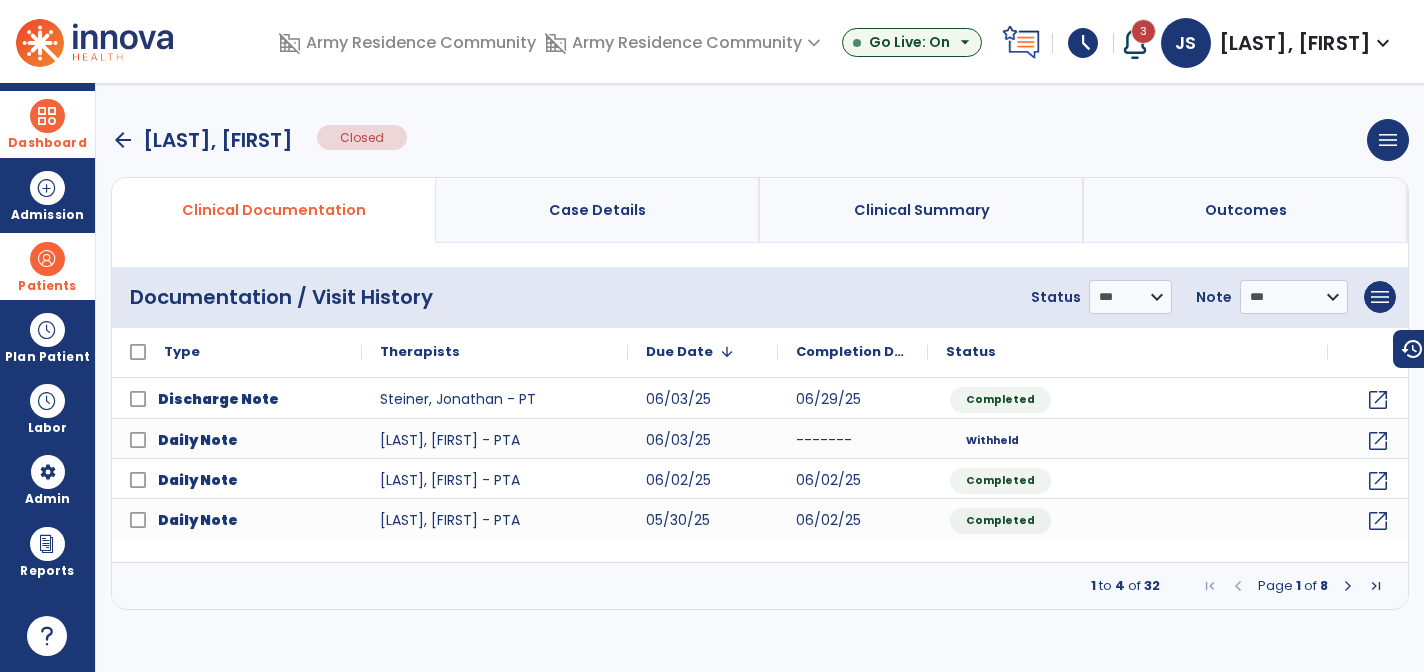 click at bounding box center (1376, 586) 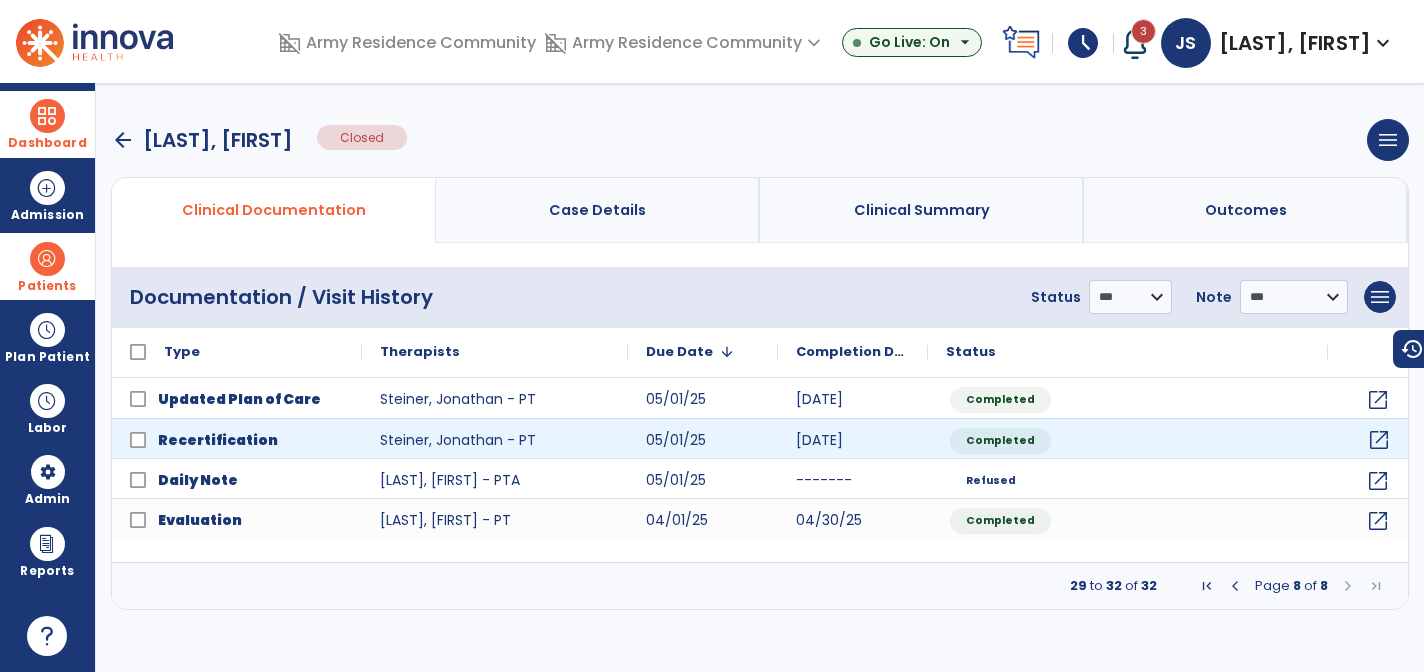 click on "open_in_new" 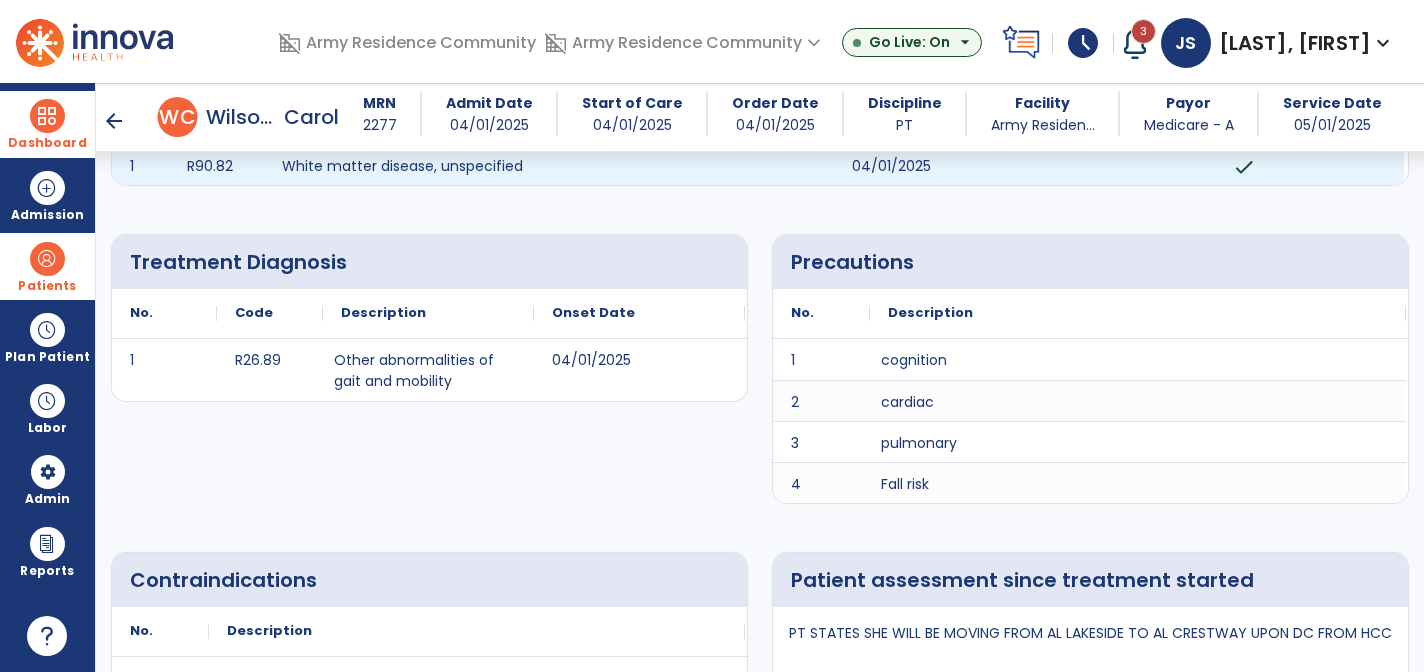 scroll, scrollTop: 200, scrollLeft: 0, axis: vertical 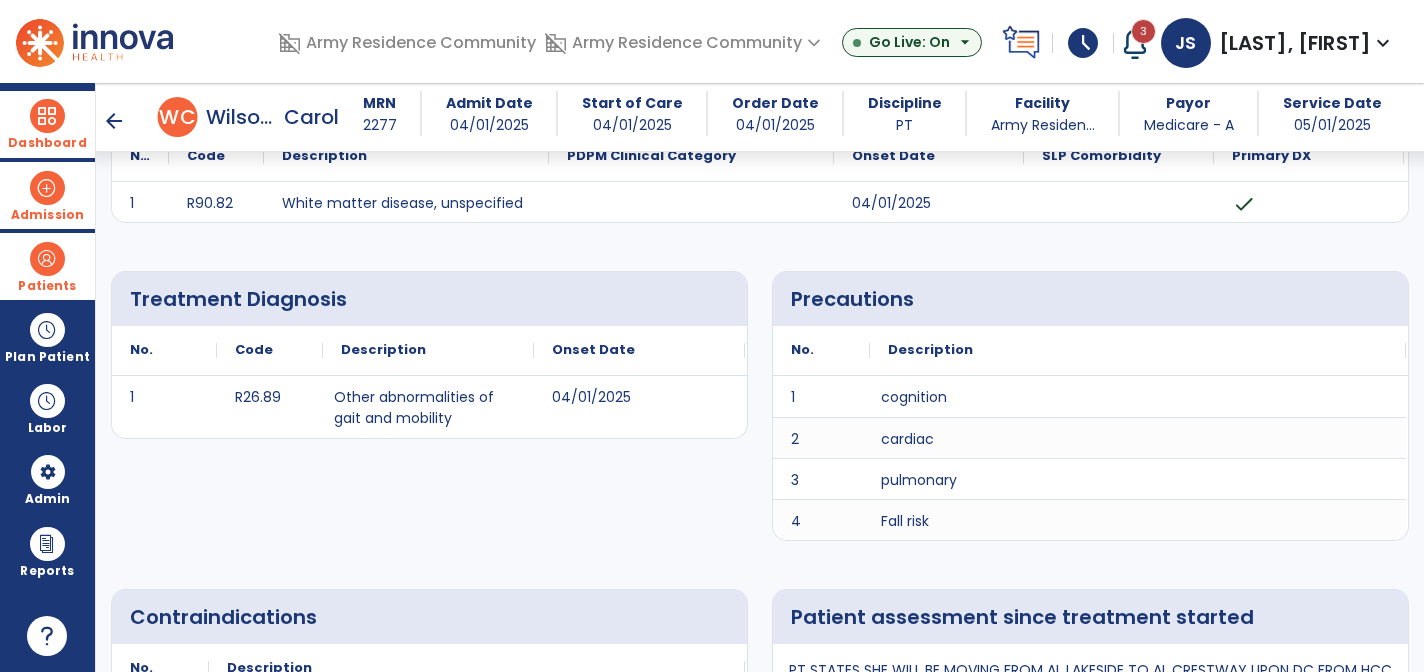 click on "Admission" at bounding box center [47, 215] 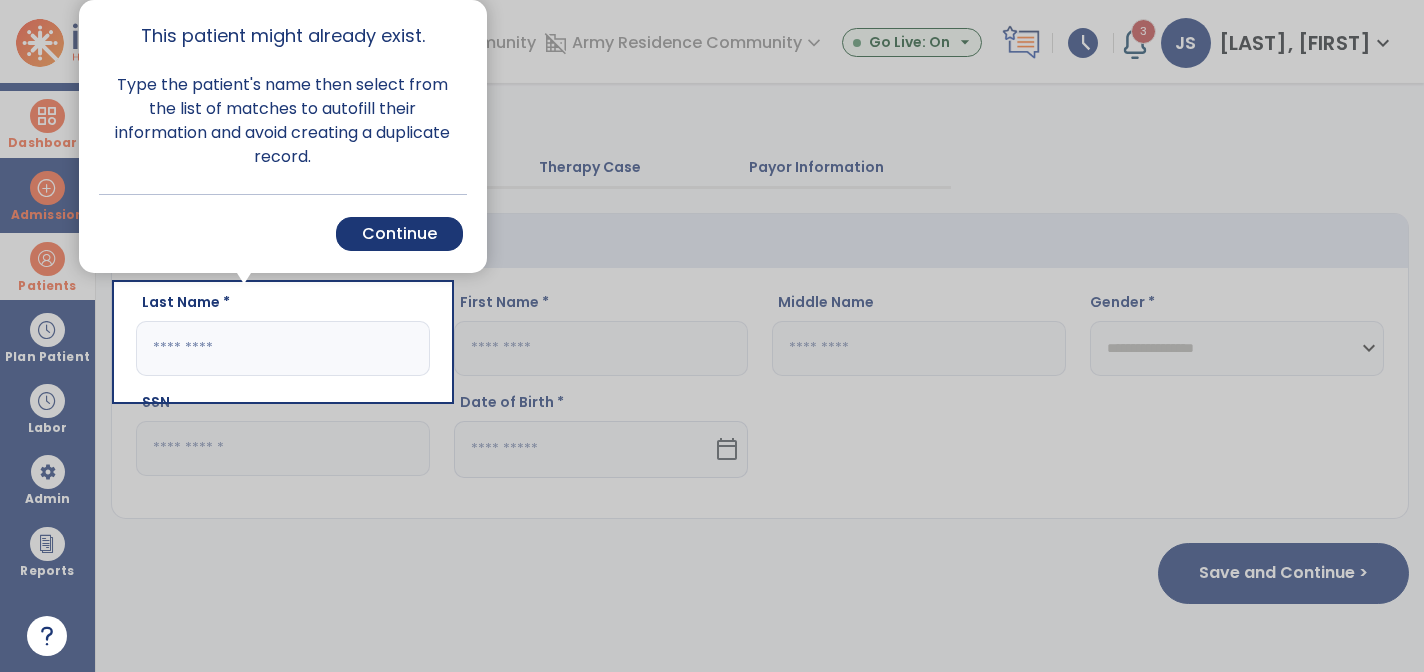 scroll, scrollTop: 0, scrollLeft: 0, axis: both 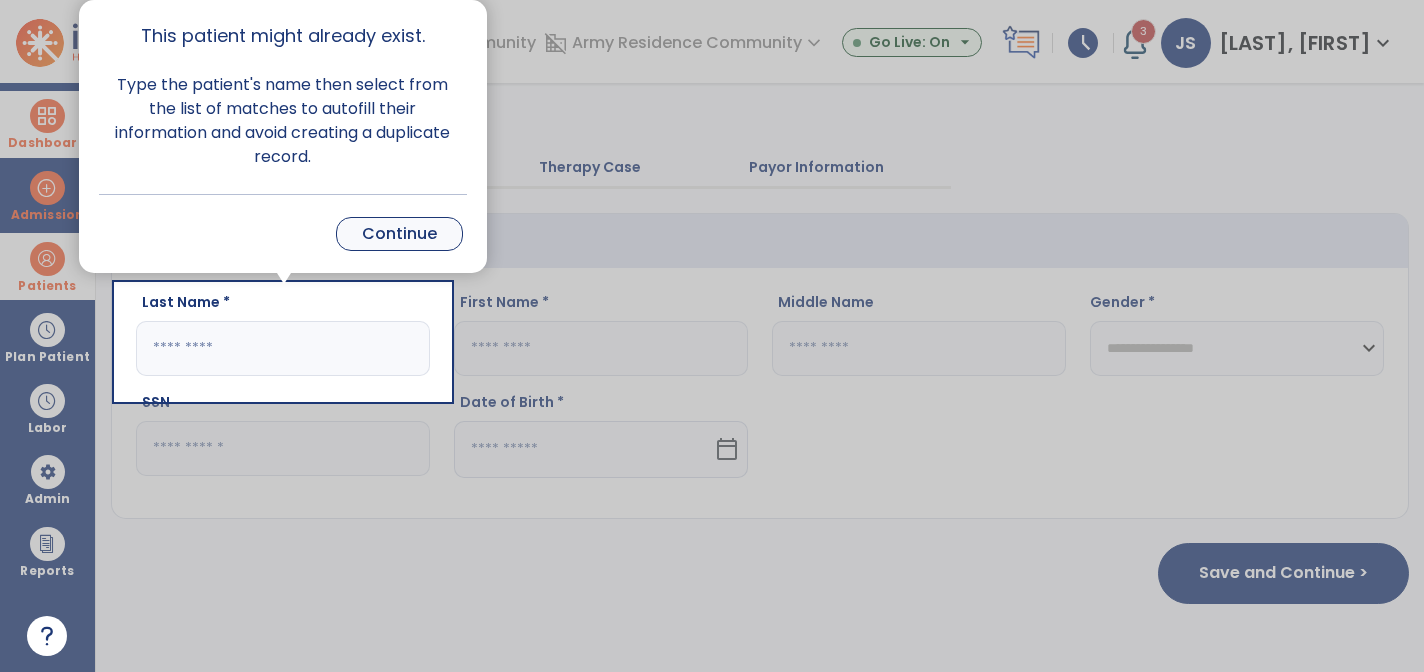 click on "Continue" at bounding box center [399, 234] 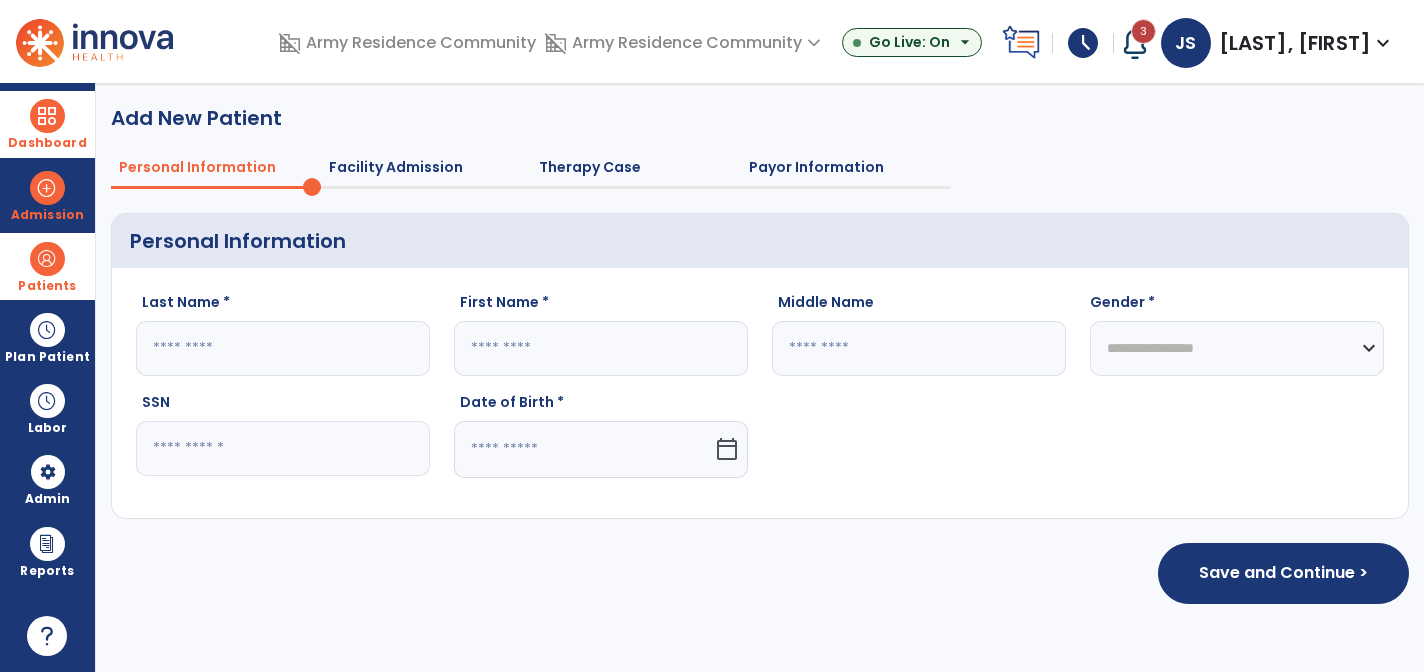 click 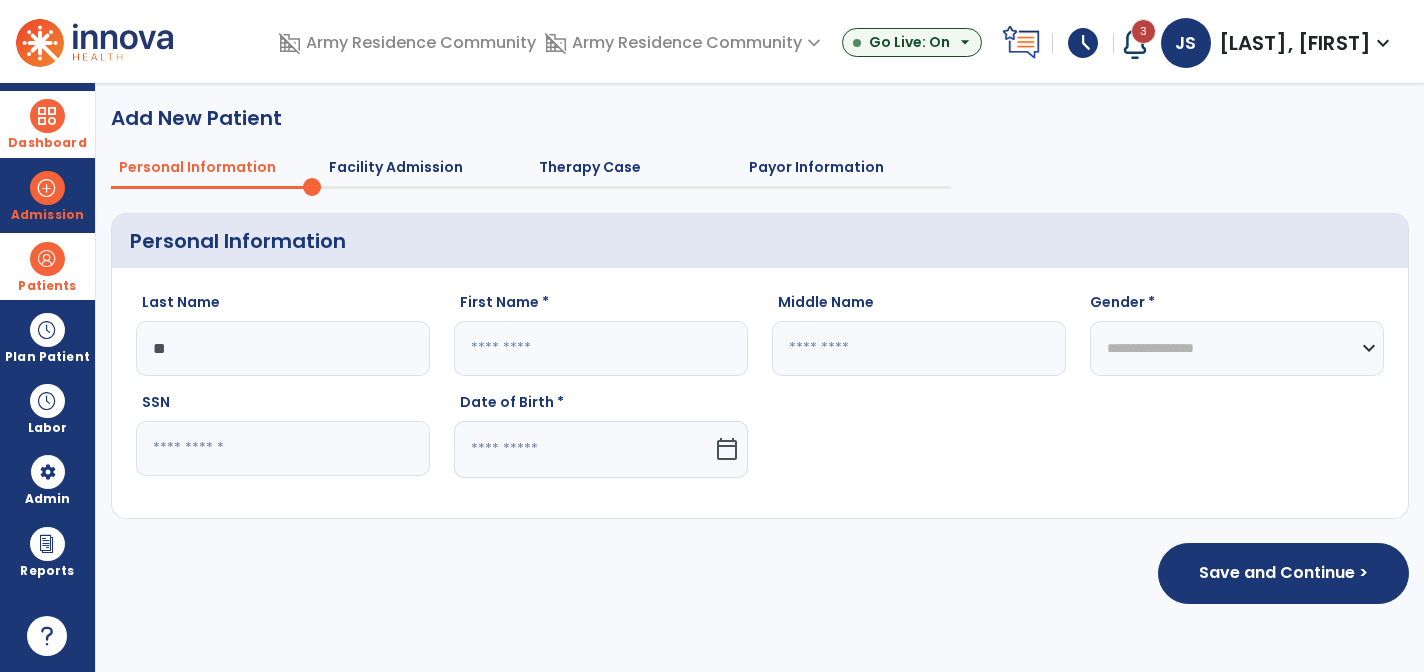type on "*" 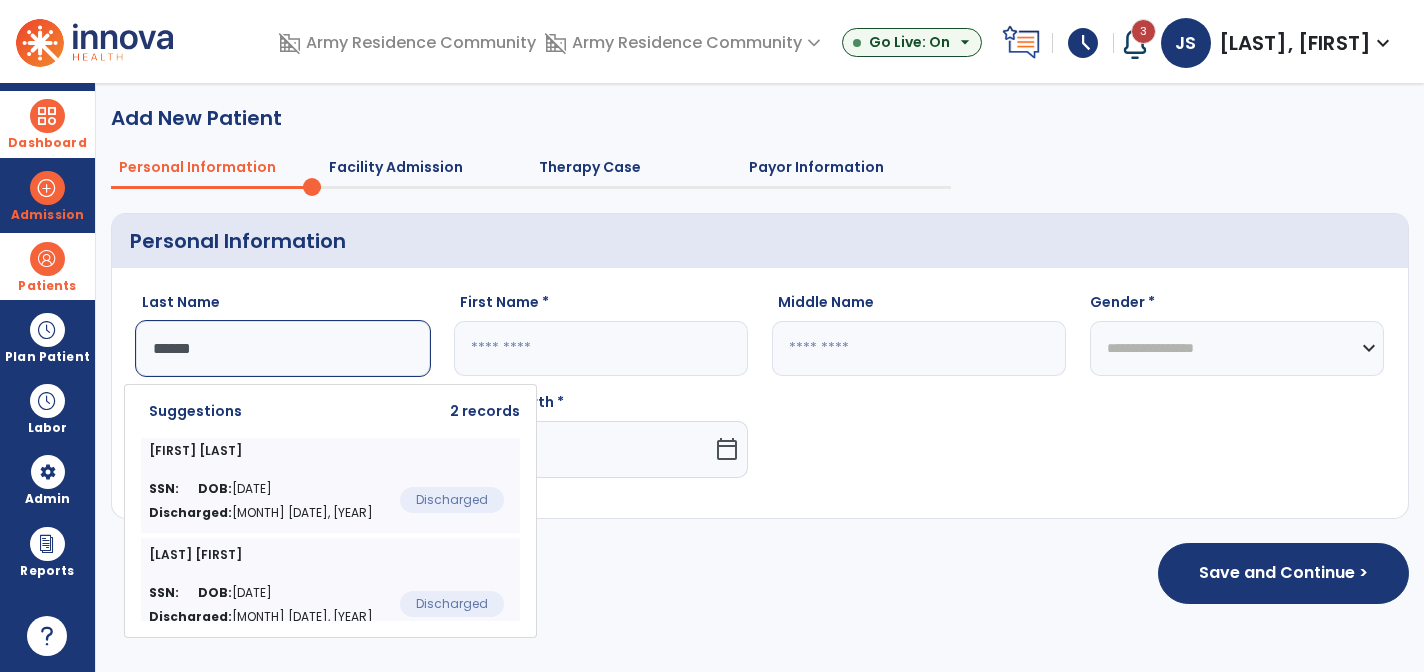 type on "******" 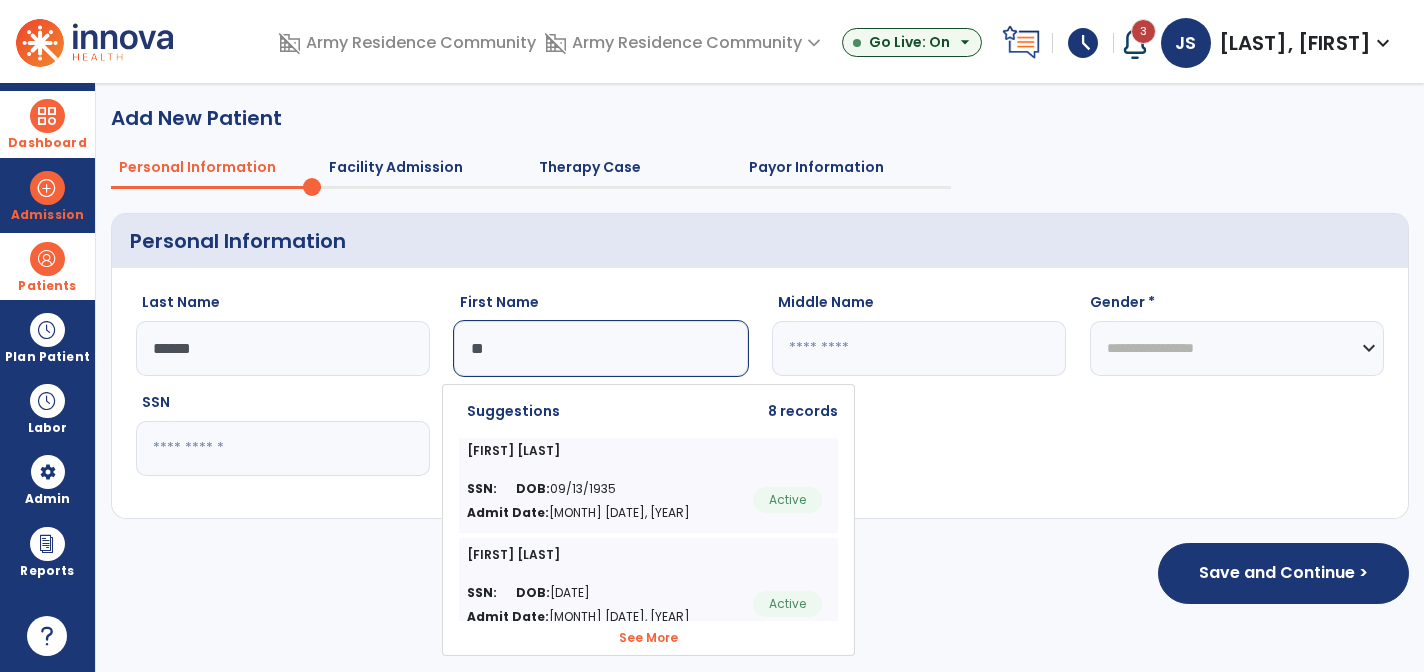 type on "**" 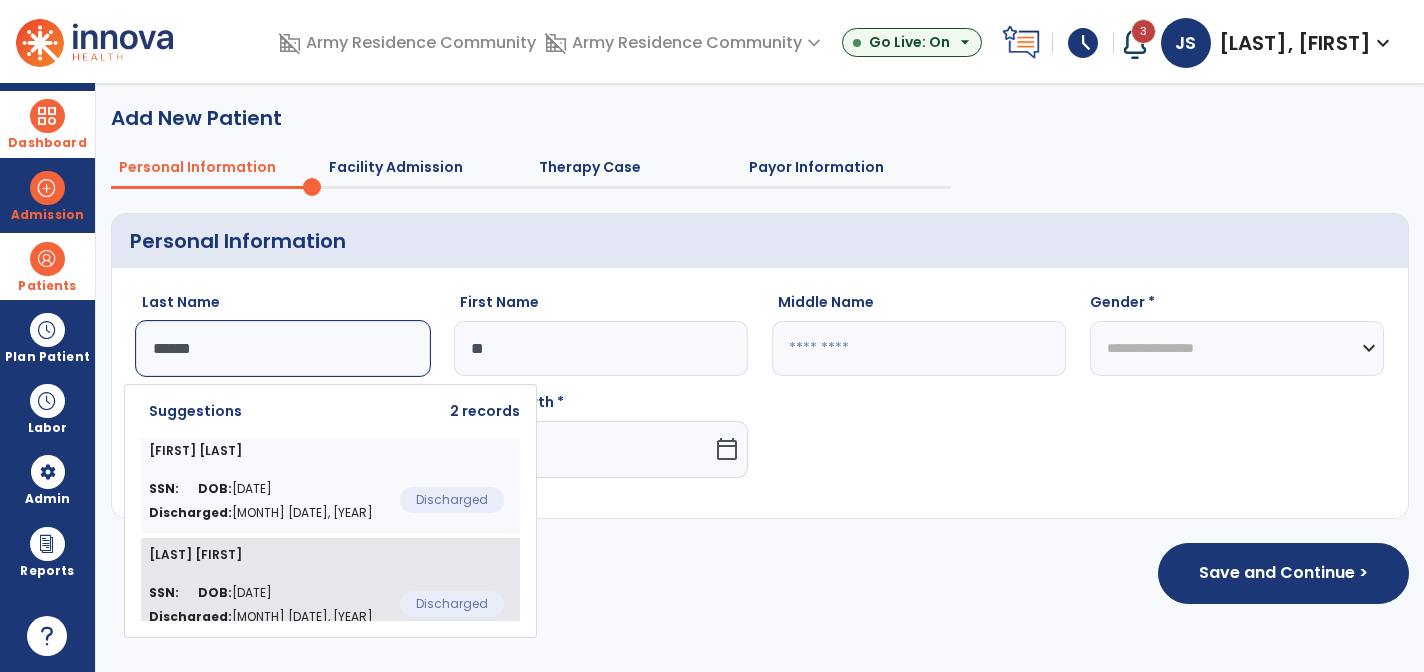 click on "SSN:   DOB:  [DATE] Discharged:  [MONTH] [DATE], [YEAR]  Discharged" 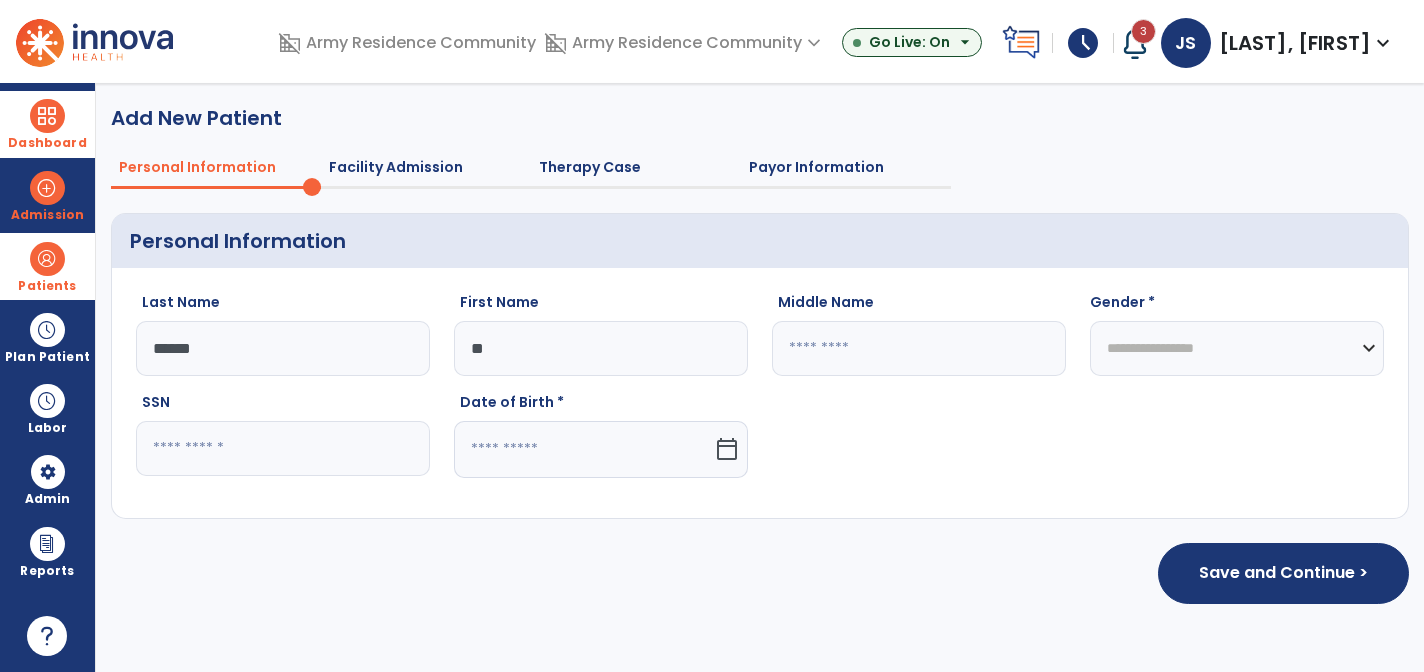 type on "******" 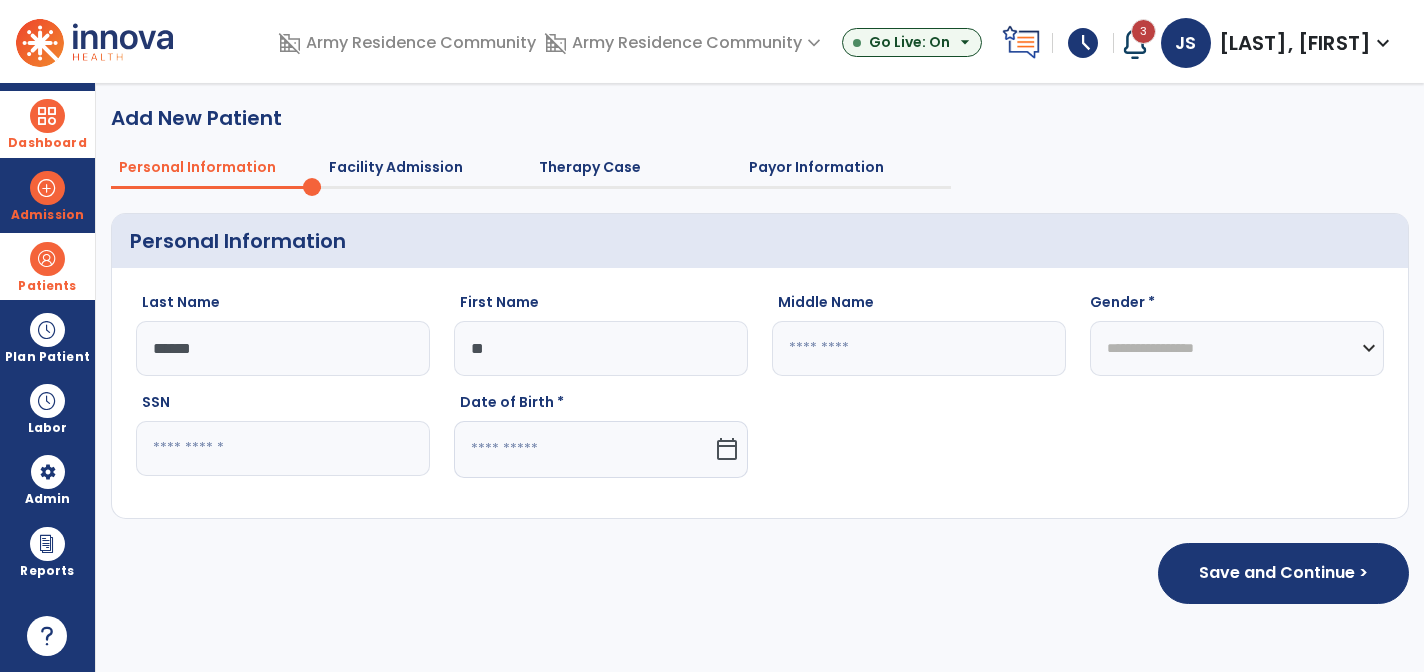 type on "*****" 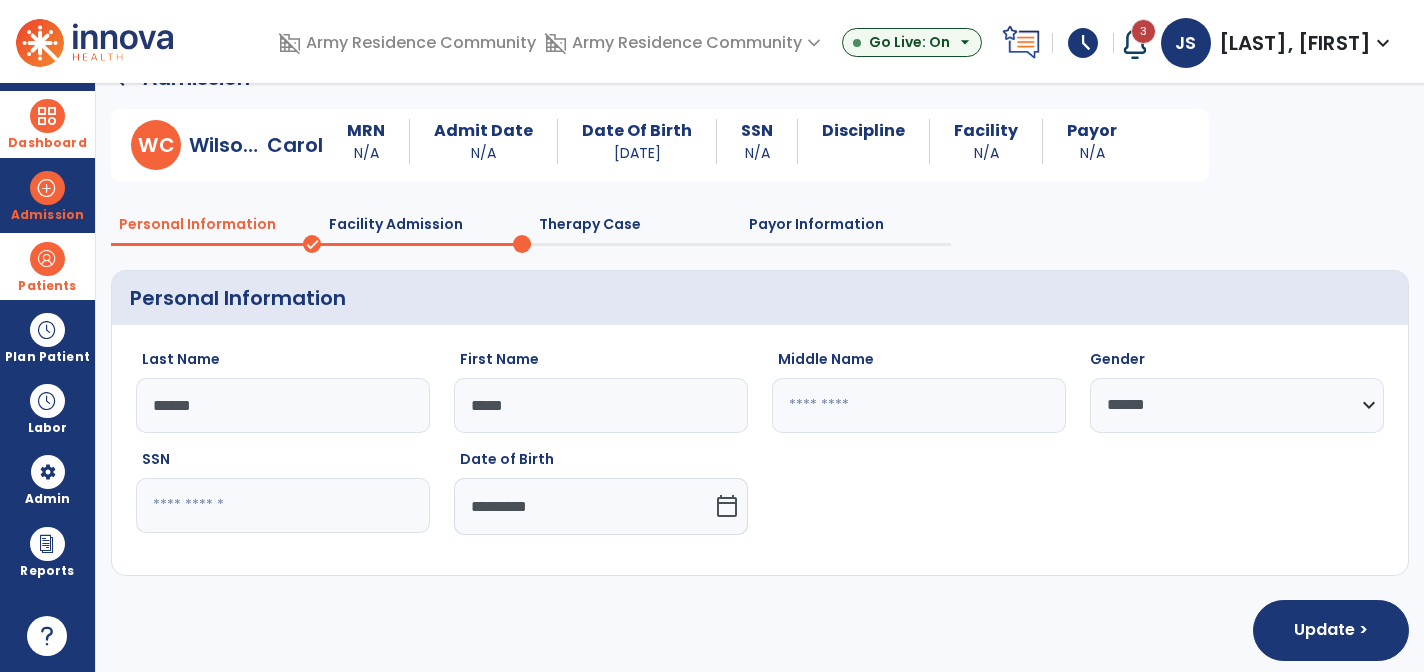 scroll, scrollTop: 52, scrollLeft: 0, axis: vertical 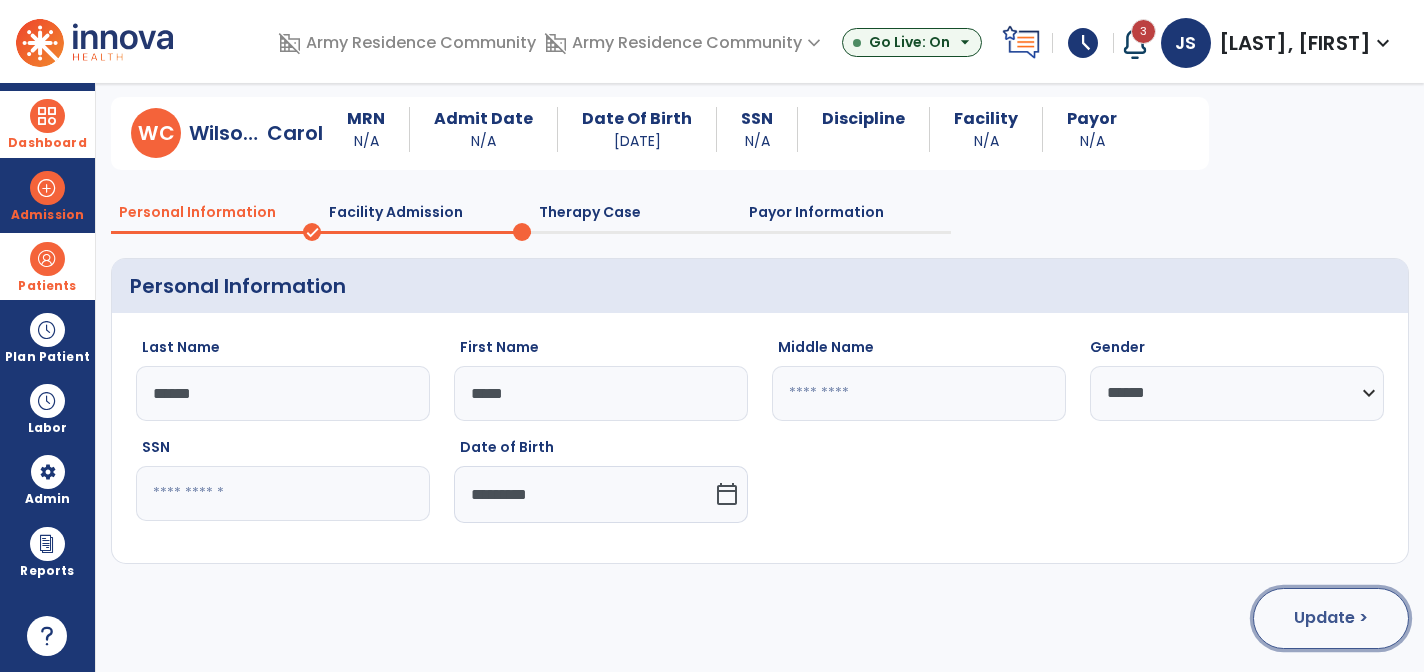 click on "Update >" 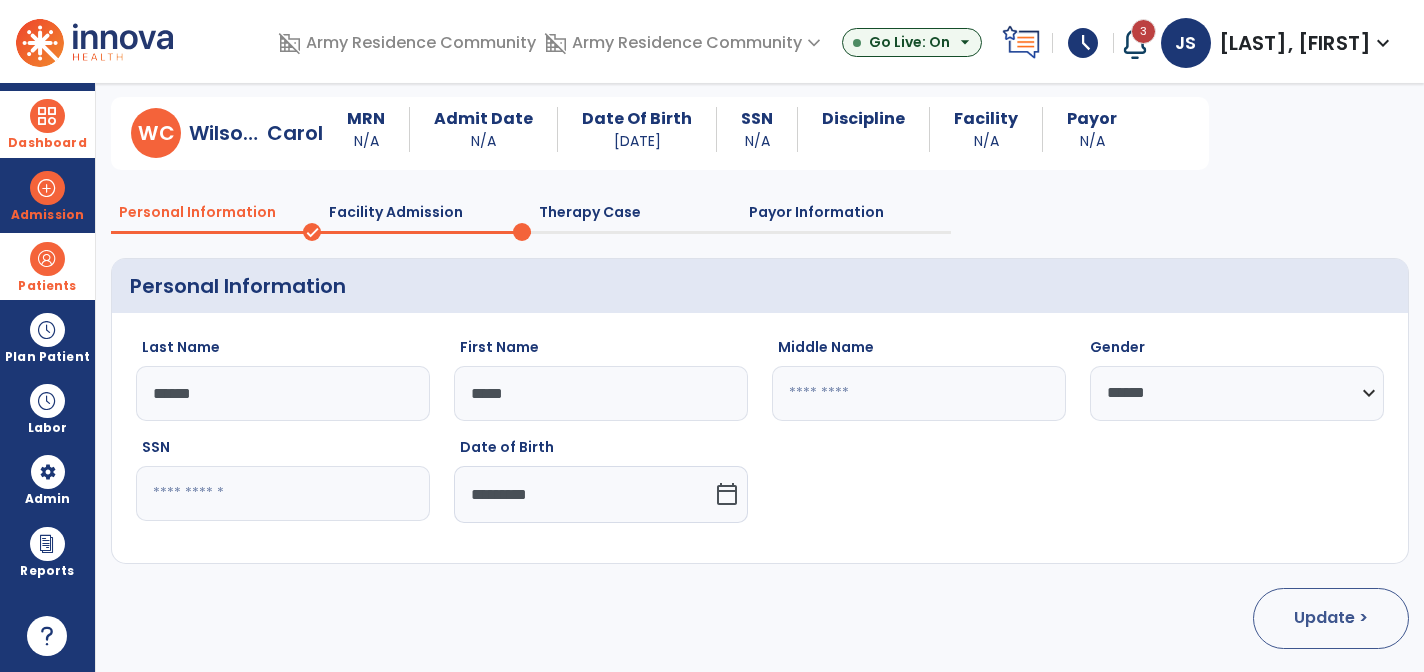 select on "**********" 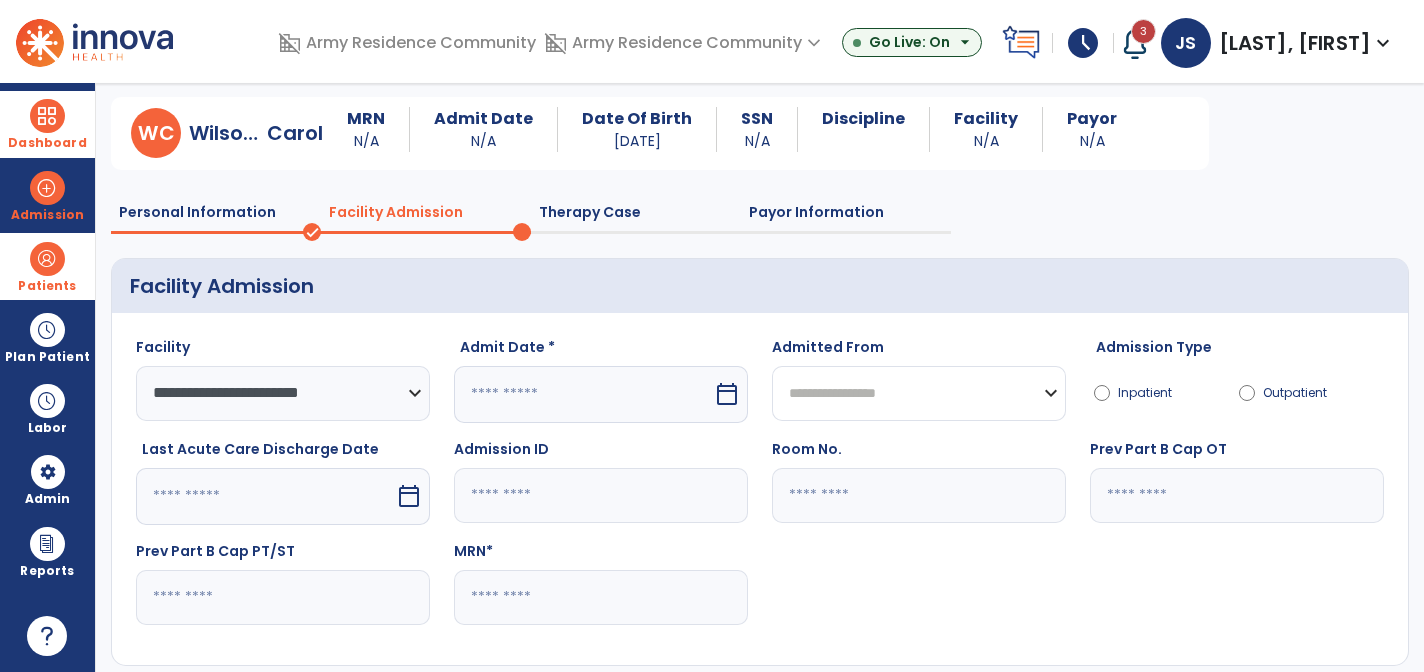 click on "**********" 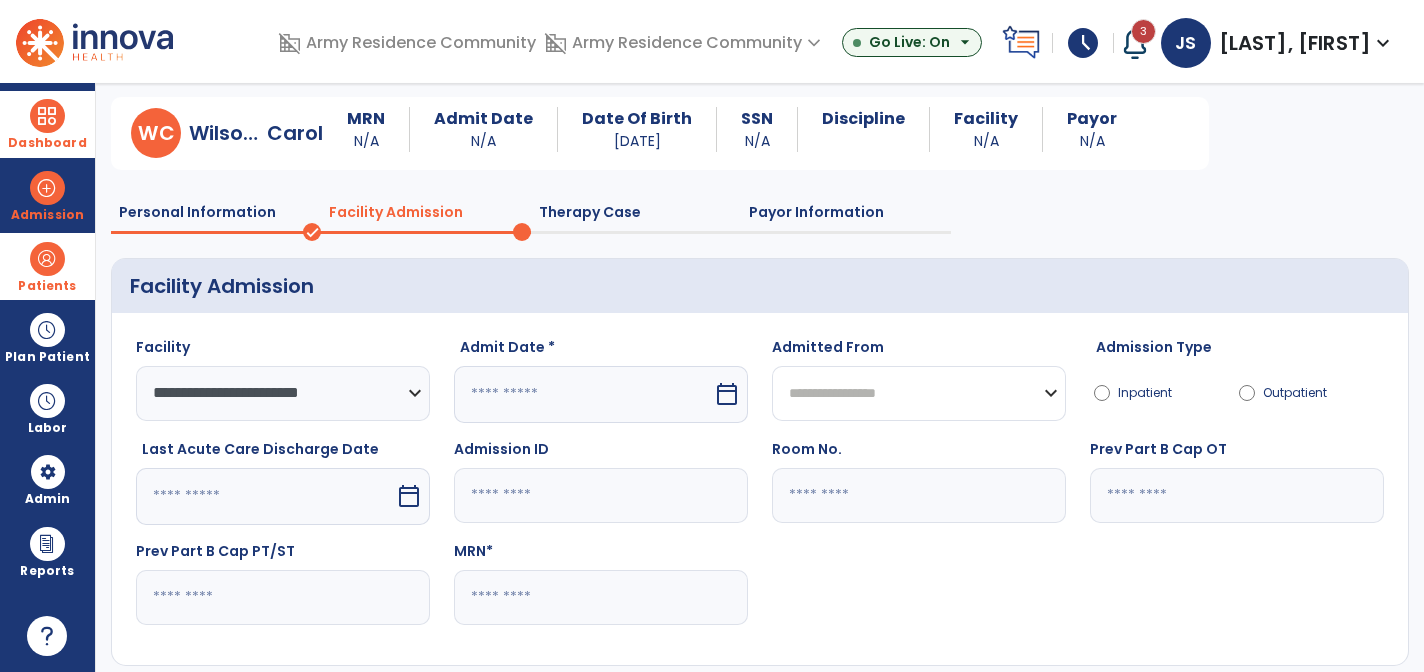 select on "***" 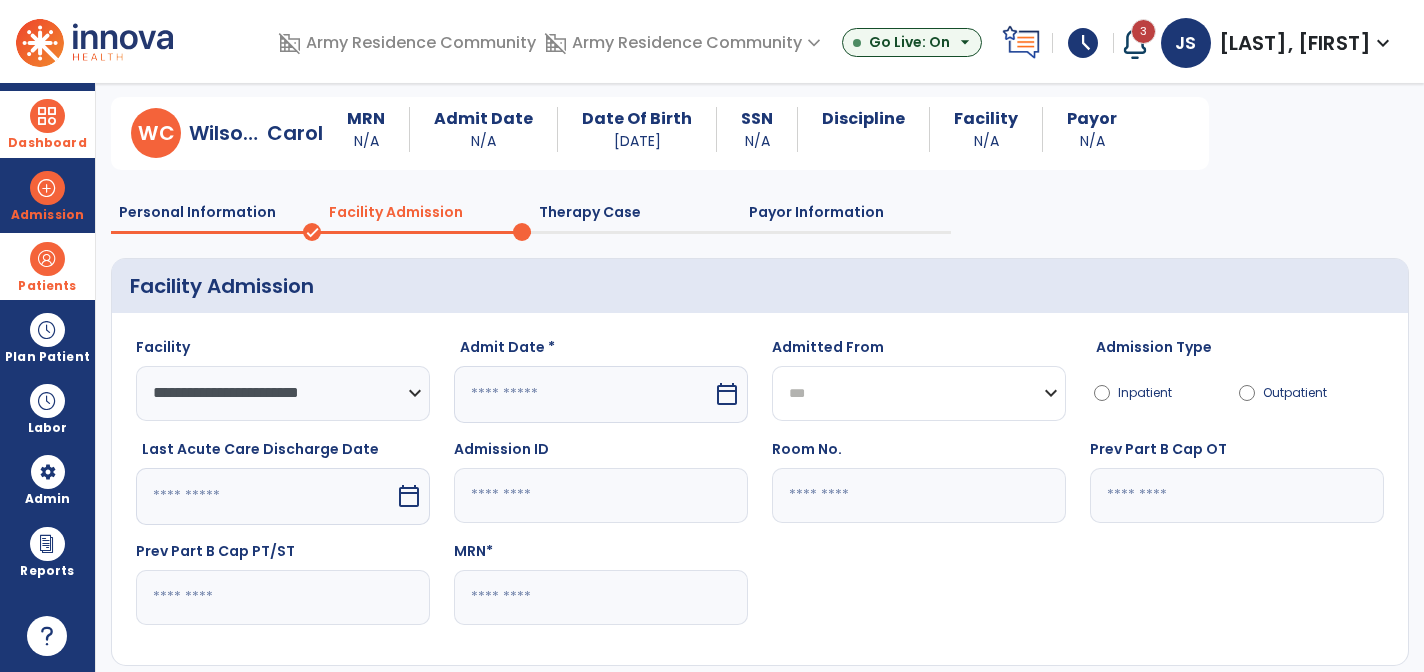click on "**********" 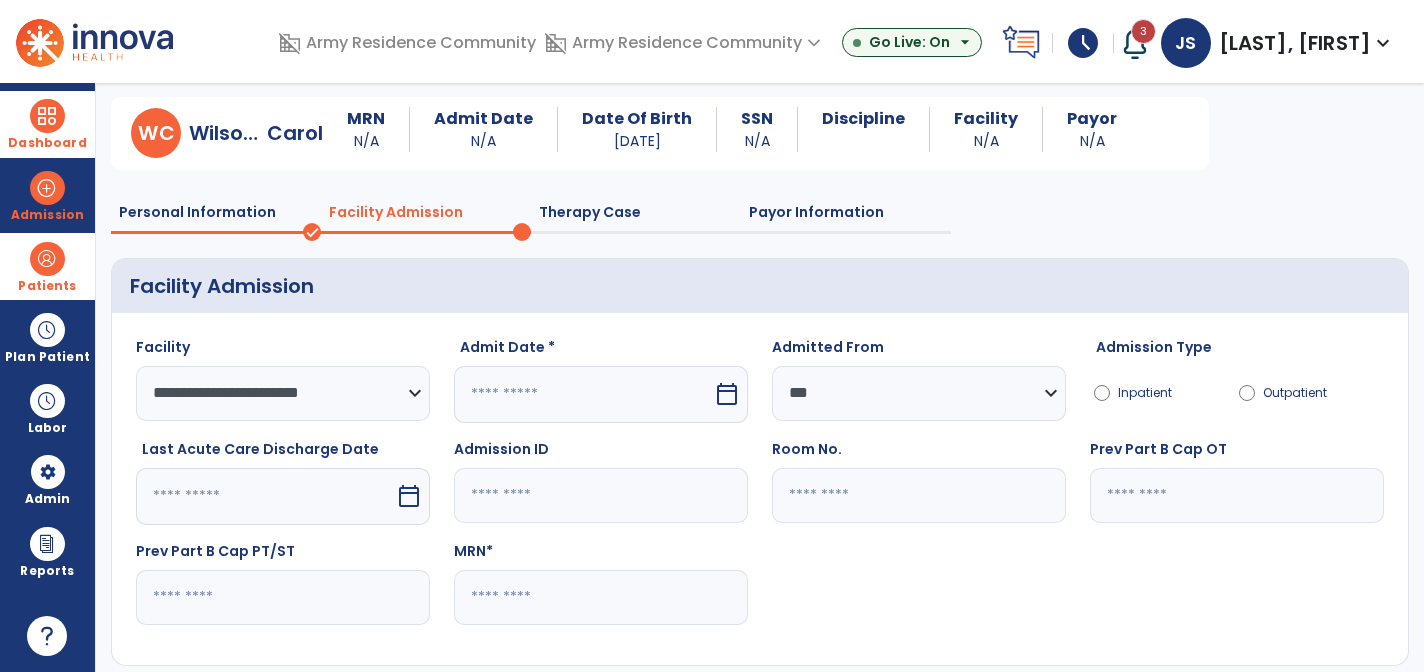 click on "calendar_today" at bounding box center [729, 394] 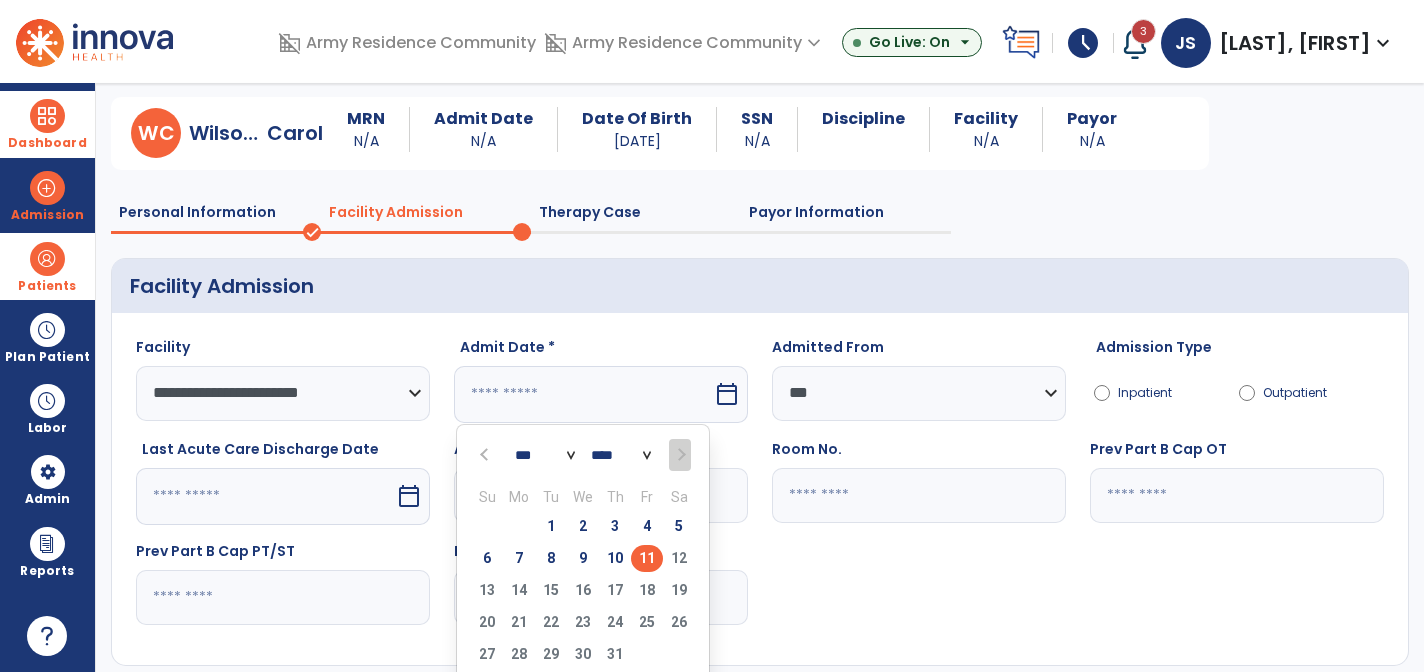 click on "11" at bounding box center [647, 558] 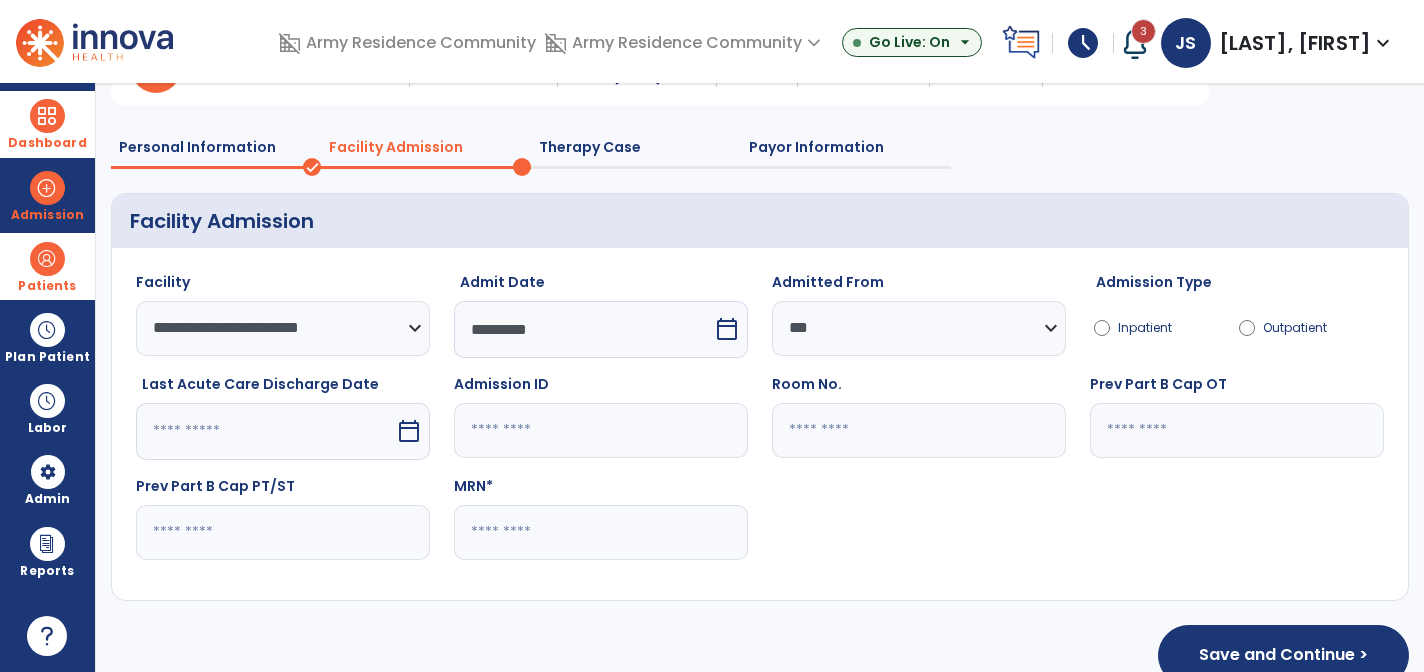scroll, scrollTop: 153, scrollLeft: 0, axis: vertical 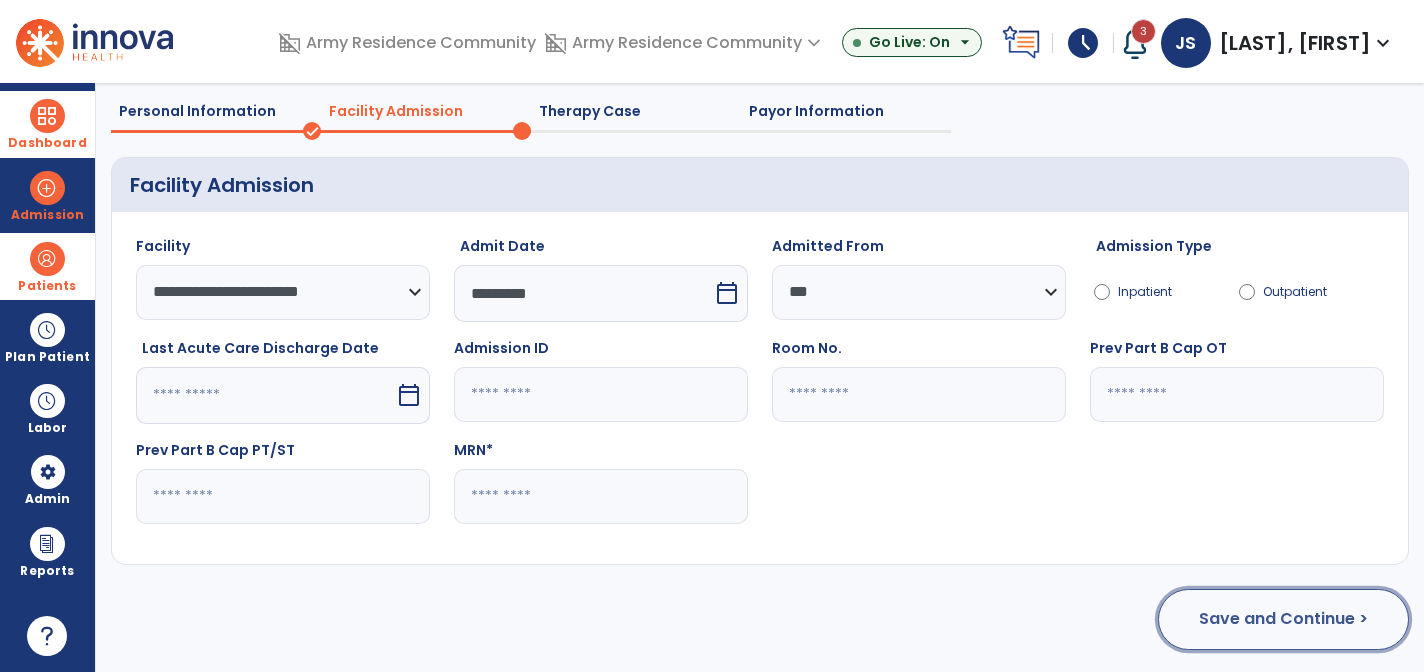 click on "Save and Continue >" 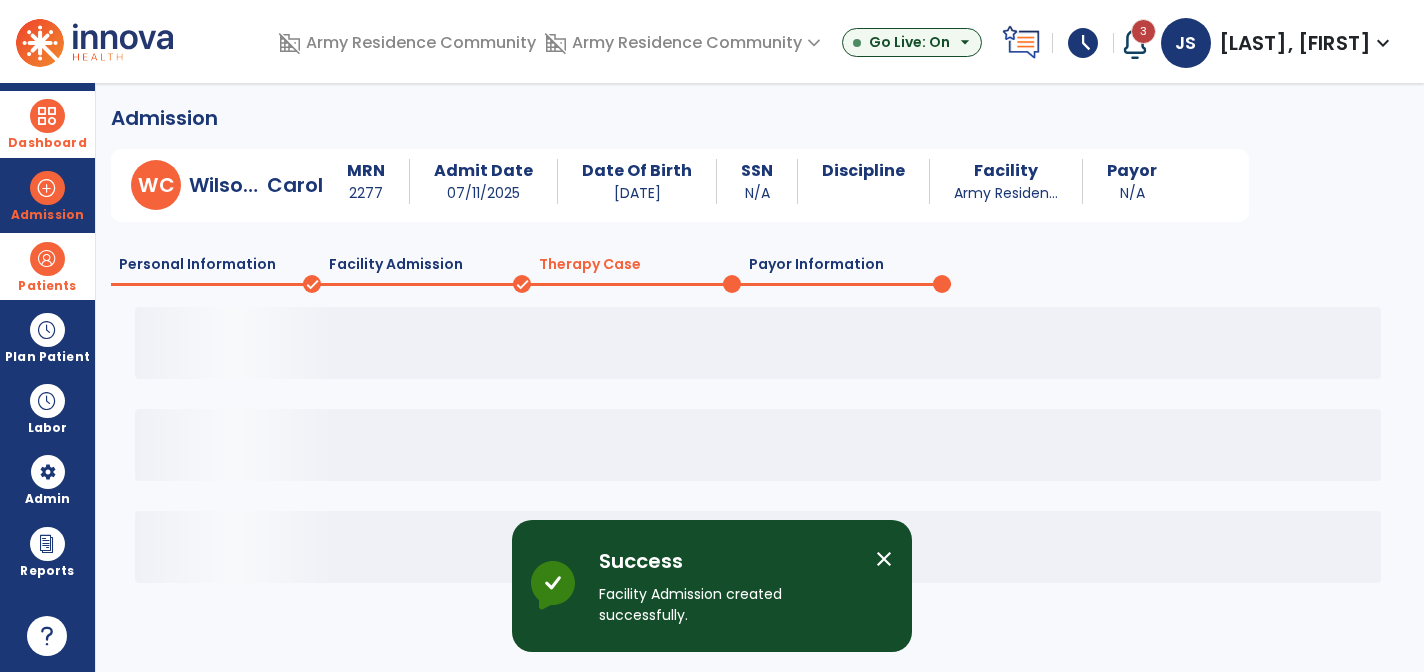 scroll, scrollTop: 0, scrollLeft: 0, axis: both 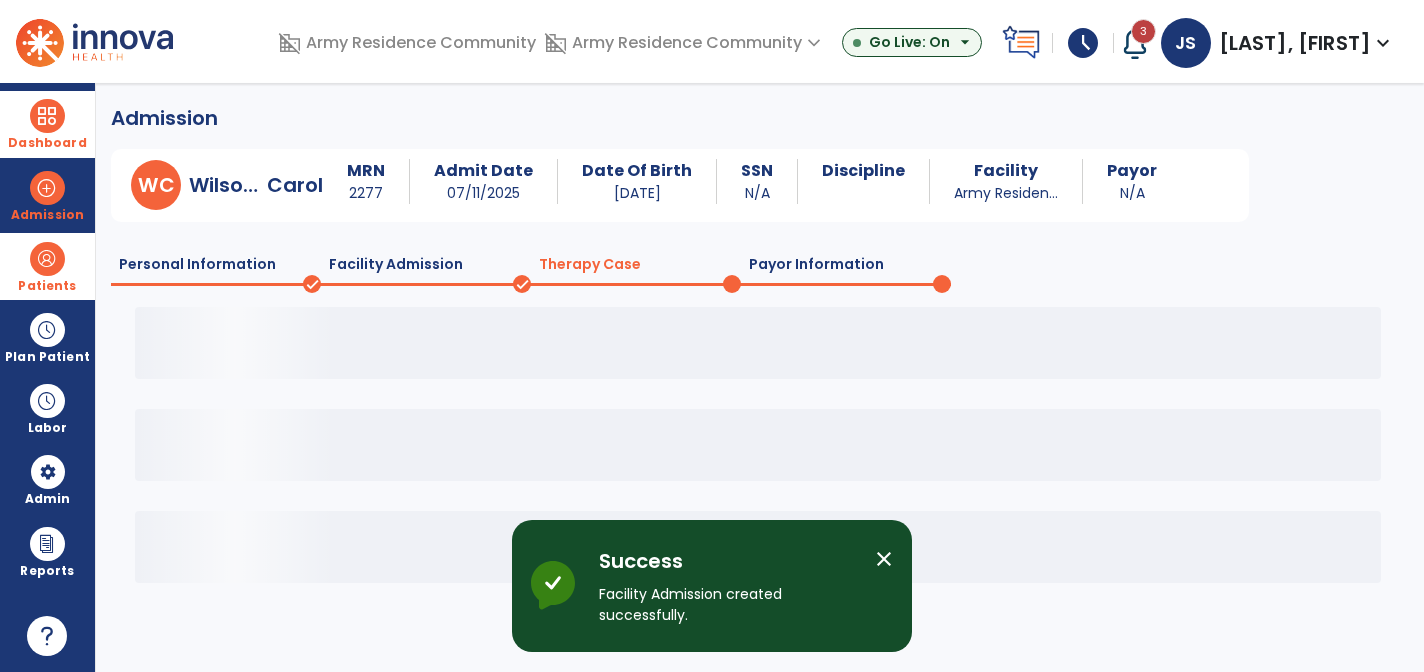 click on "close" at bounding box center [884, 559] 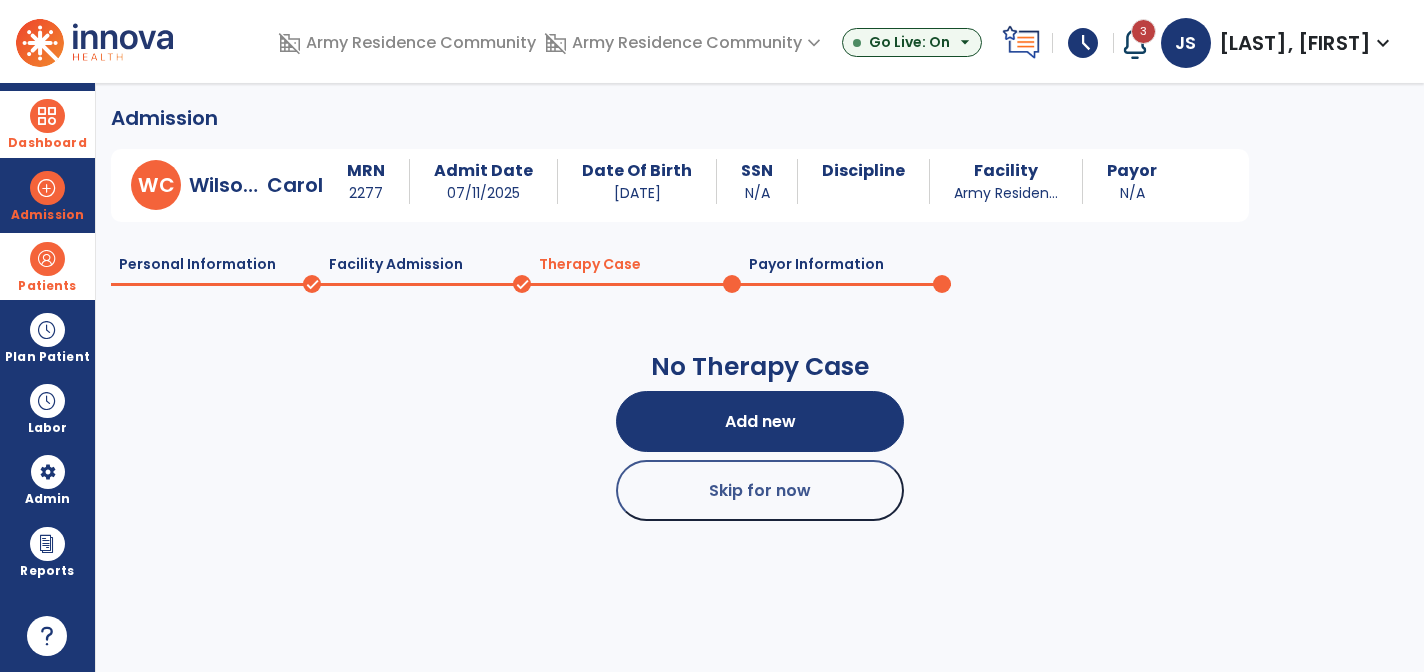 click on "Facility Admission" 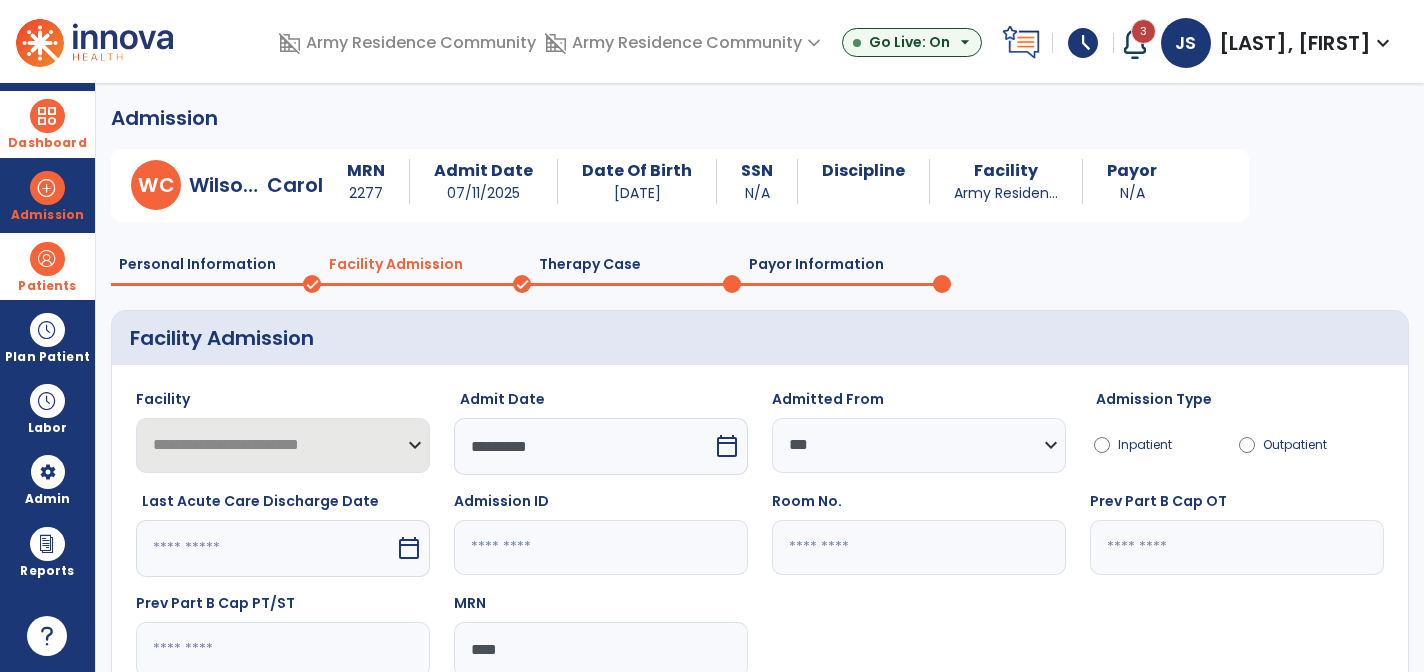 click on "Therapy Case" 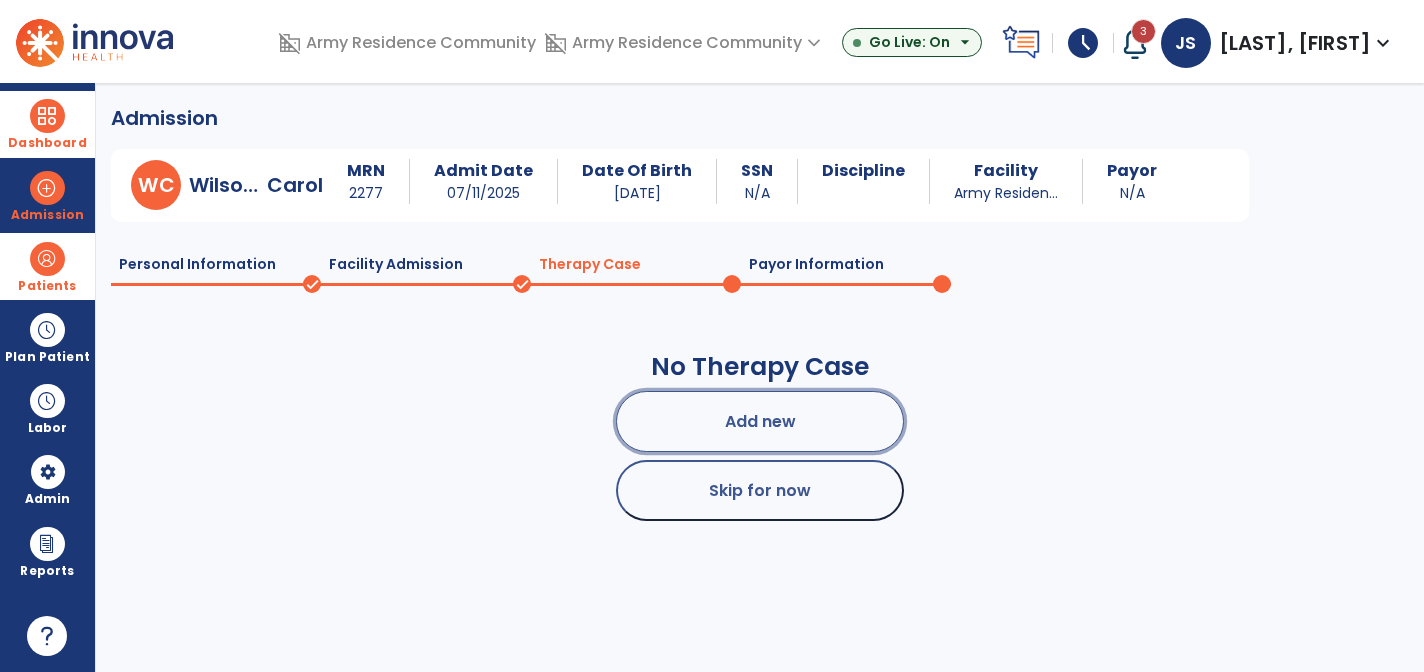 click on "Add new" at bounding box center [760, 421] 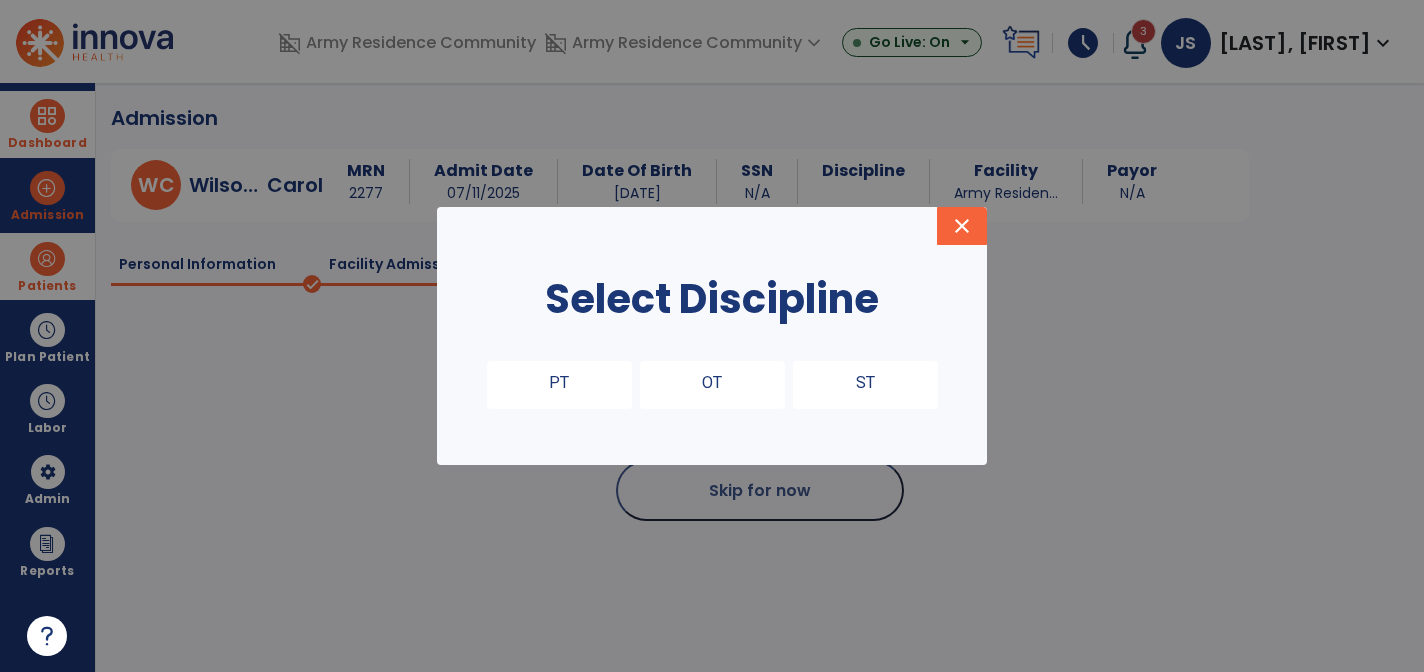 click on "PT OT ST" at bounding box center (712, 401) 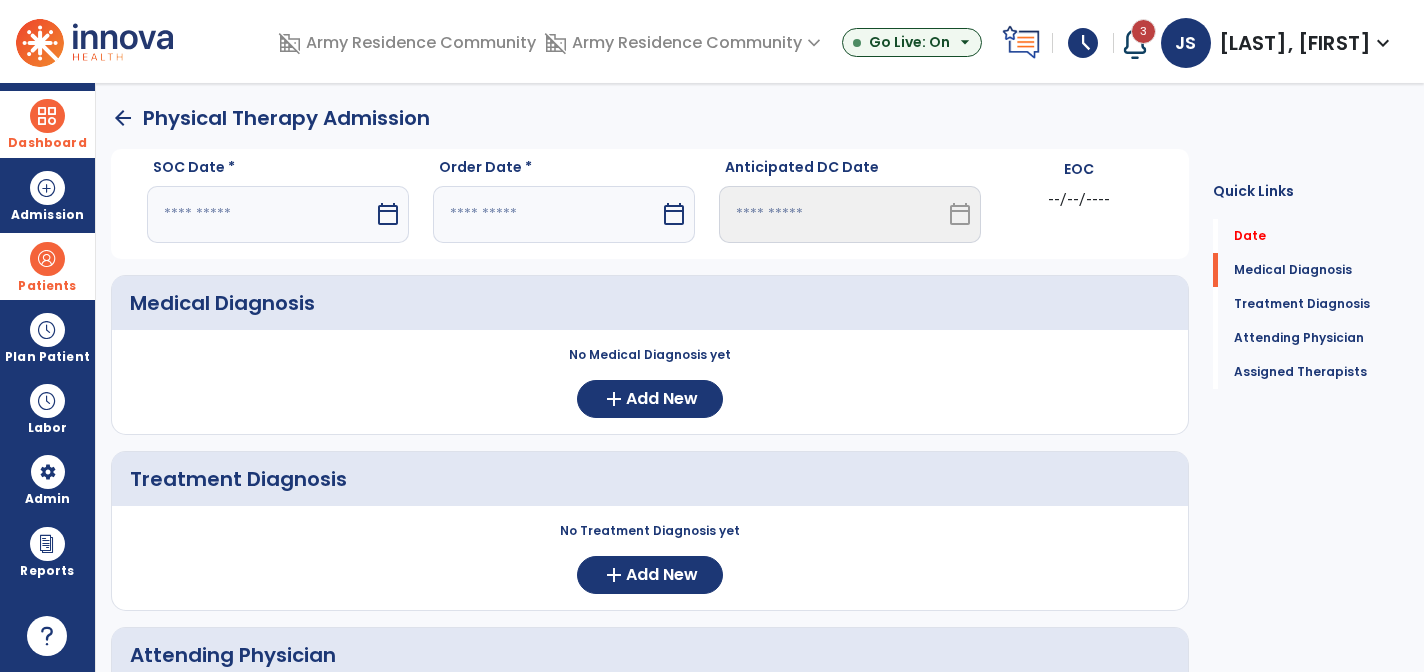 click at bounding box center (260, 214) 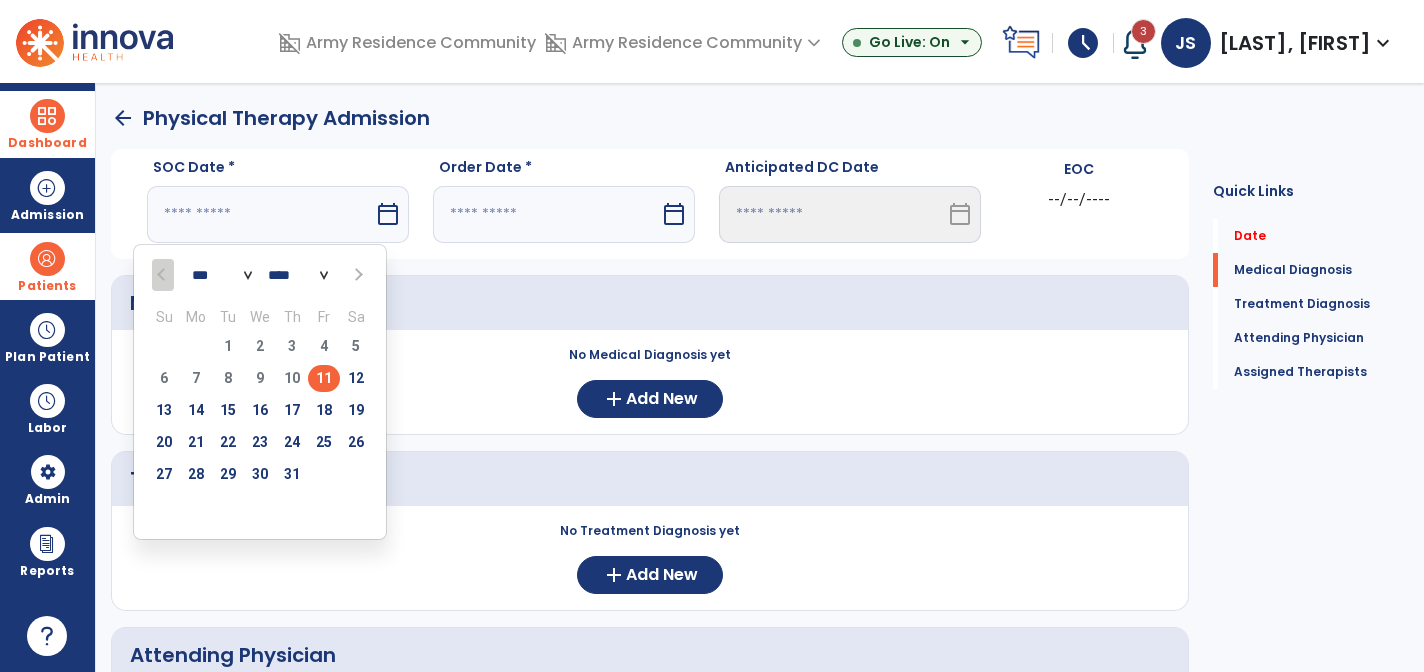 click on "11" at bounding box center (324, 378) 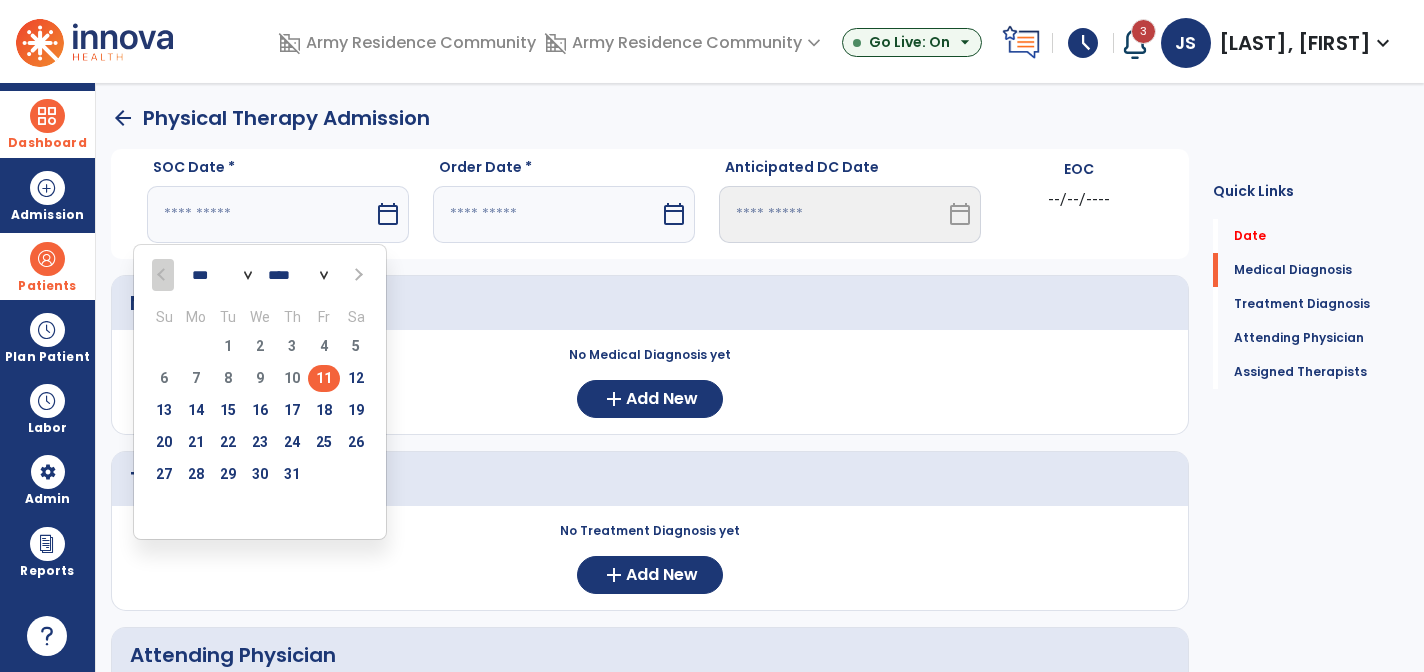 type on "*********" 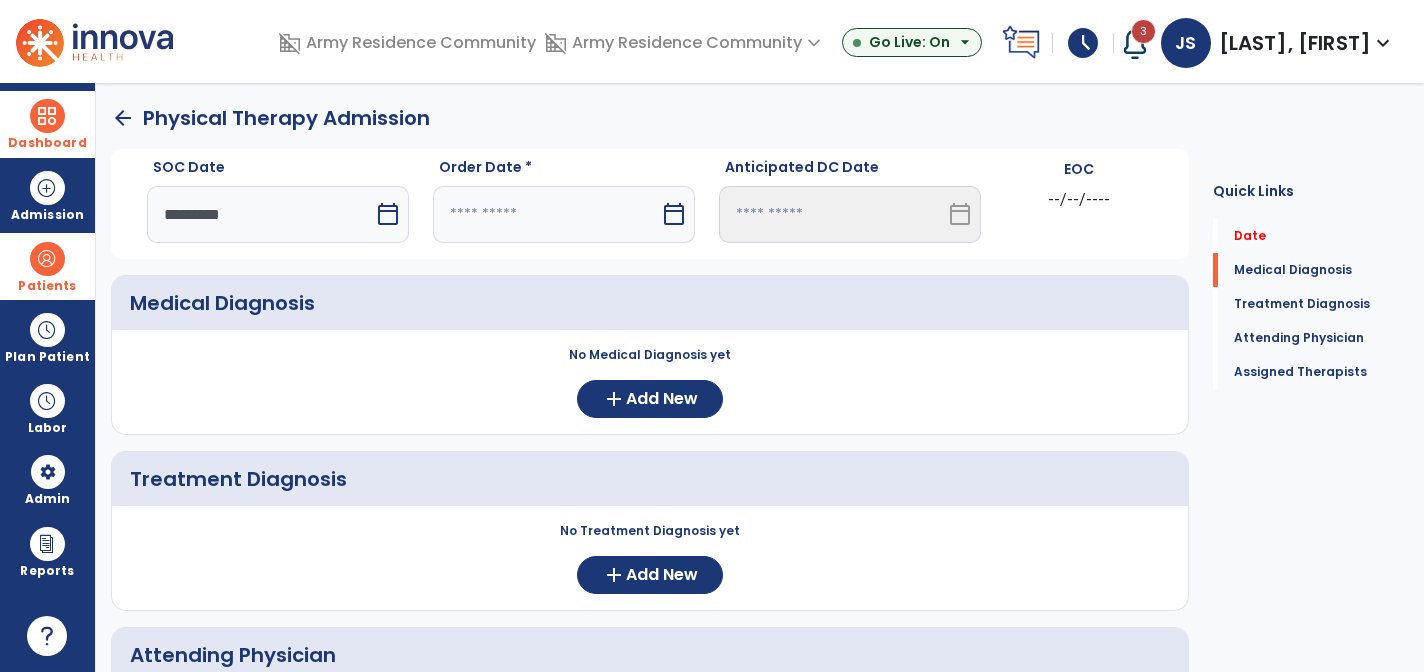 click on "calendar_today" at bounding box center (674, 214) 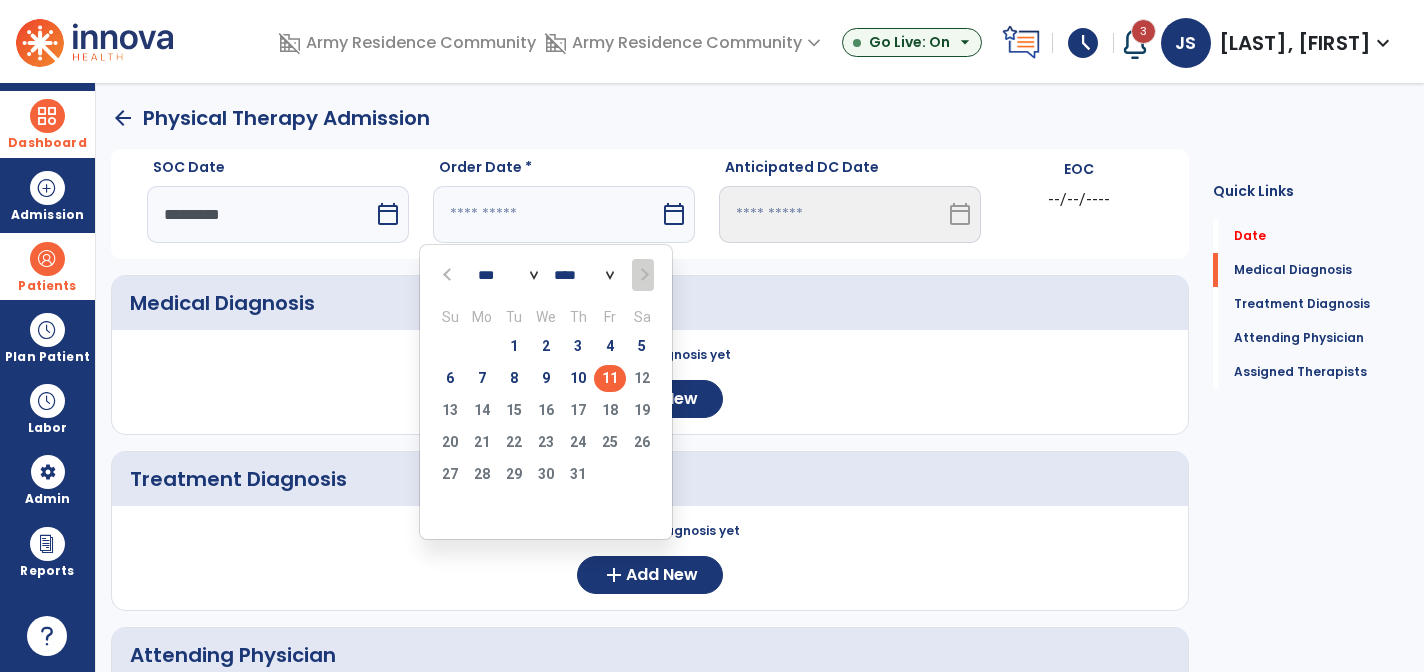 click on "11" at bounding box center (610, 378) 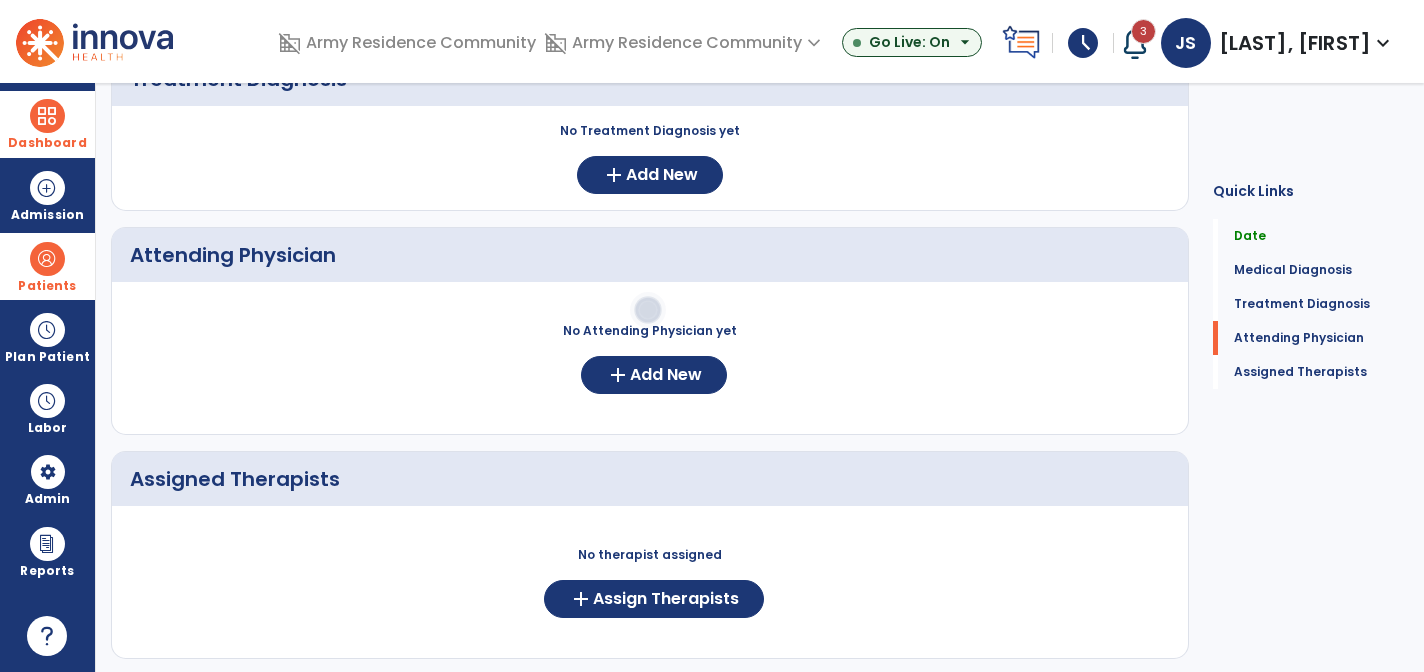 scroll, scrollTop: 476, scrollLeft: 0, axis: vertical 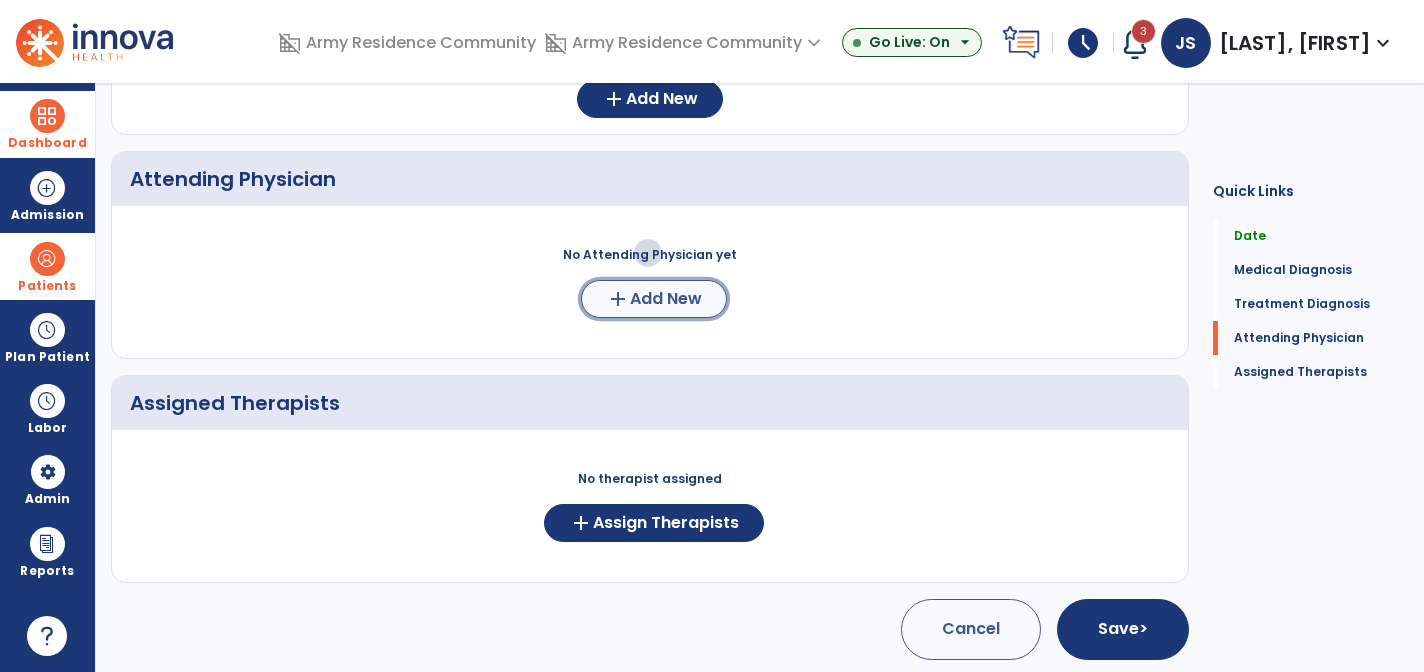 click on "Add New" 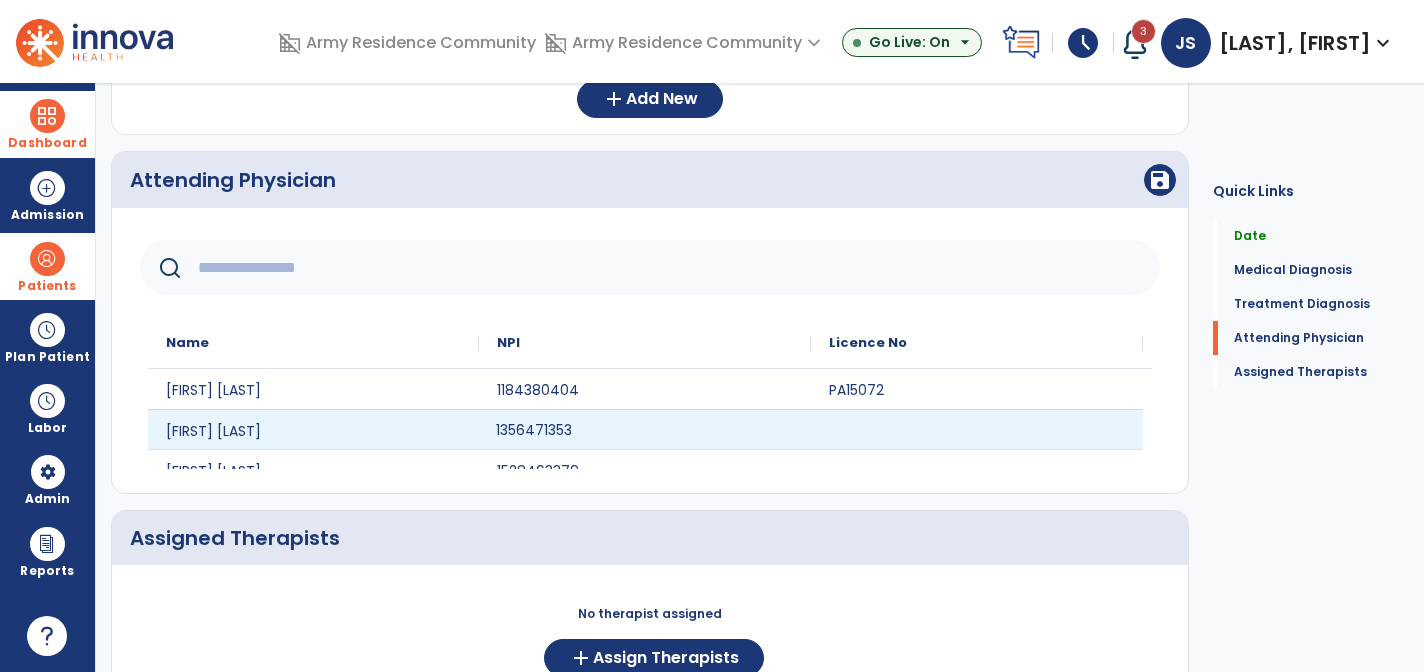 click on "1356471353" 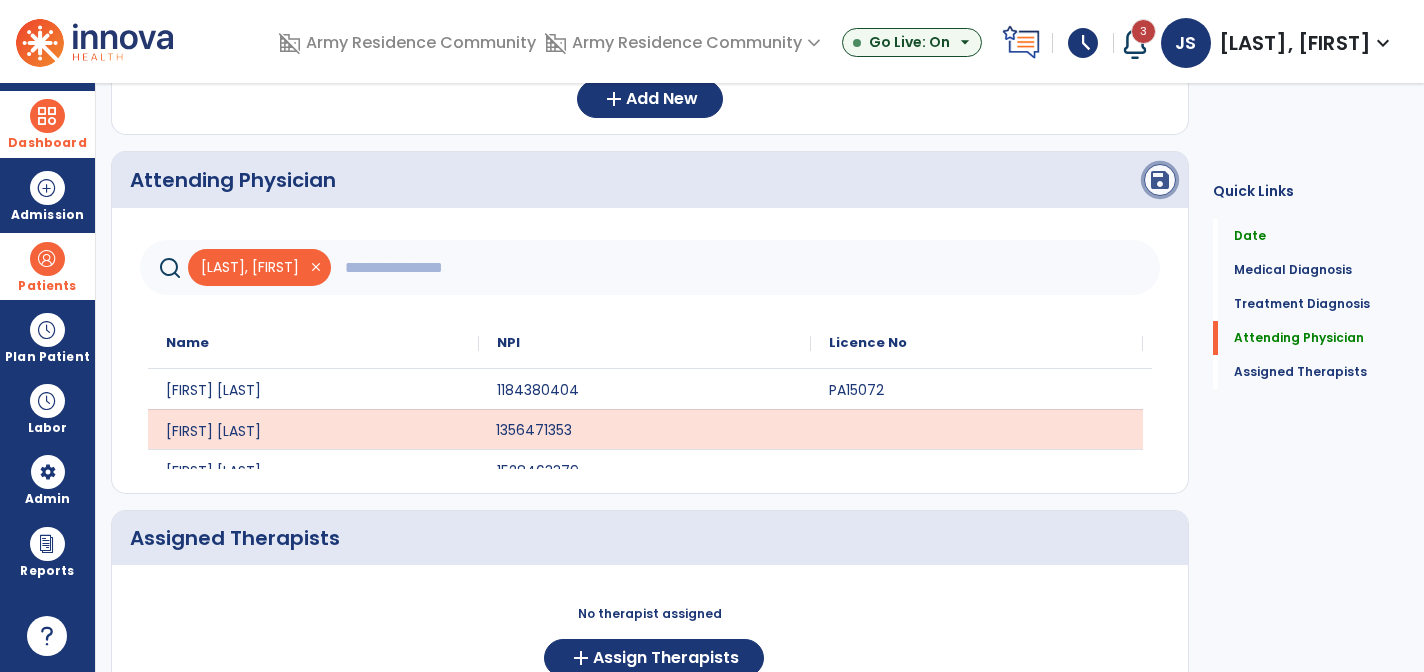 click on "save" 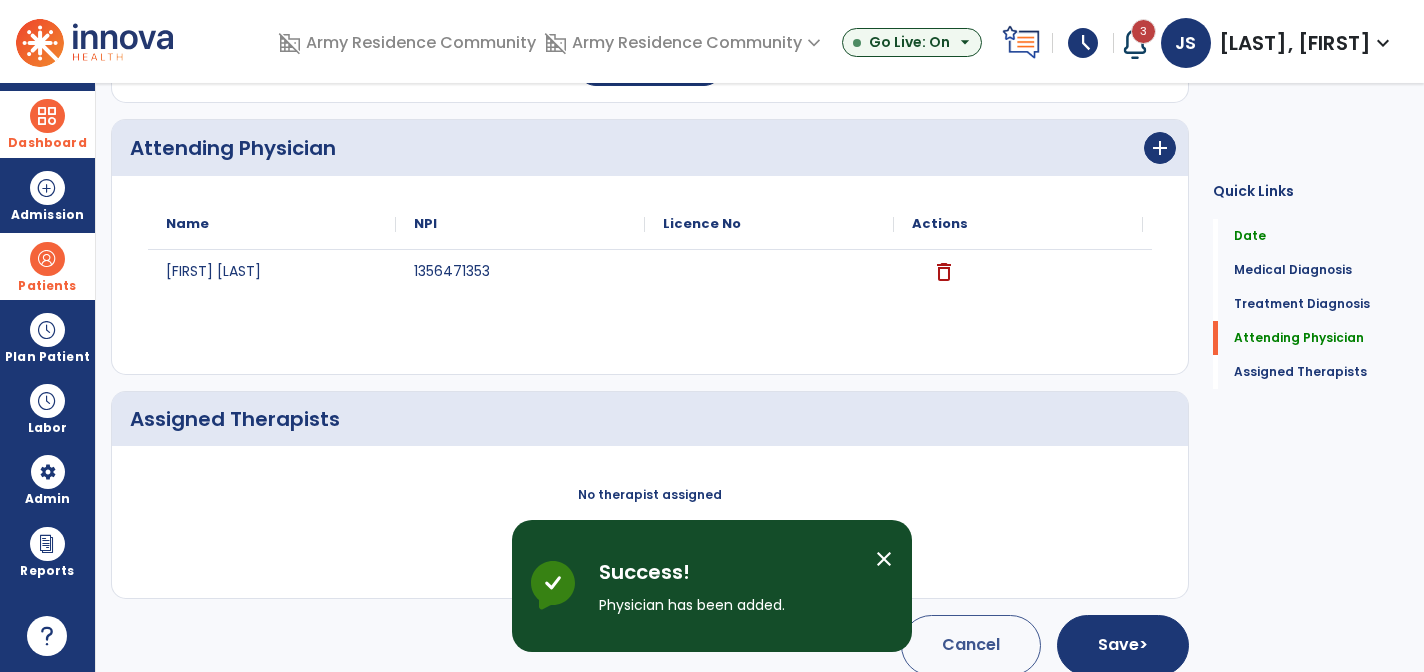 scroll, scrollTop: 524, scrollLeft: 0, axis: vertical 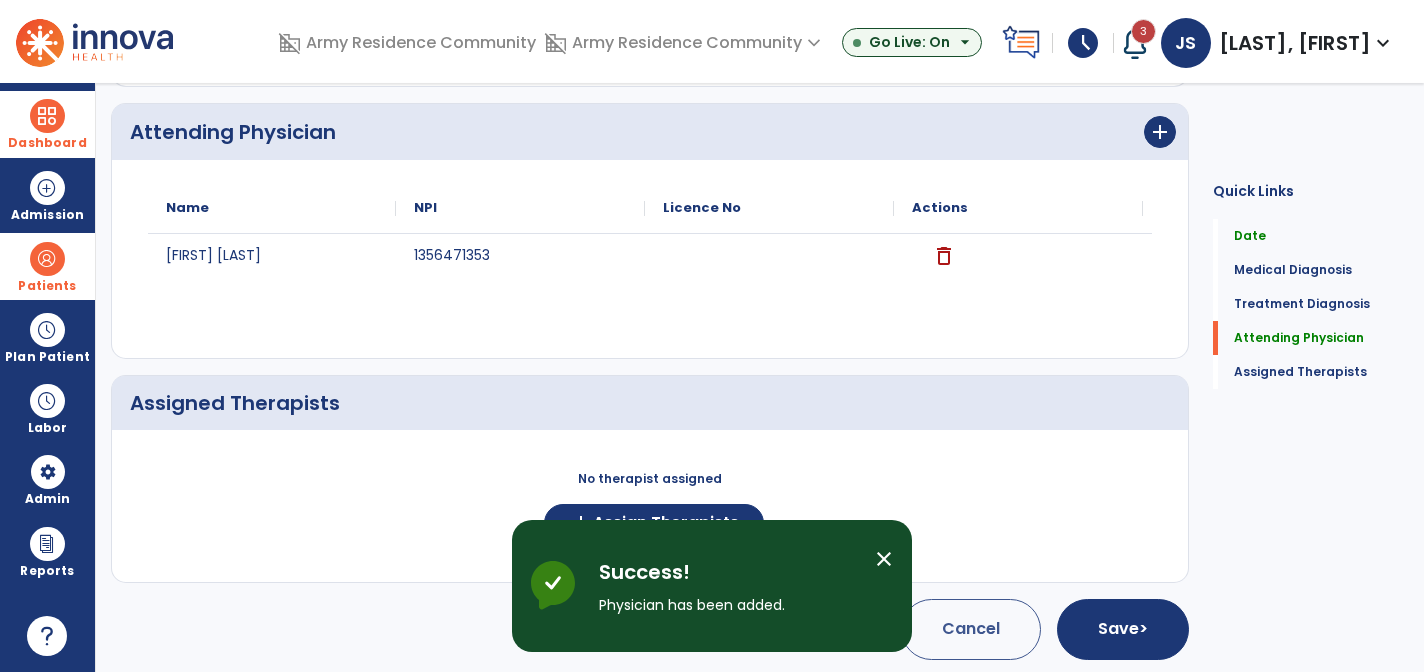 click on "close" at bounding box center (884, 559) 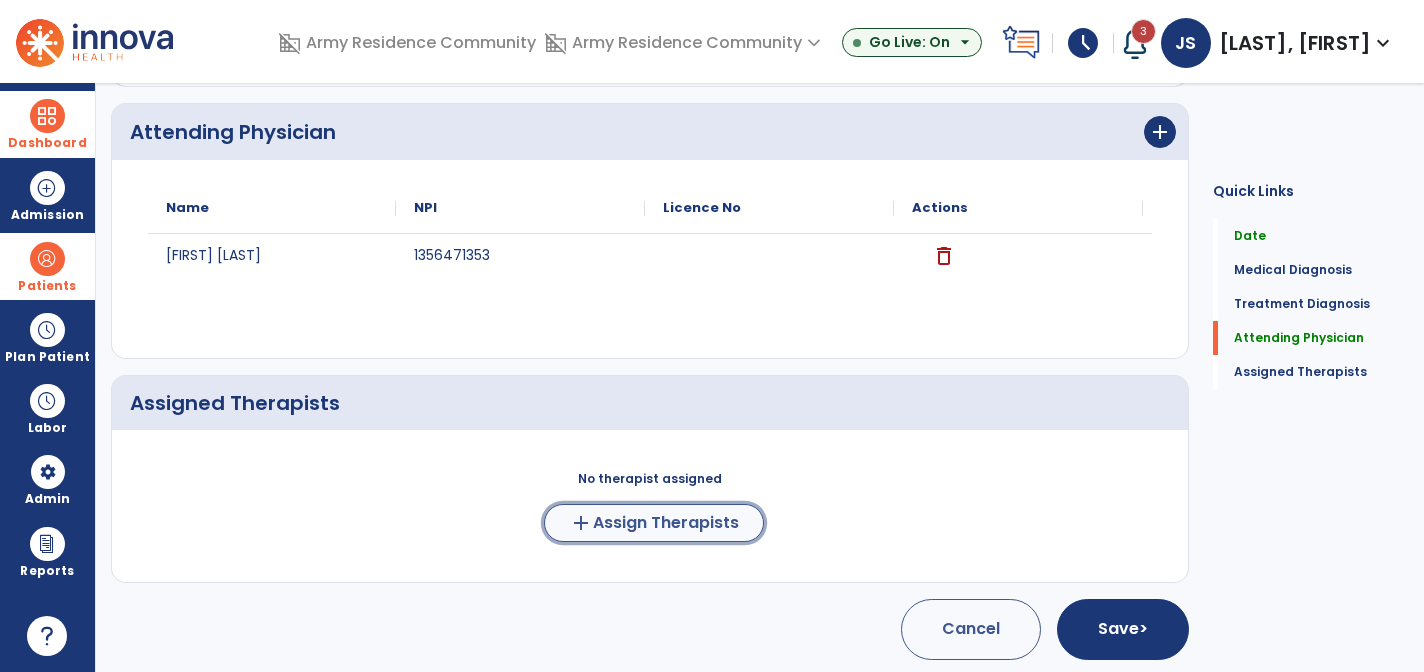 click on "Assign Therapists" 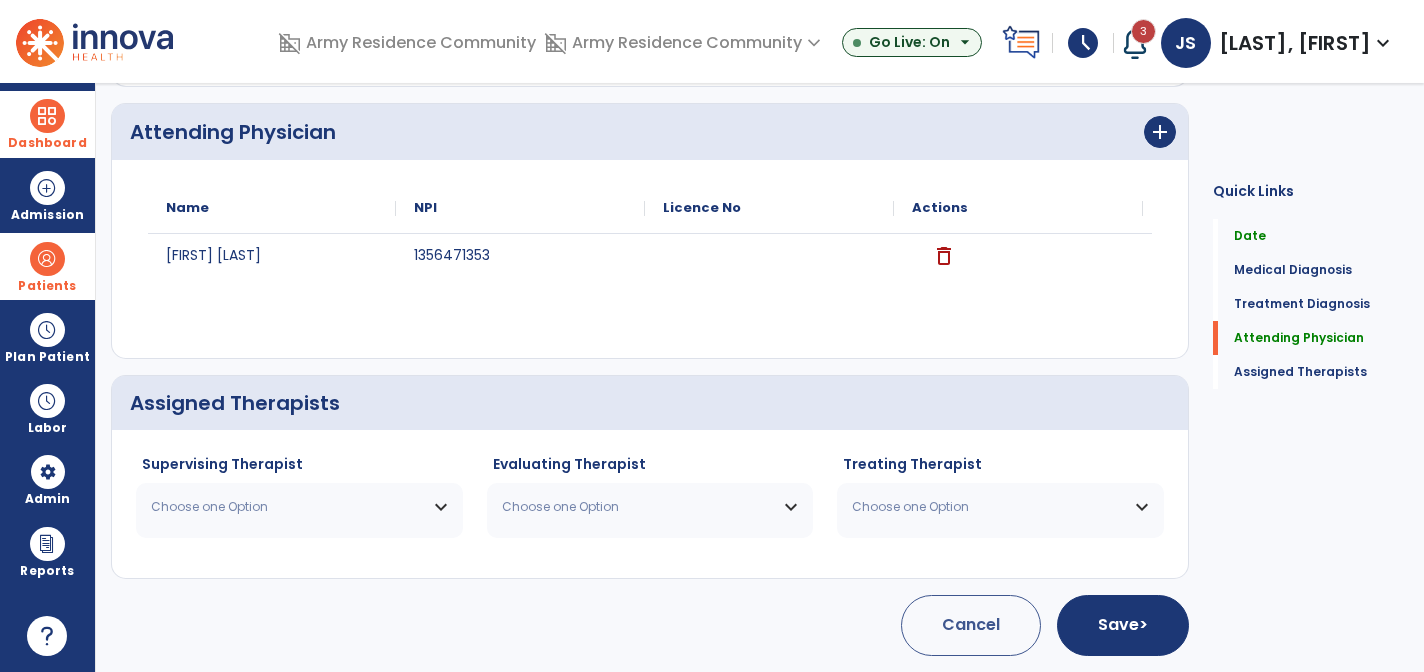 scroll, scrollTop: 520, scrollLeft: 0, axis: vertical 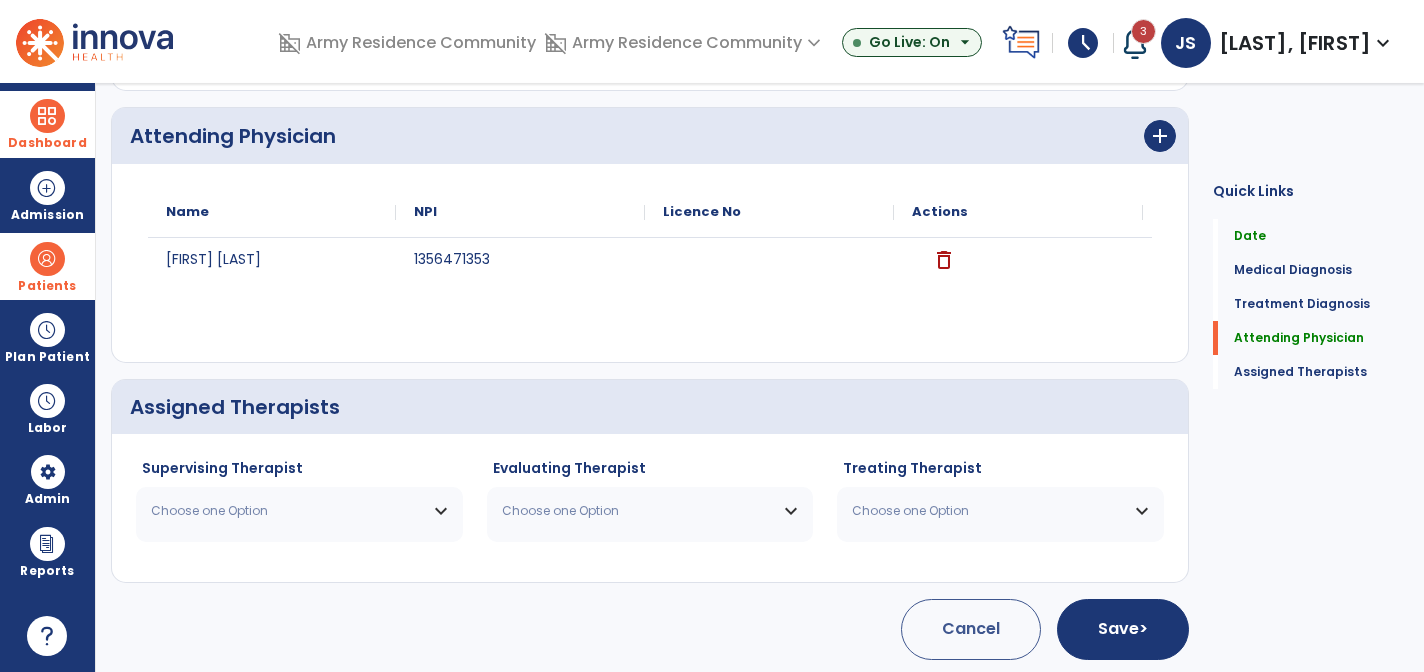 click on "Choose one Option" at bounding box center (287, 511) 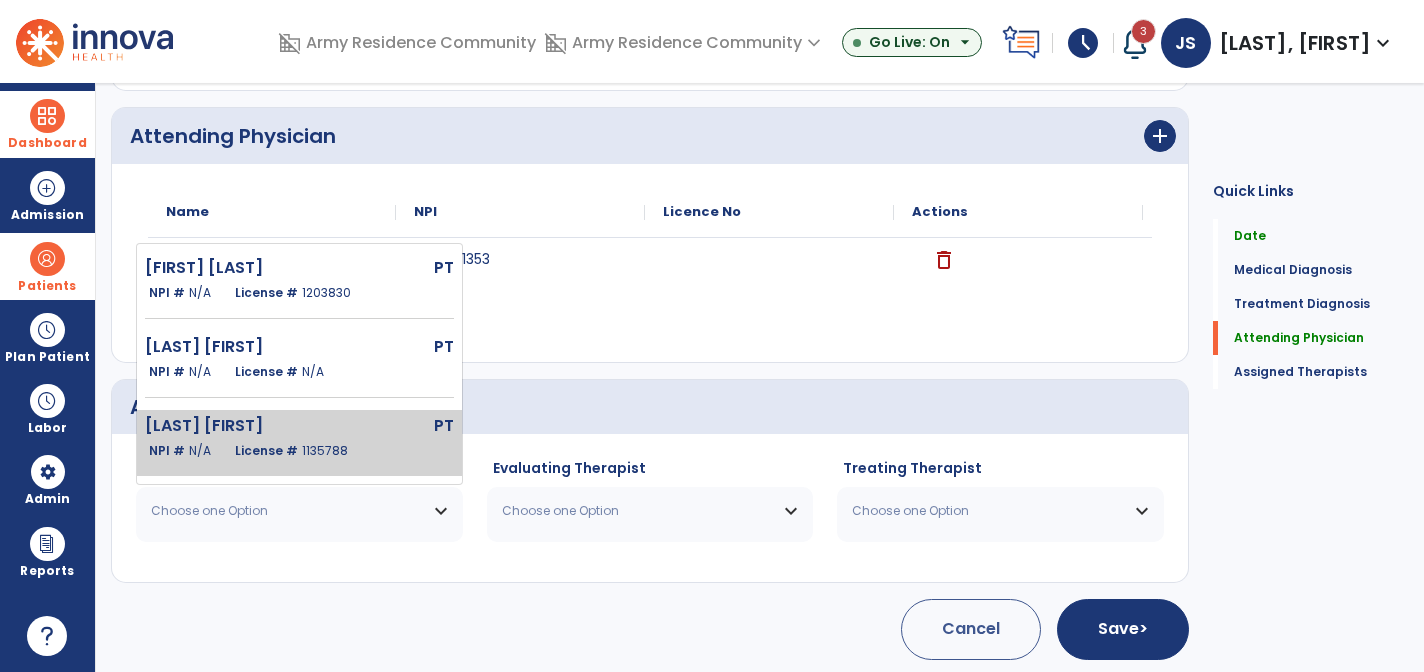 click on "[LAST] [FIRST]" 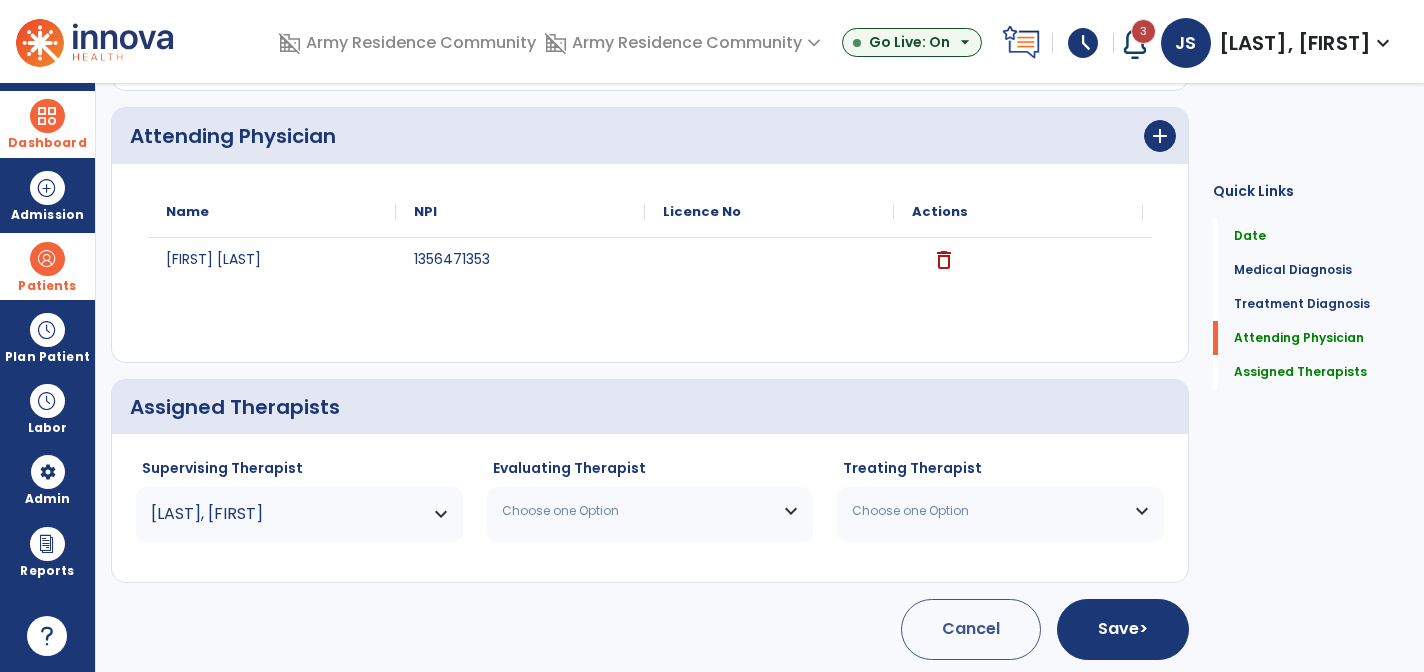 click on "Choose one Option" at bounding box center (638, 511) 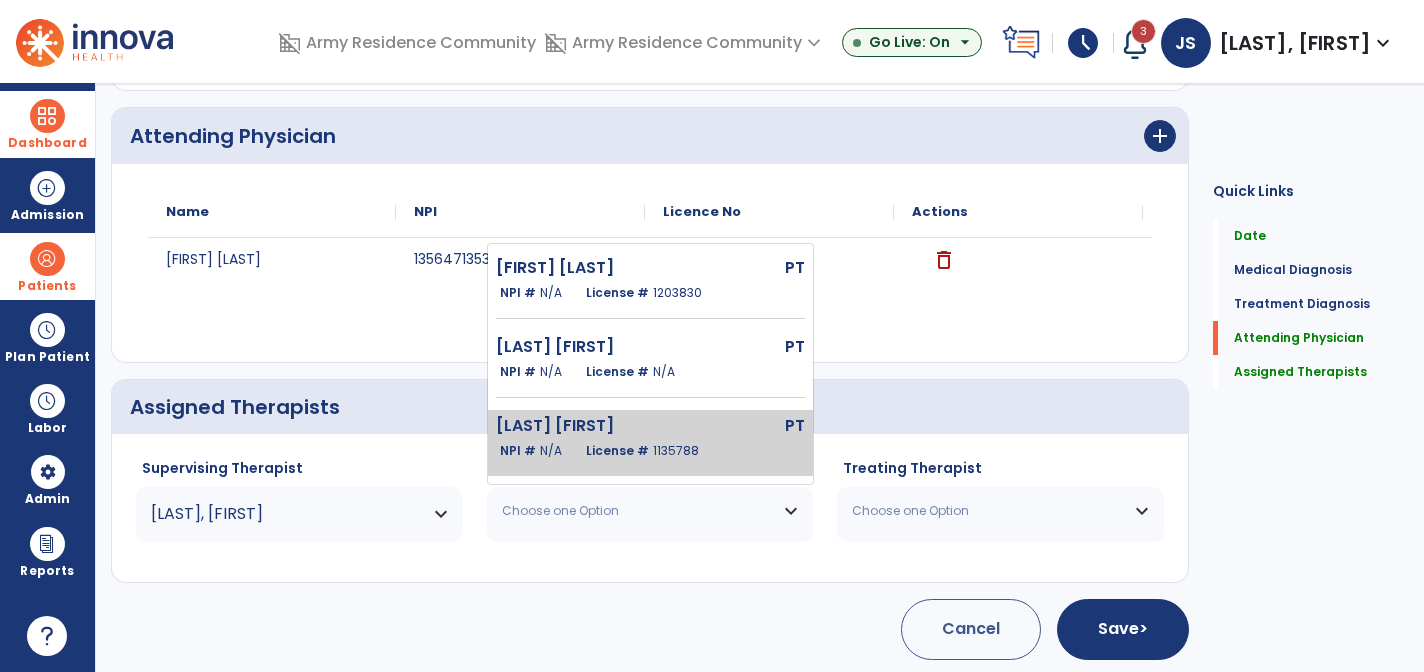 click on "1135788" 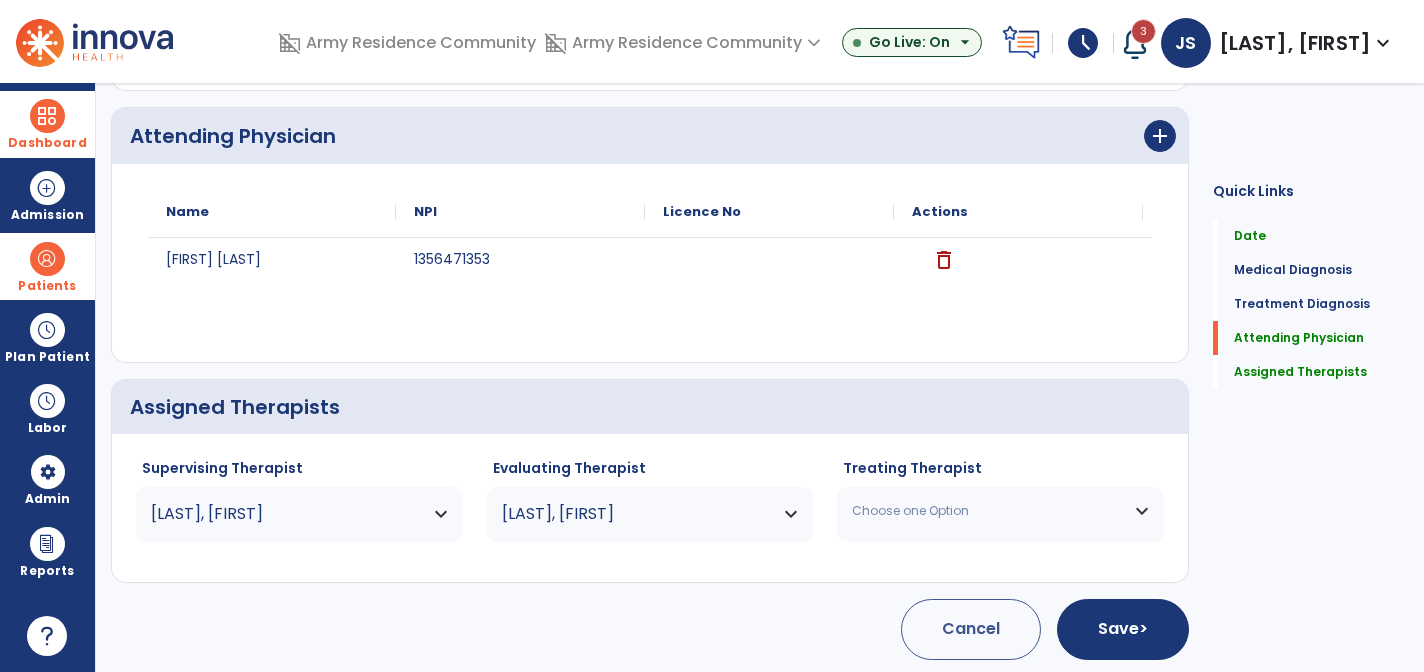 click on "Choose one Option" at bounding box center (988, 511) 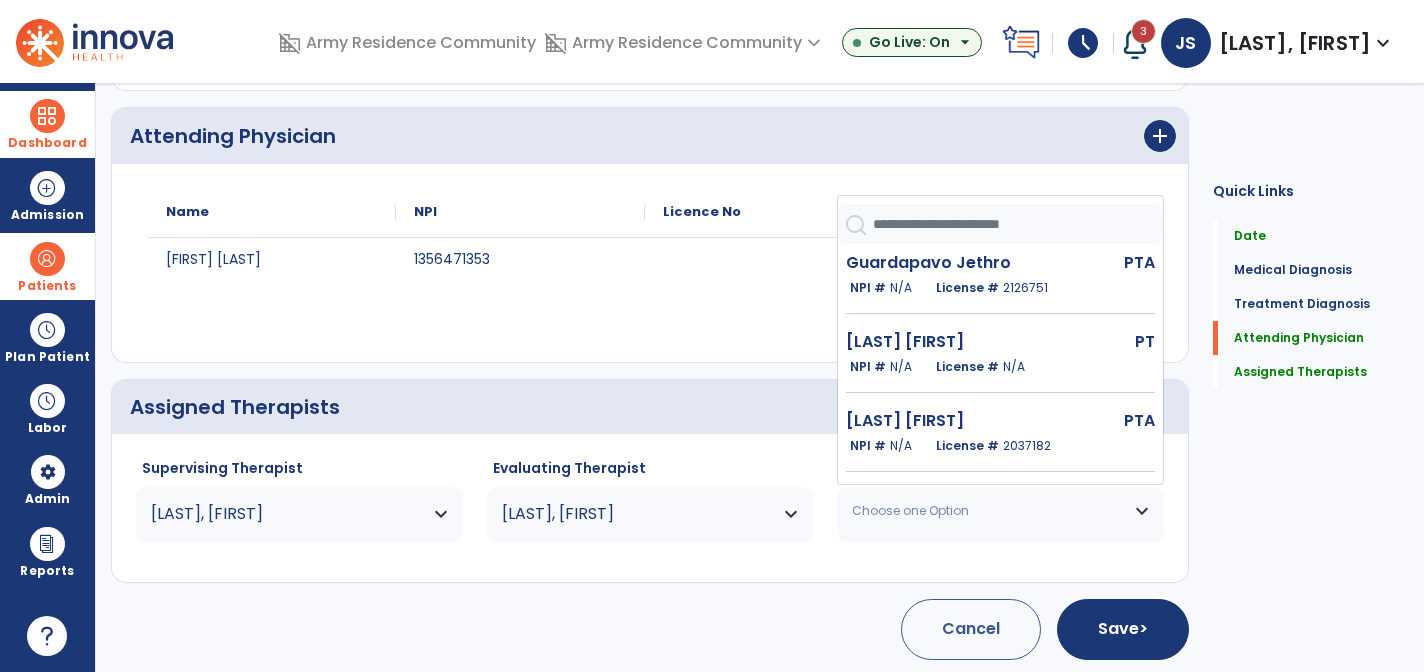 scroll, scrollTop: 600, scrollLeft: 0, axis: vertical 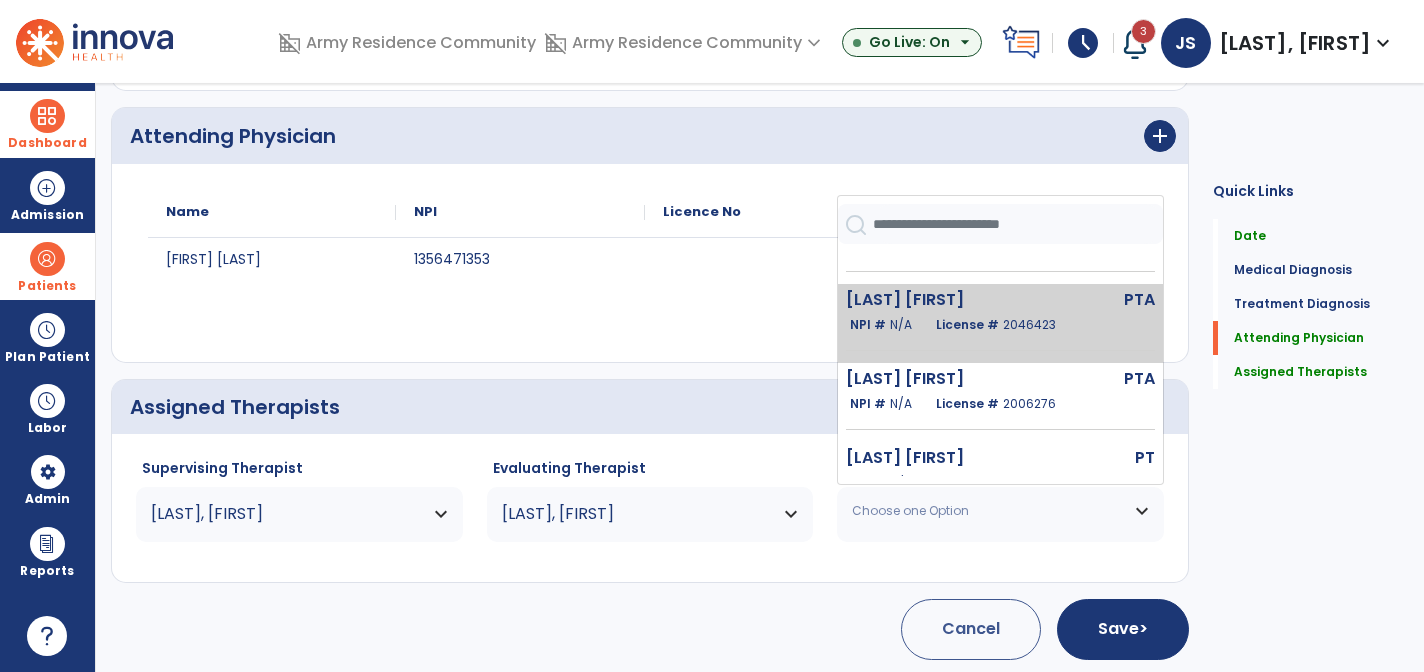 click on "2046423" 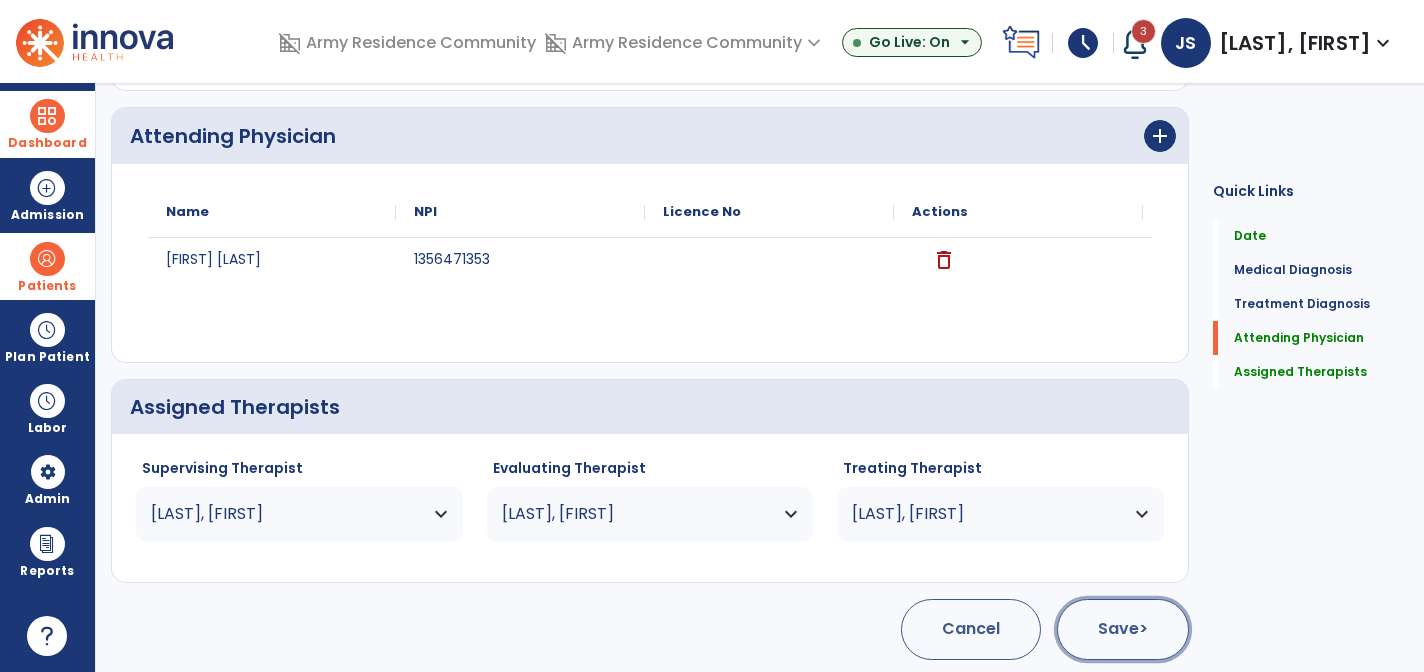 click on ">" 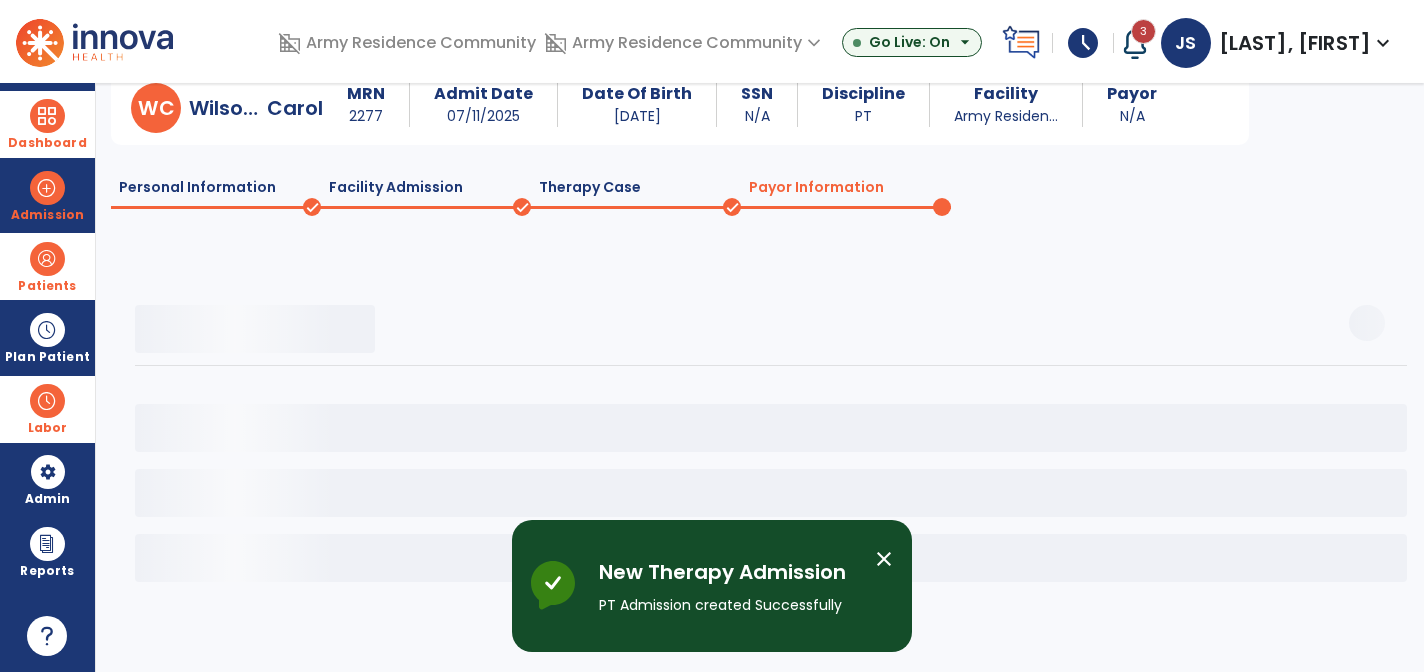 scroll, scrollTop: 70, scrollLeft: 0, axis: vertical 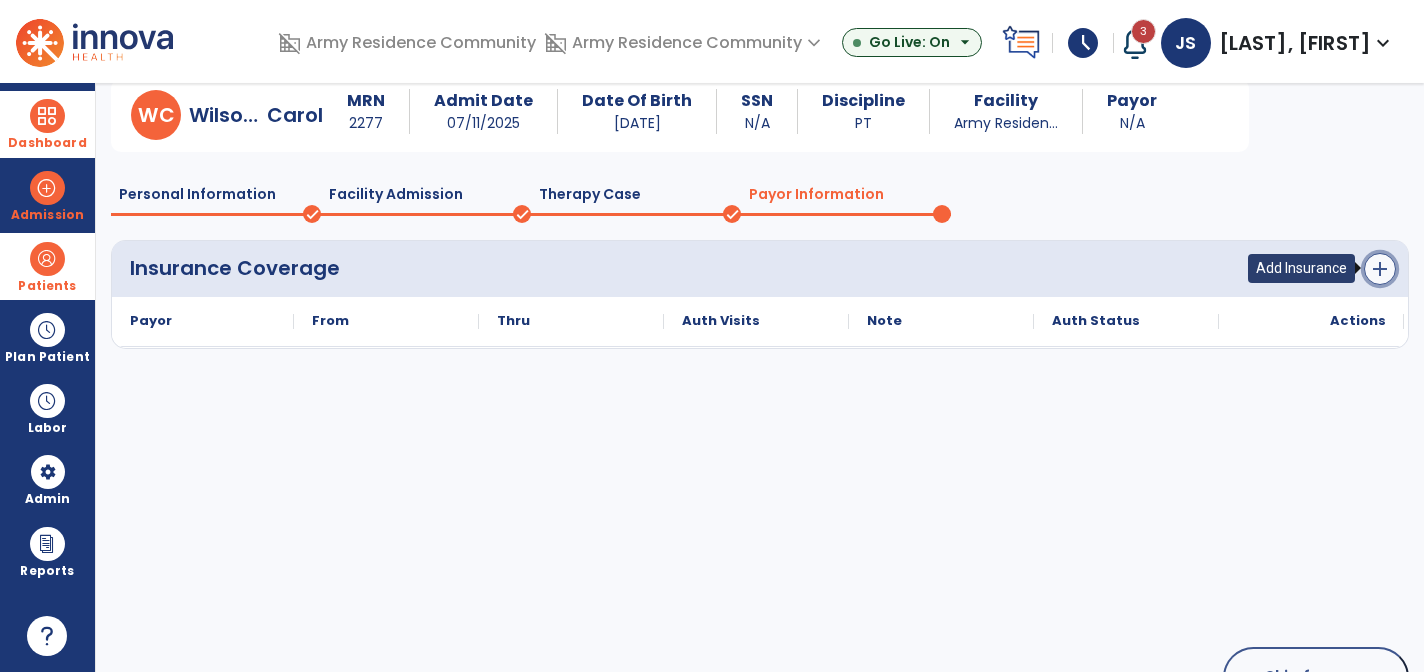 click on "add" 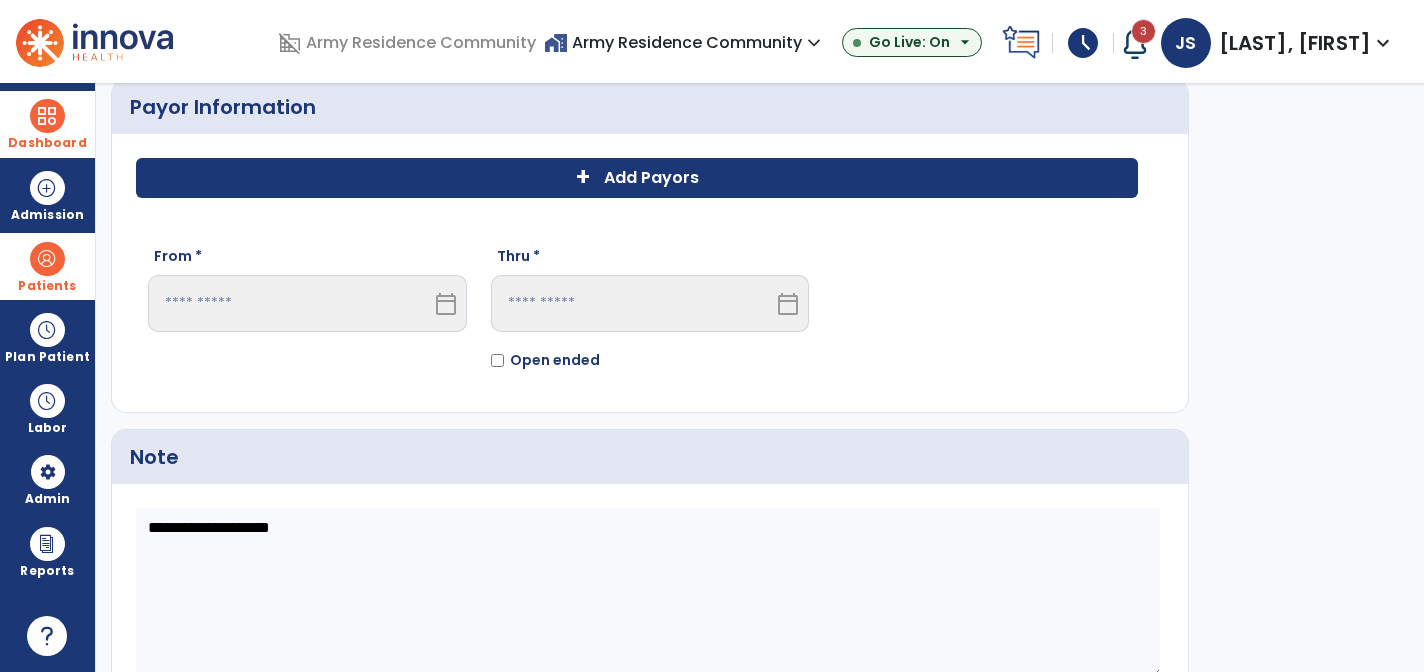 click on "Add Payors" 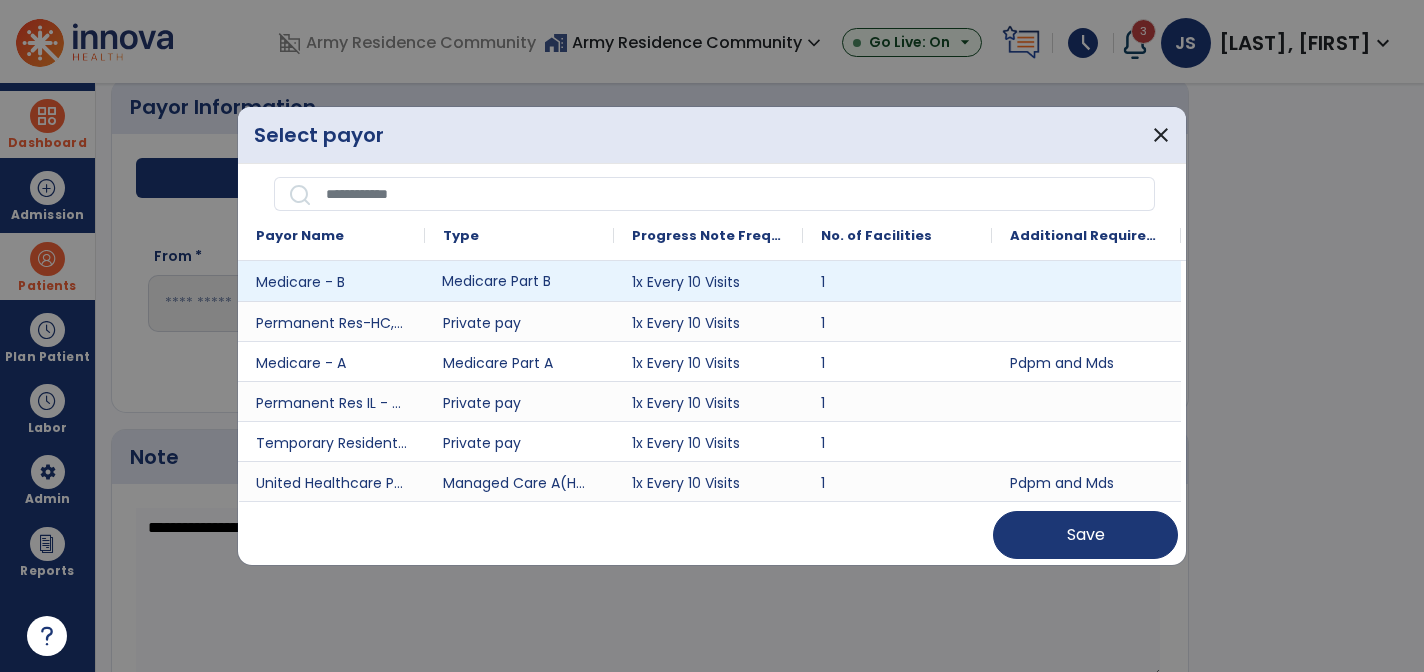 click on "Medicare Part B" at bounding box center (519, 281) 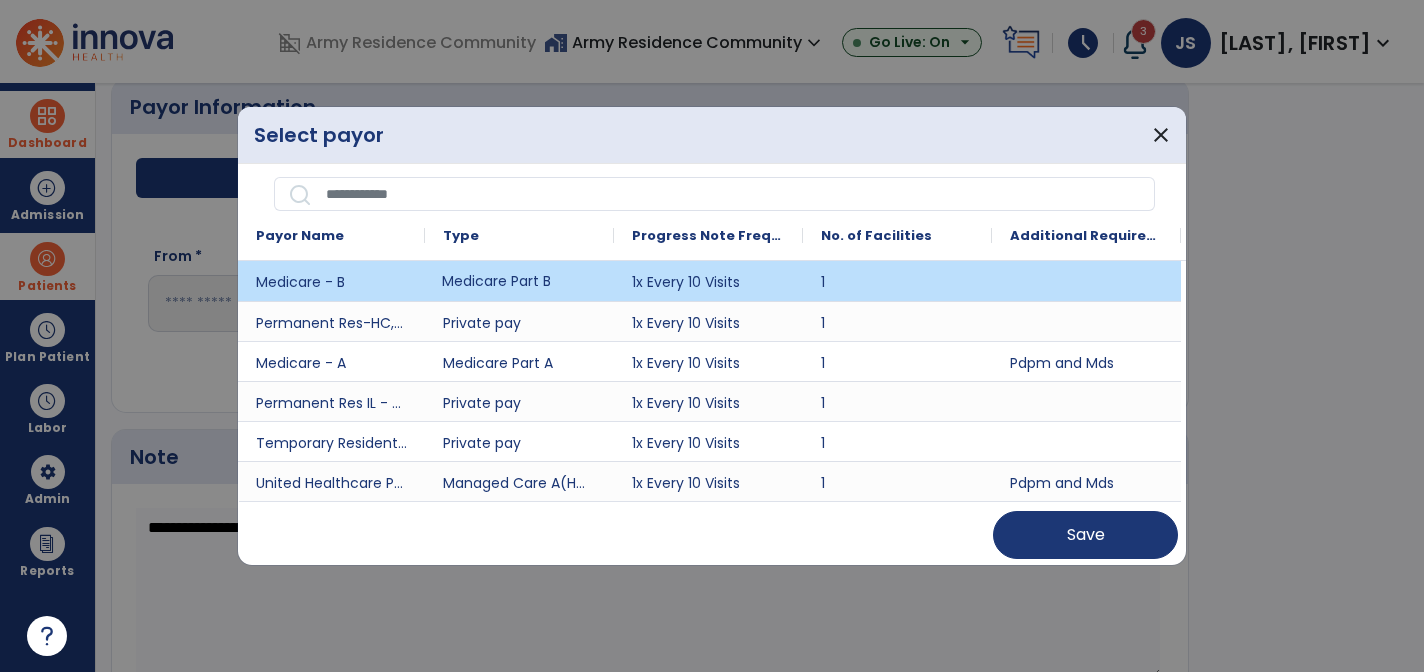 click on "Medicare Part B" at bounding box center (519, 281) 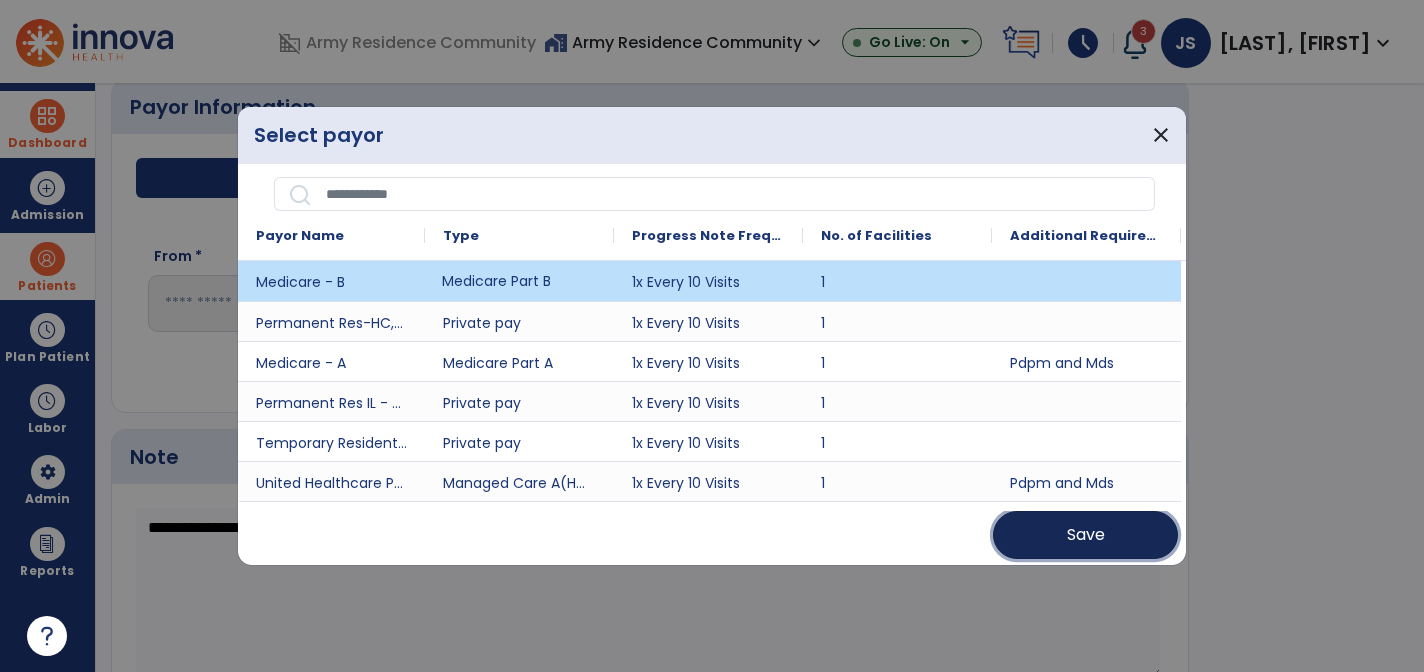 click on "Save" at bounding box center (1085, 535) 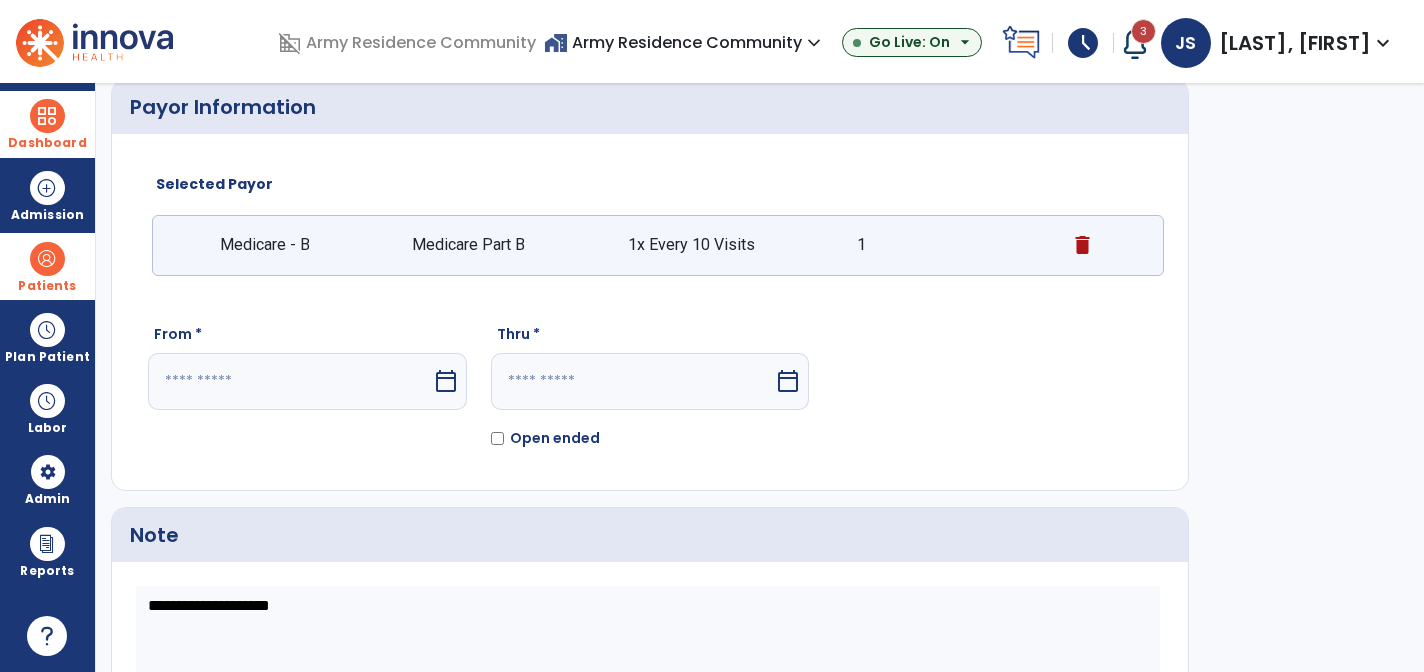 click at bounding box center [290, 381] 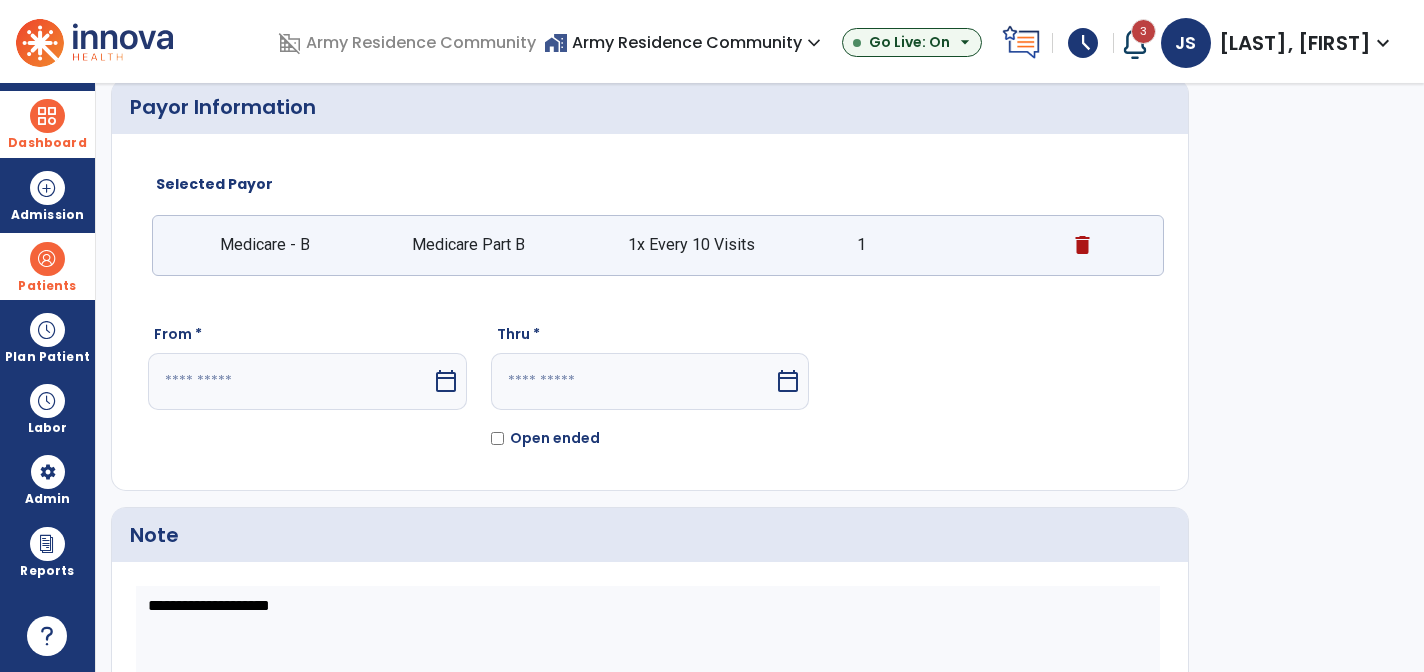 select on "*" 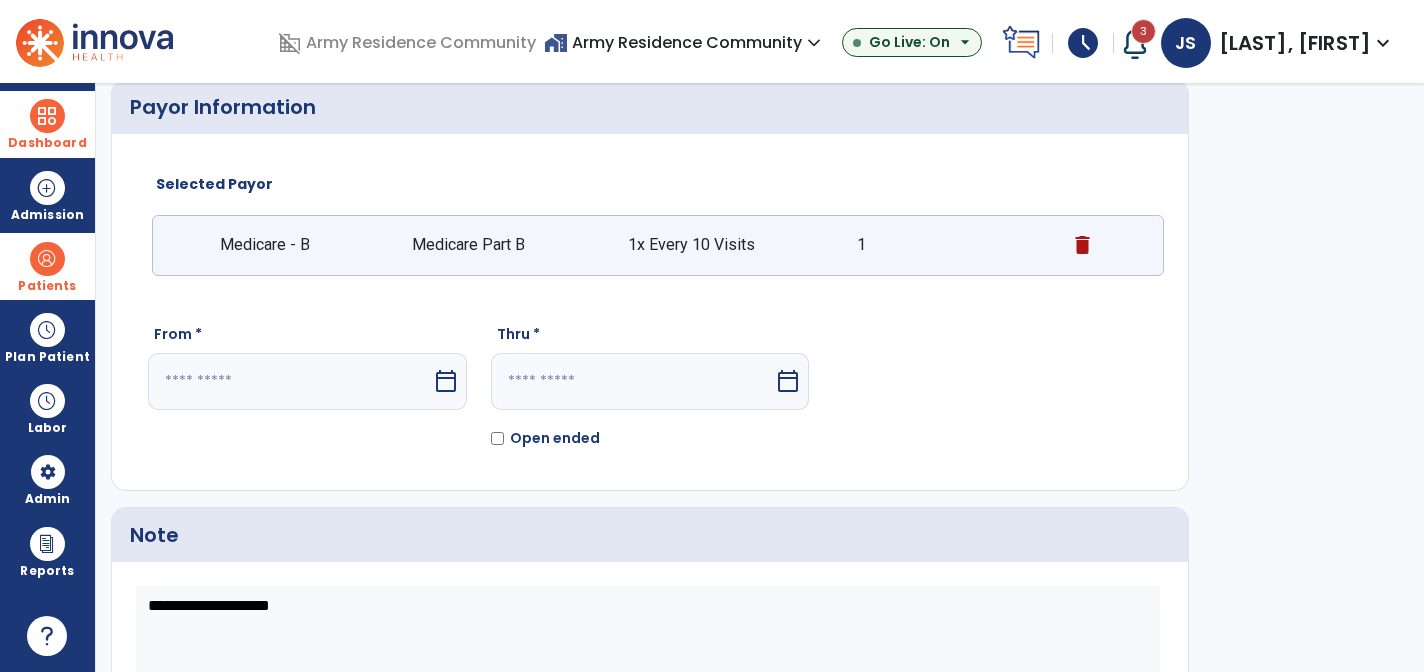 select on "****" 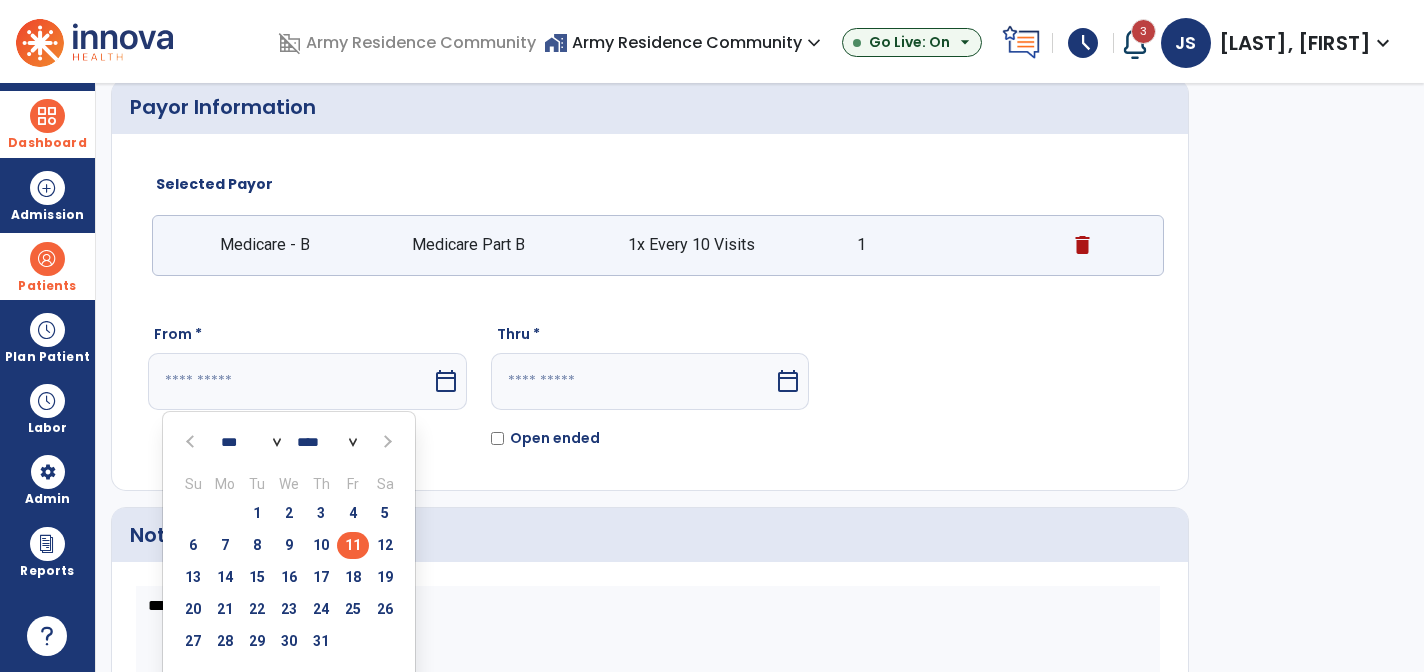 click on "11" at bounding box center (353, 545) 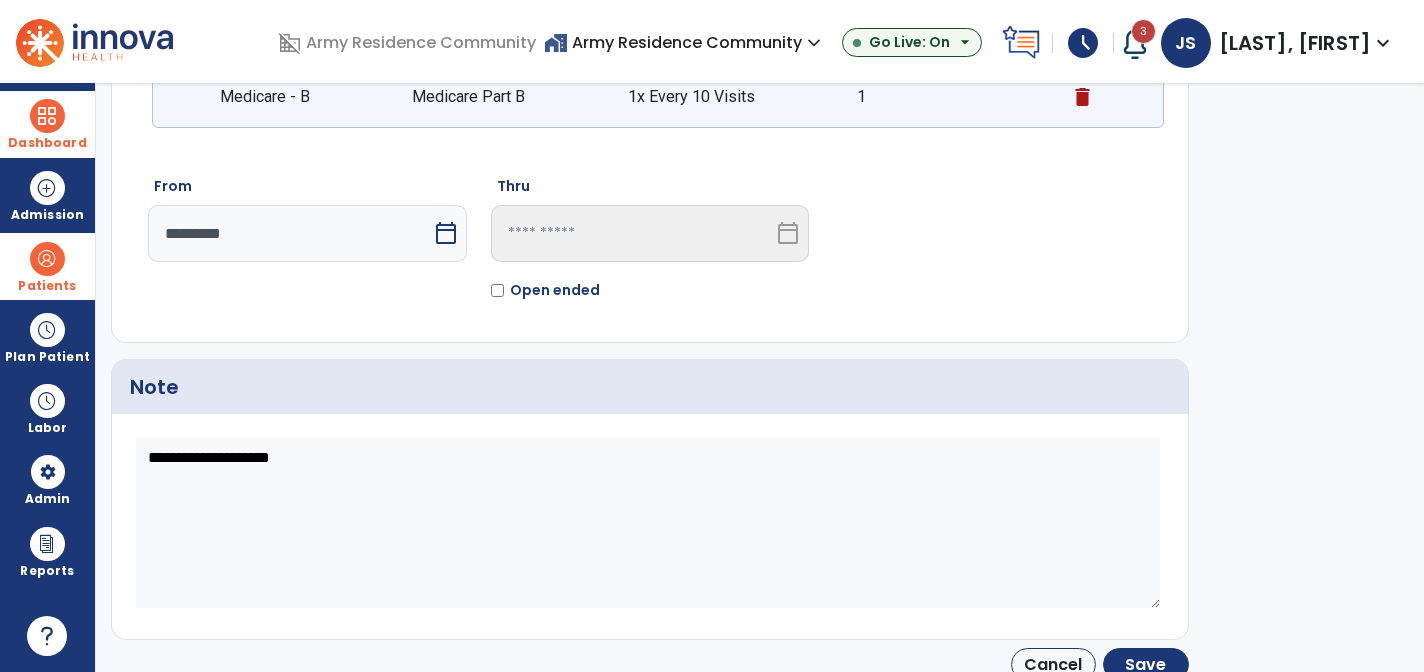 scroll, scrollTop: 232, scrollLeft: 0, axis: vertical 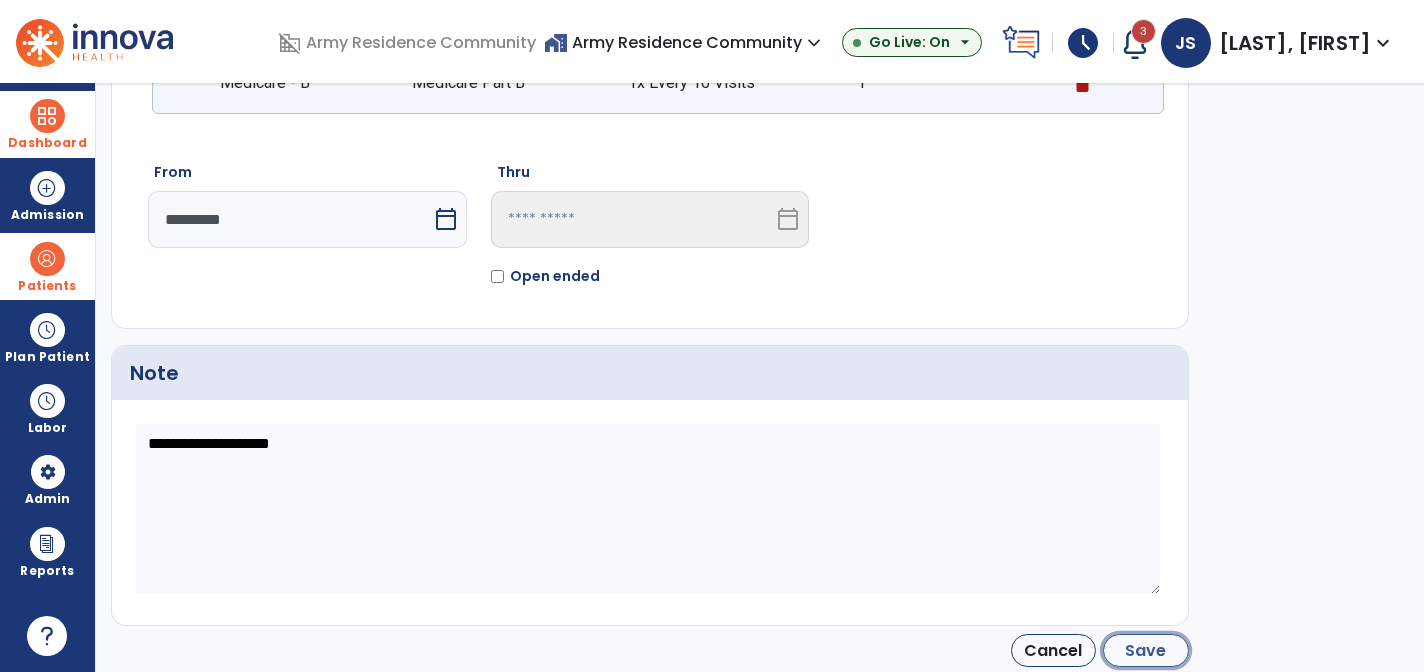 click on "Save" 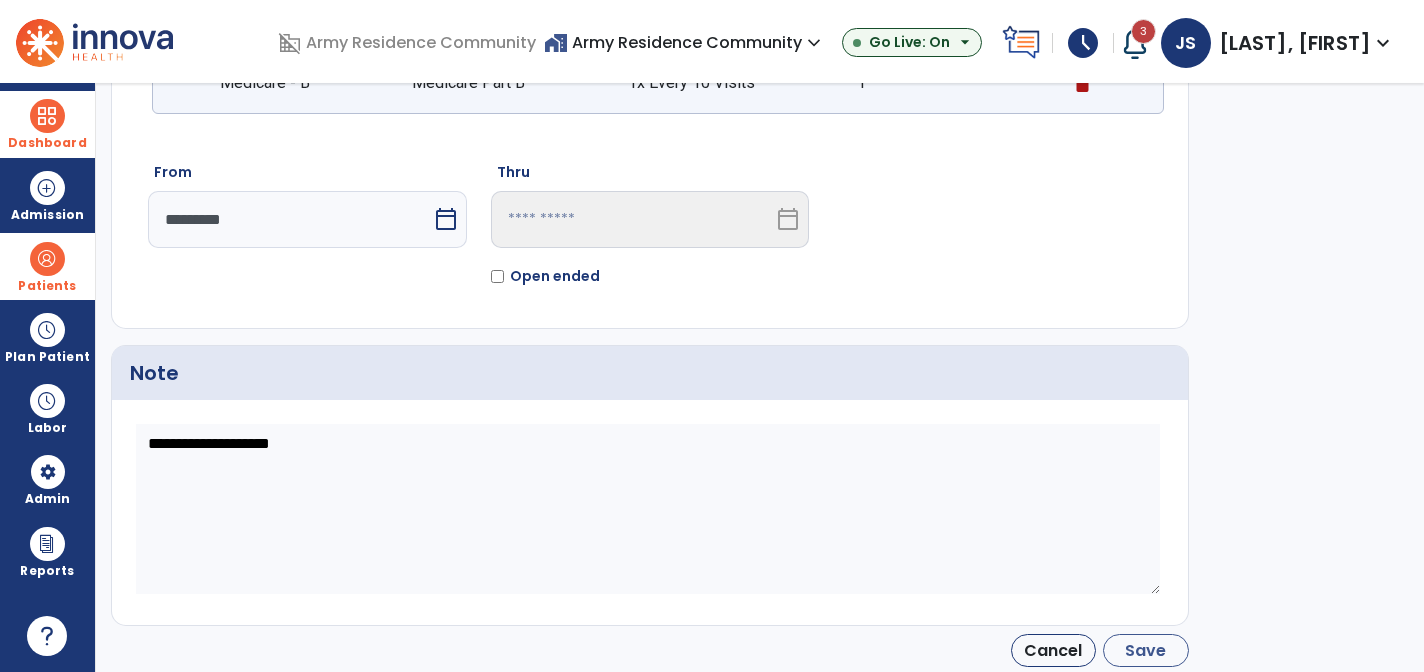 type on "*********" 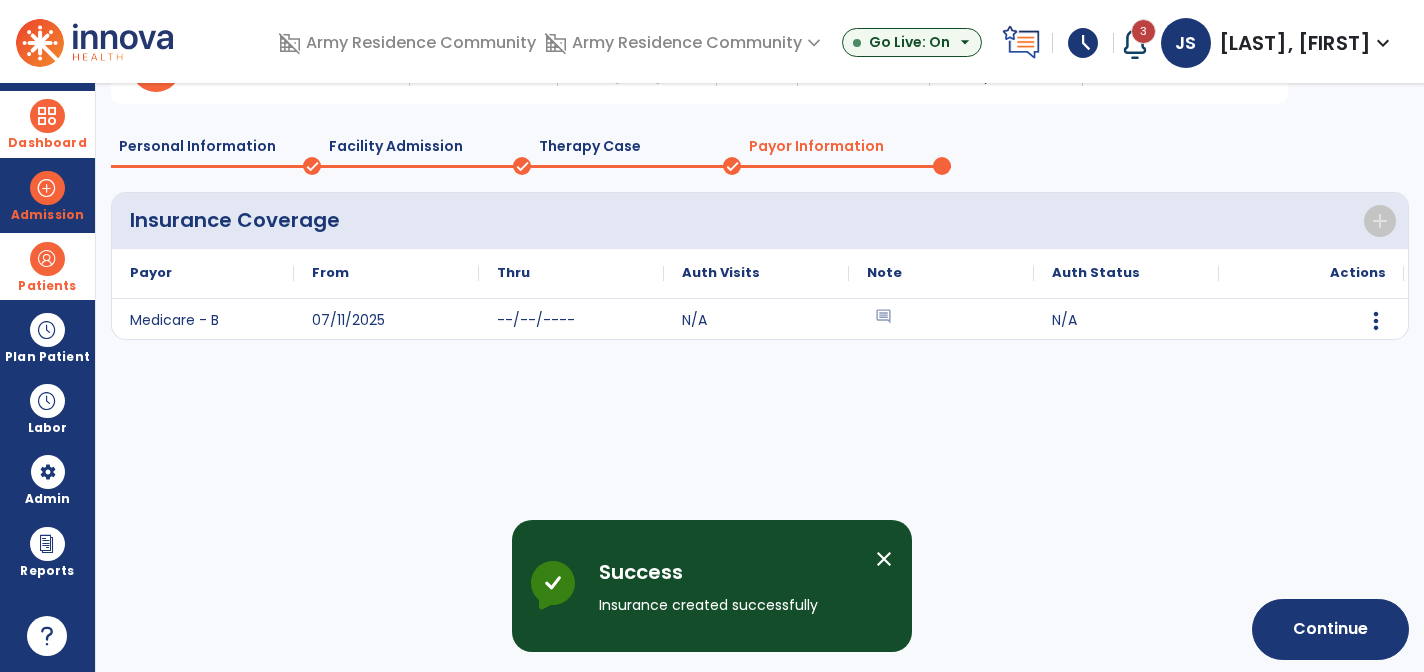 scroll, scrollTop: 129, scrollLeft: 0, axis: vertical 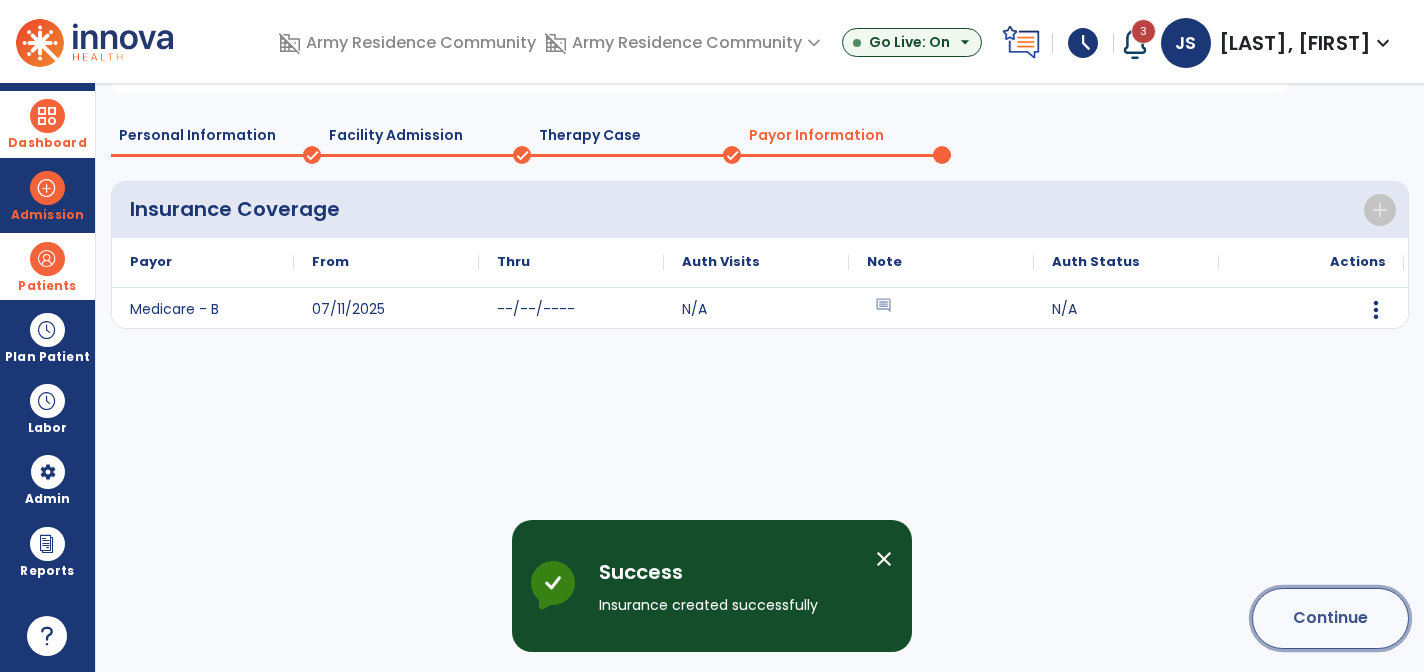 click on "Continue" 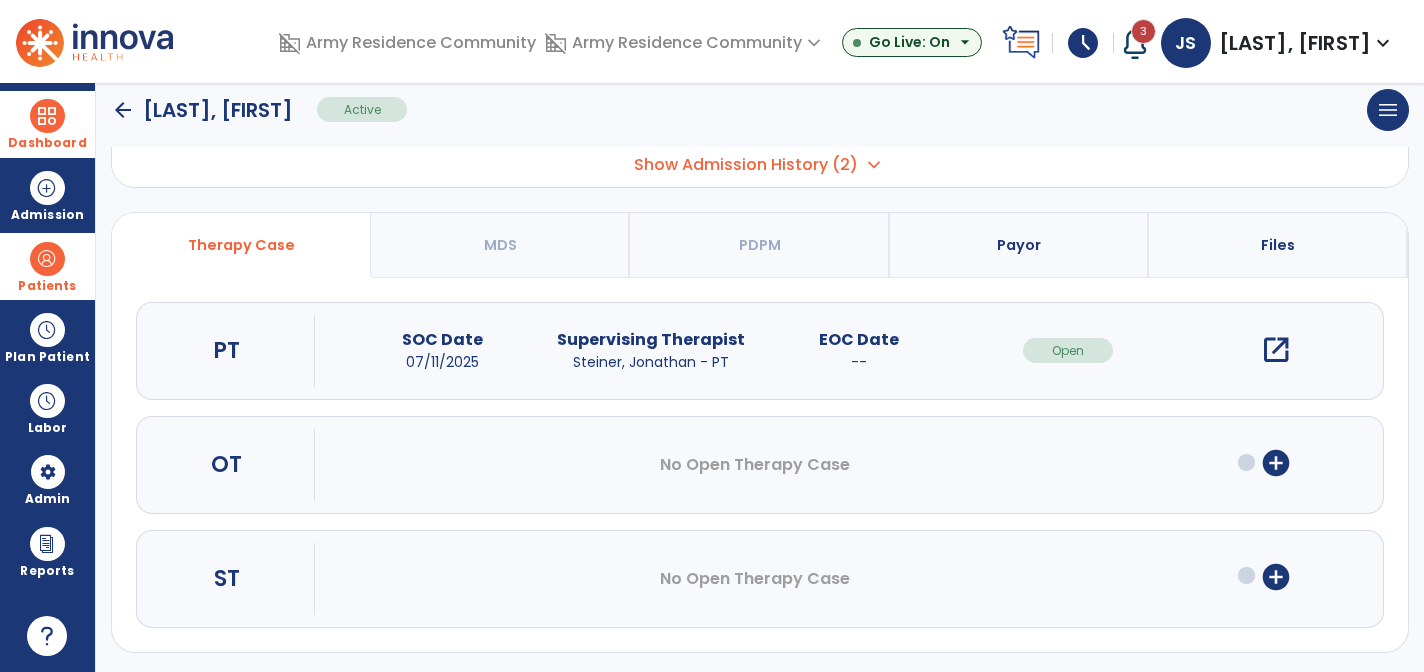click on "arrow_back" 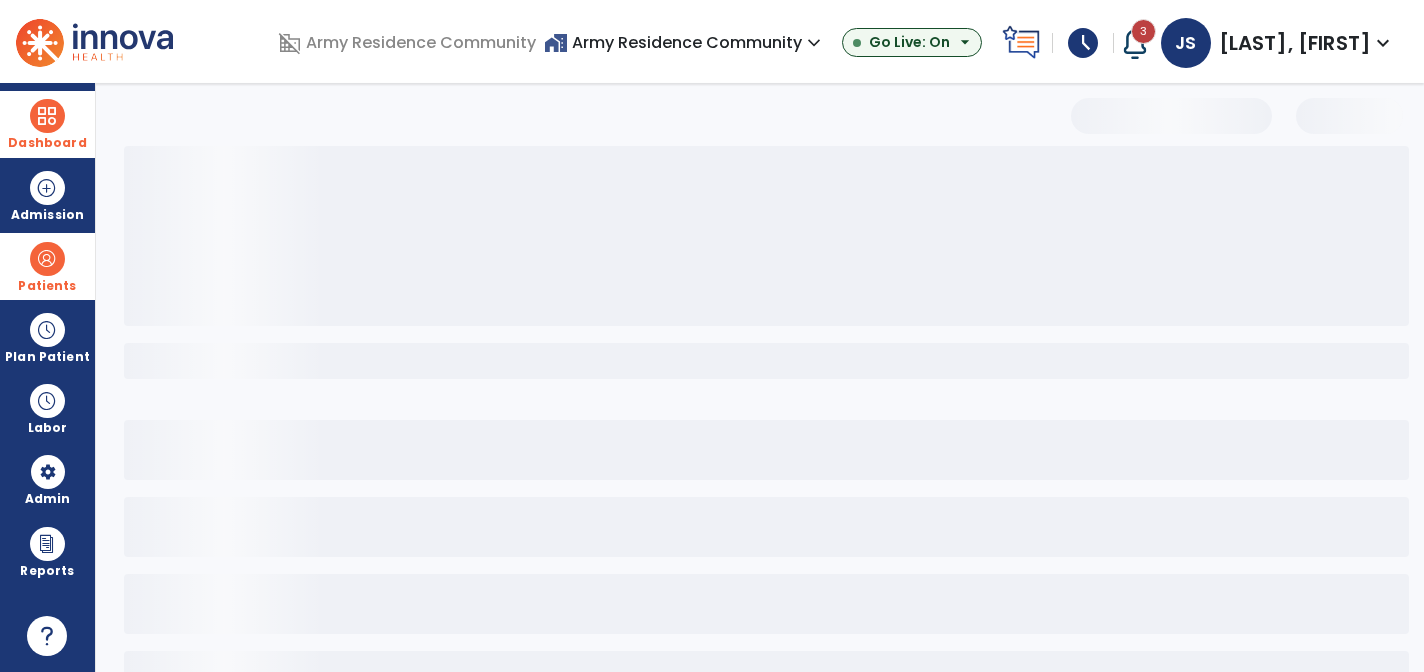 scroll, scrollTop: 69, scrollLeft: 0, axis: vertical 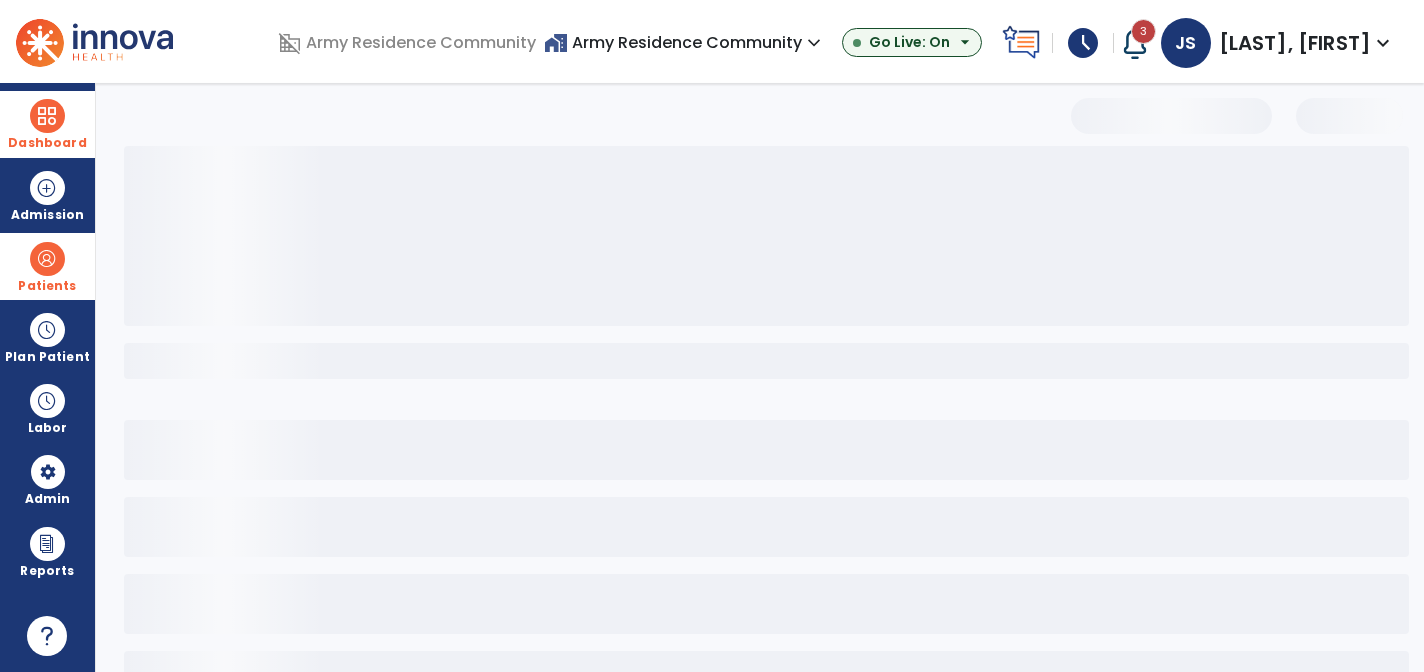 select on "***" 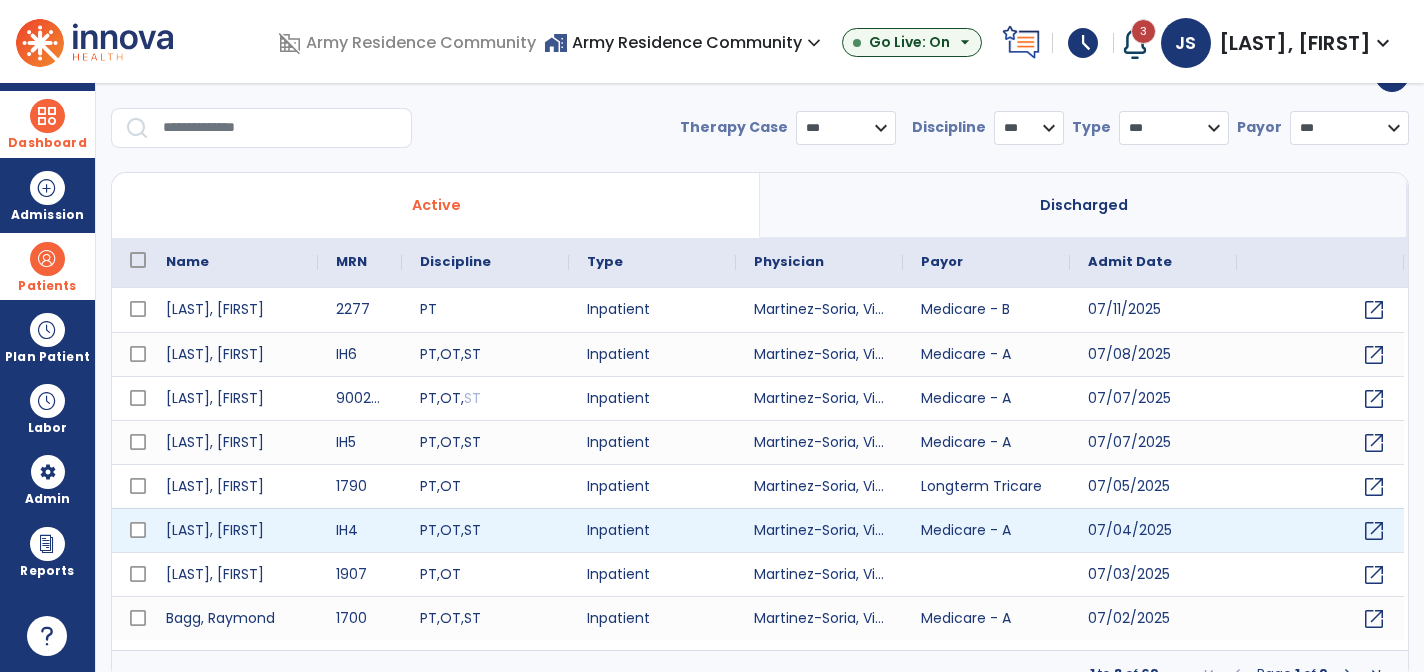 scroll, scrollTop: 69, scrollLeft: 0, axis: vertical 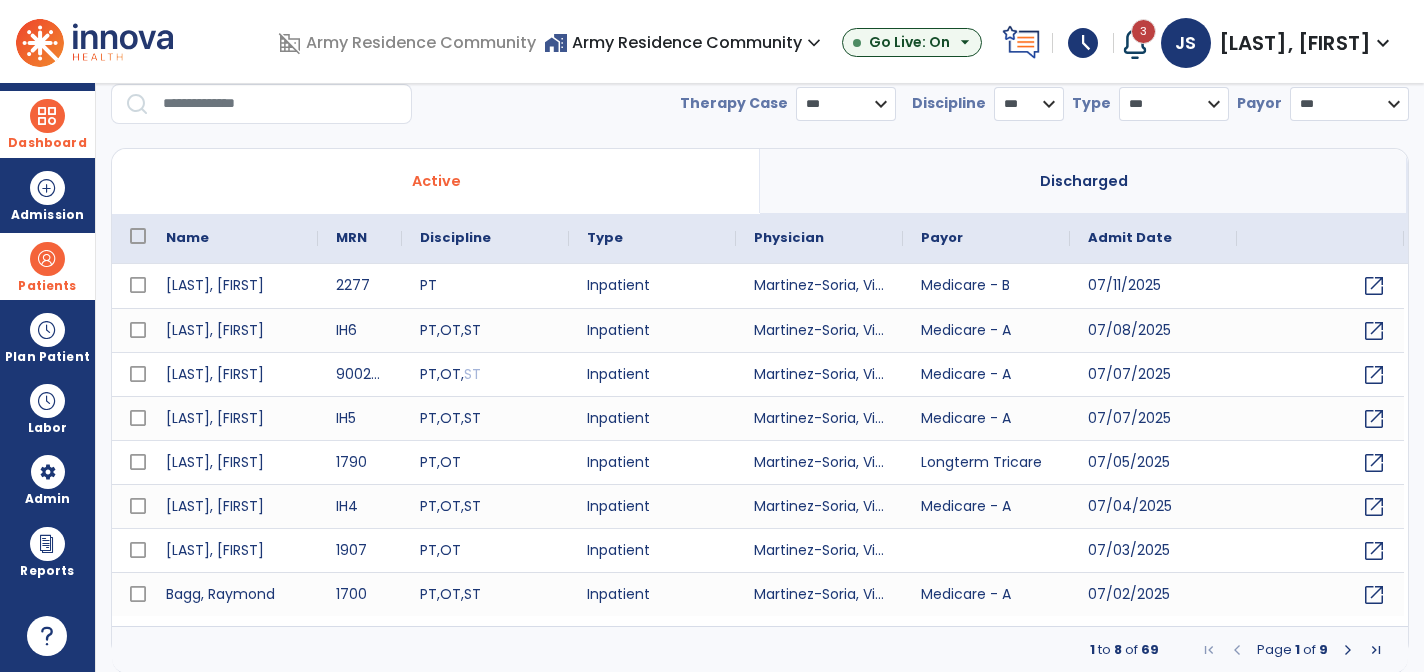click at bounding box center [47, 116] 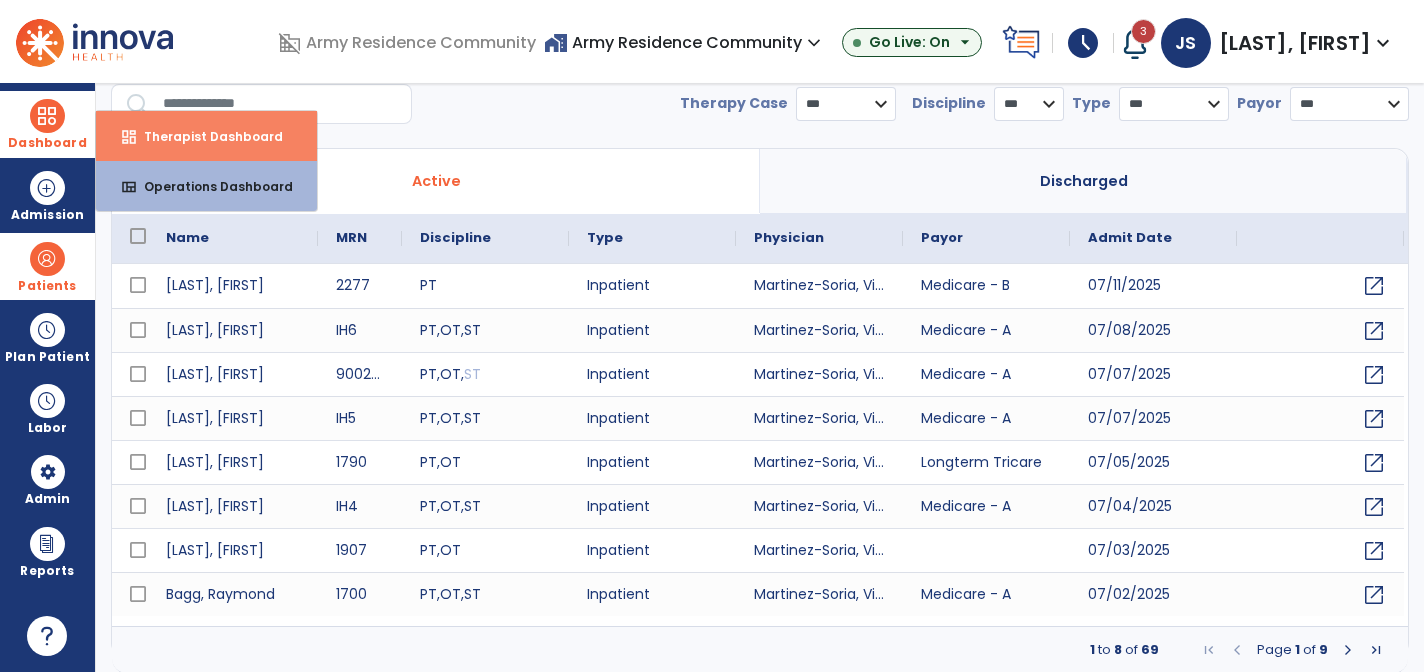 click on "dashboard  Therapist Dashboard" at bounding box center (206, 136) 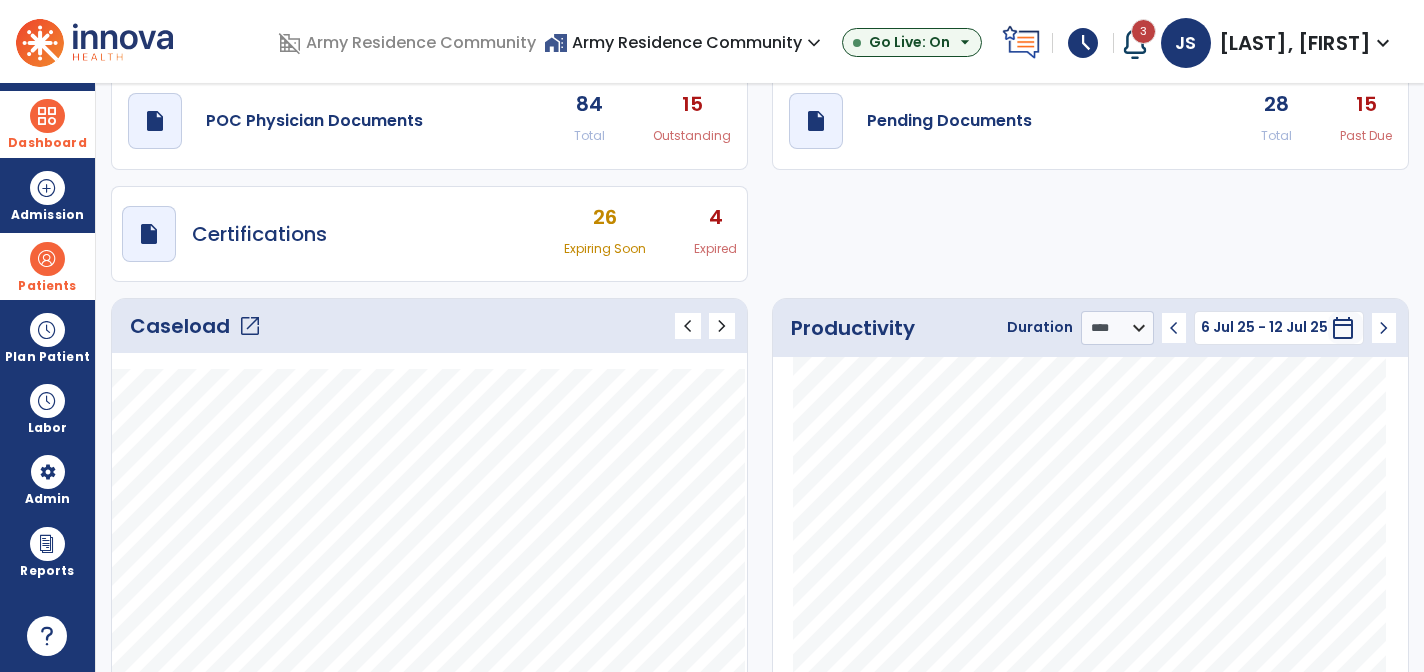 click on "4" at bounding box center [715, 217] 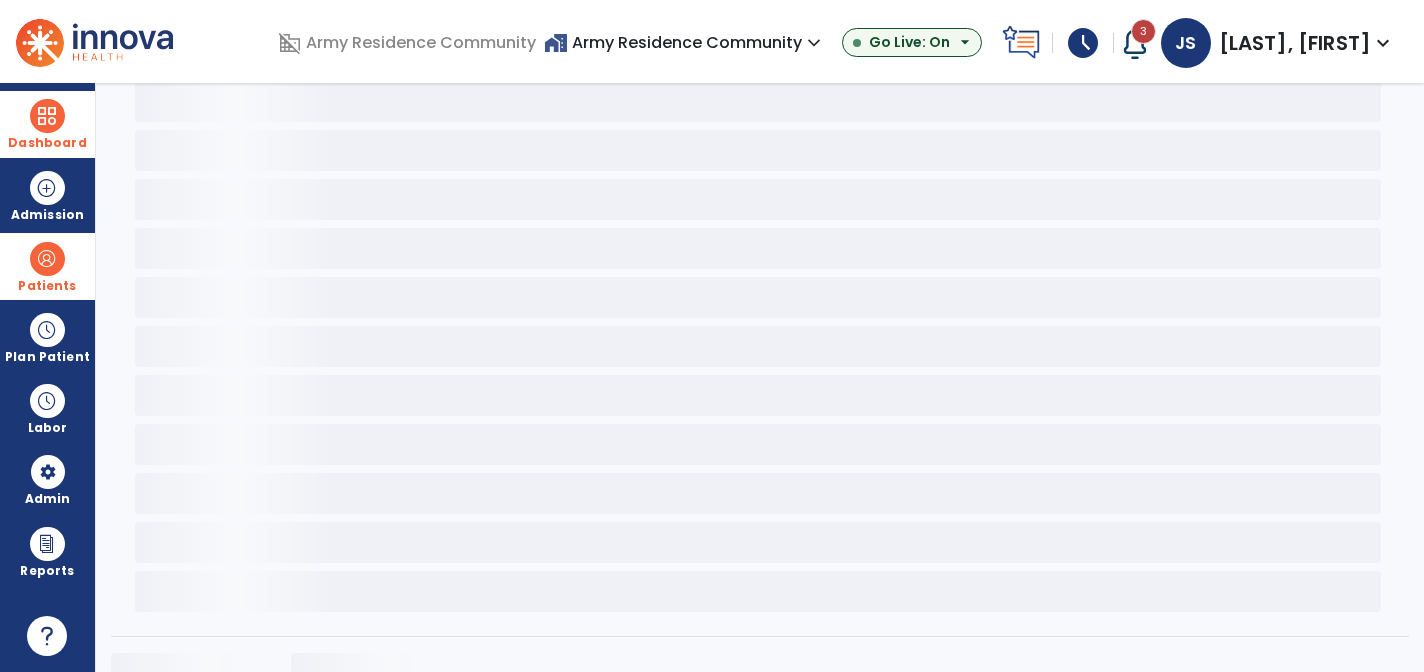 scroll, scrollTop: 40, scrollLeft: 0, axis: vertical 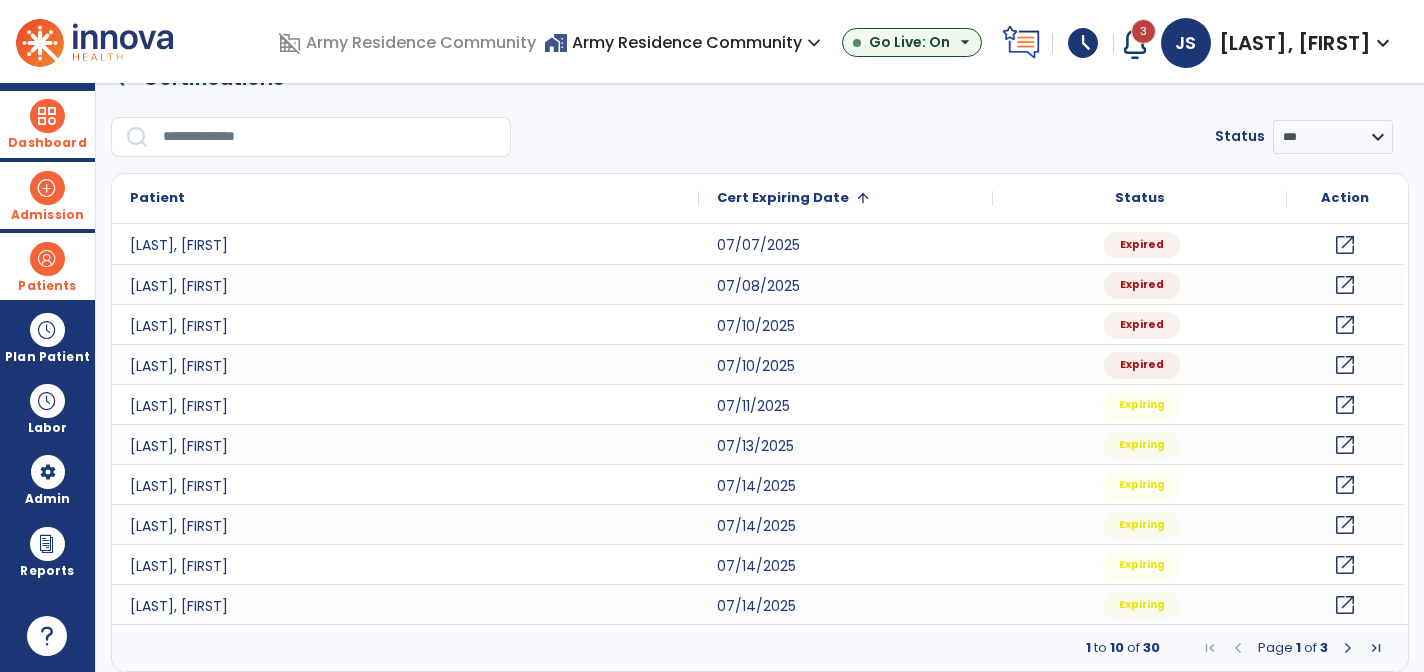click on "Admission" at bounding box center (47, 195) 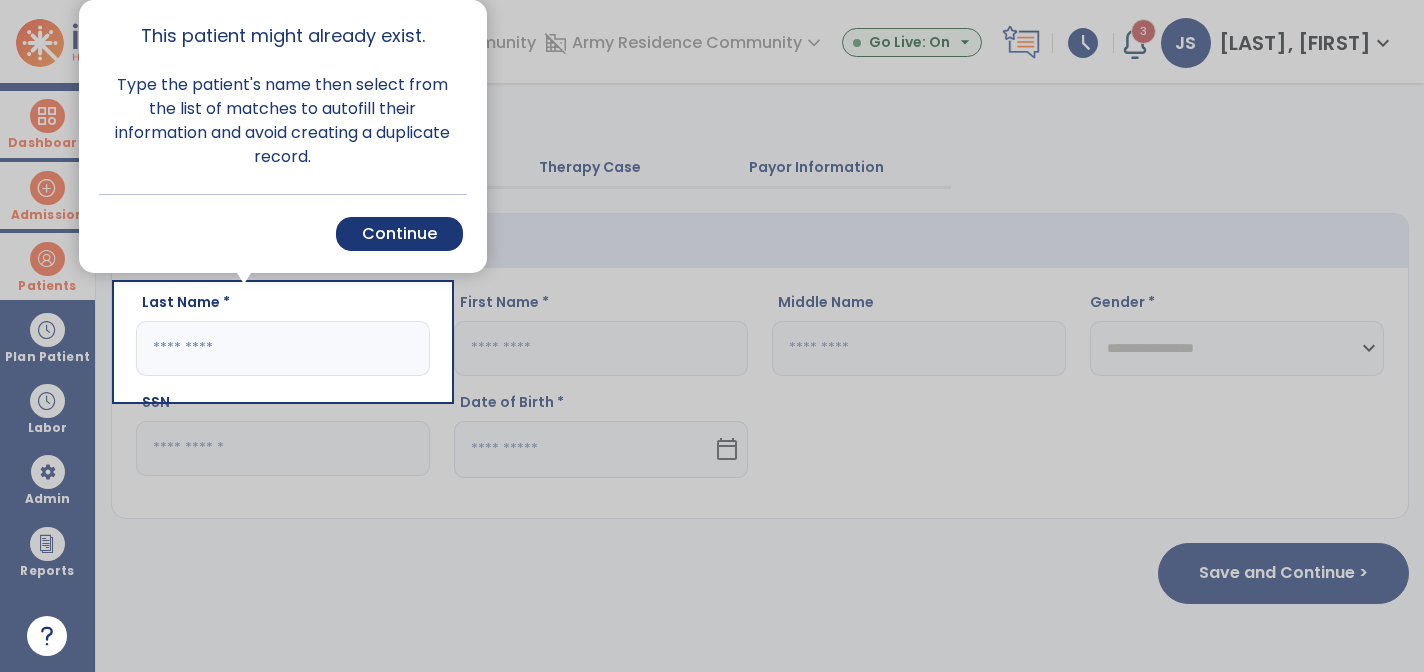 scroll, scrollTop: 0, scrollLeft: 0, axis: both 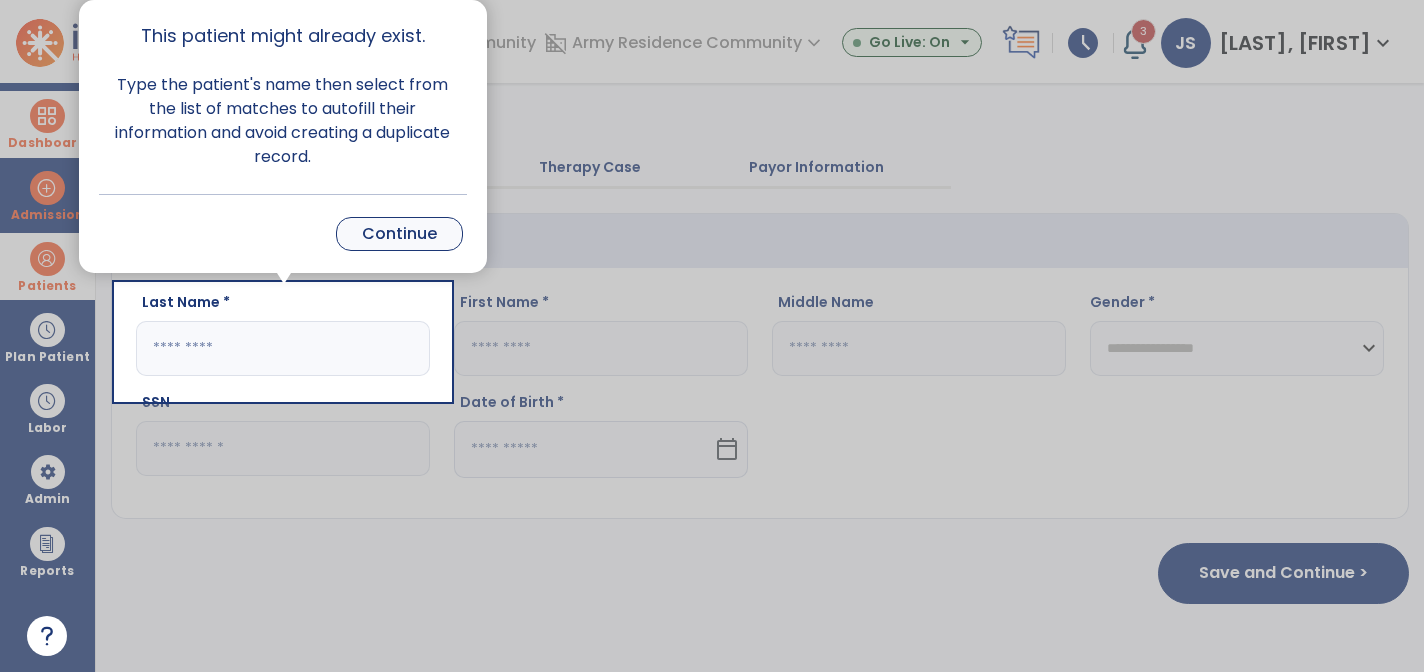 click on "Continue" at bounding box center (399, 234) 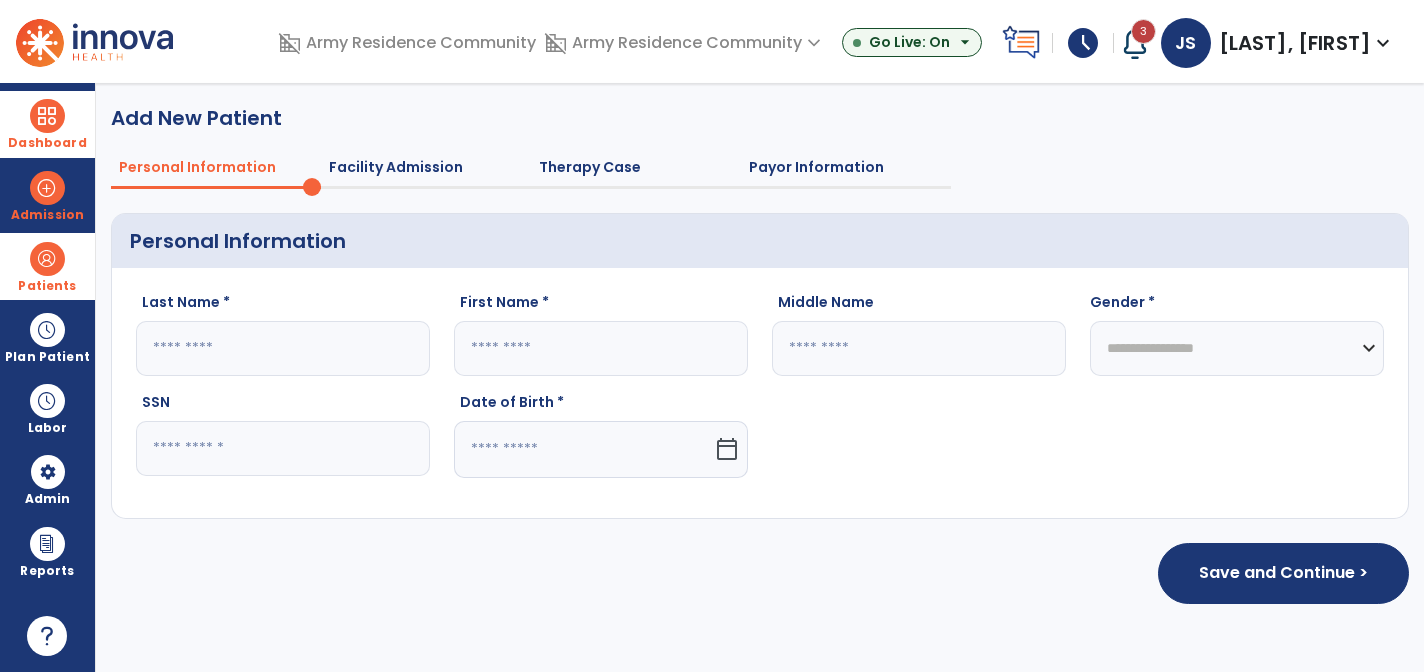 click 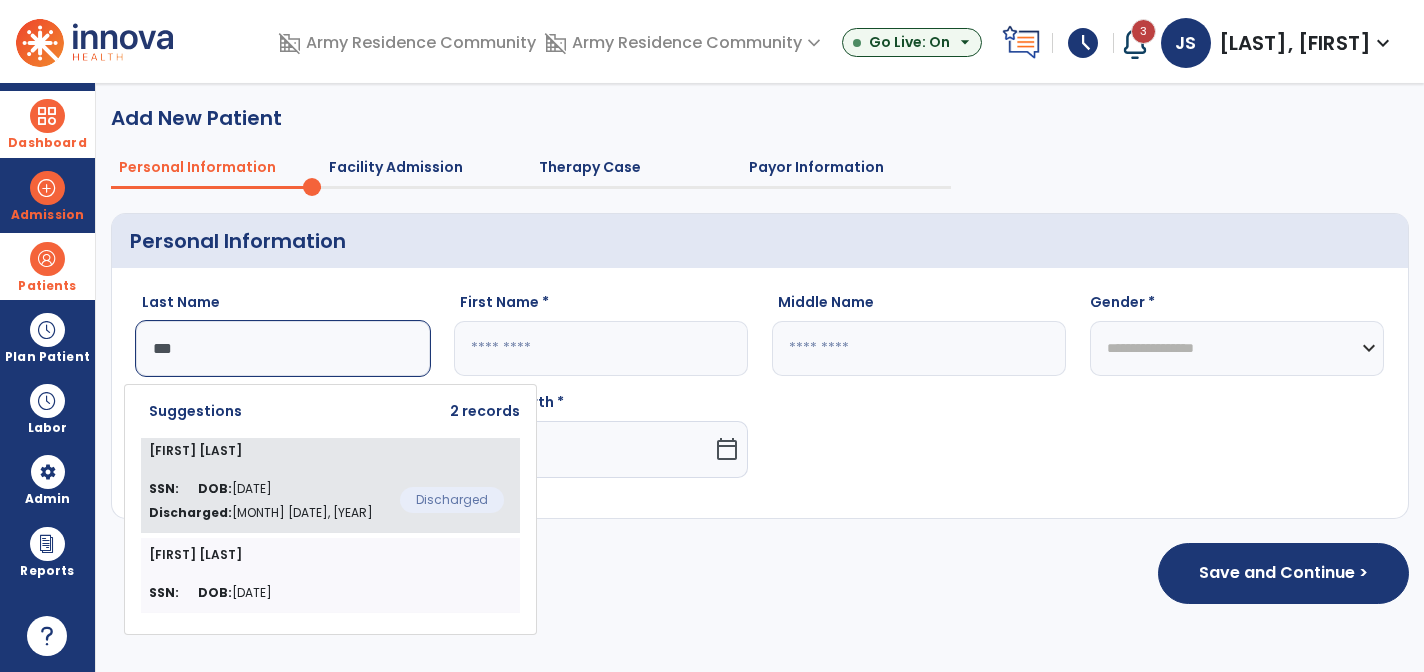 click on "SSN:   DOB:  [DATE] Discharged:  [MONTH] [DATE], [YEAR]  Discharged" 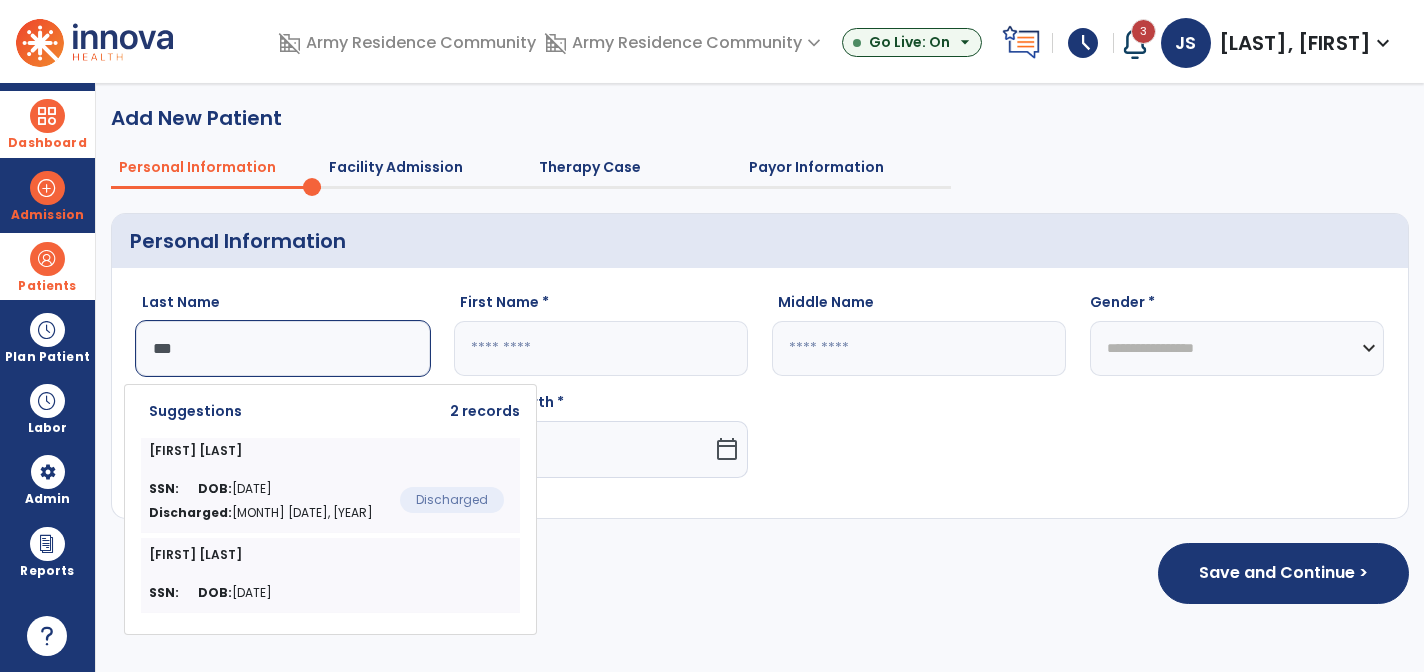 type on "*****" 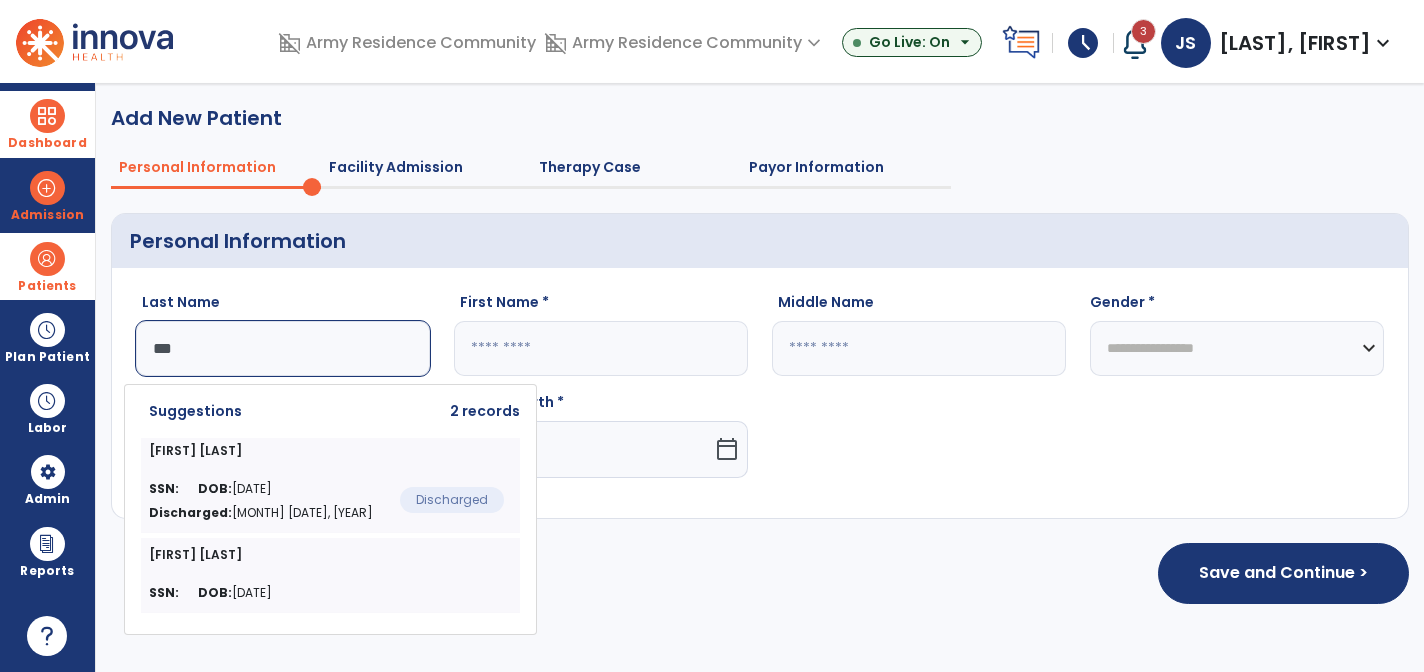 type on "*****" 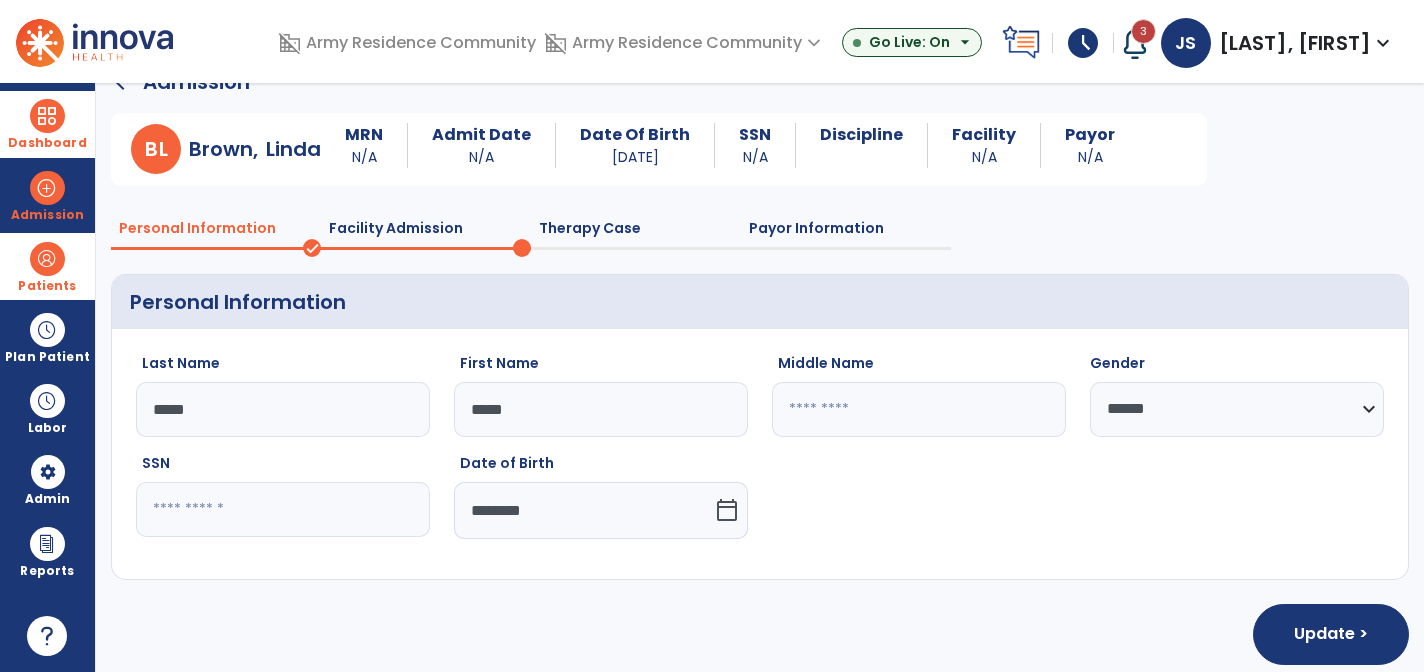 scroll, scrollTop: 52, scrollLeft: 0, axis: vertical 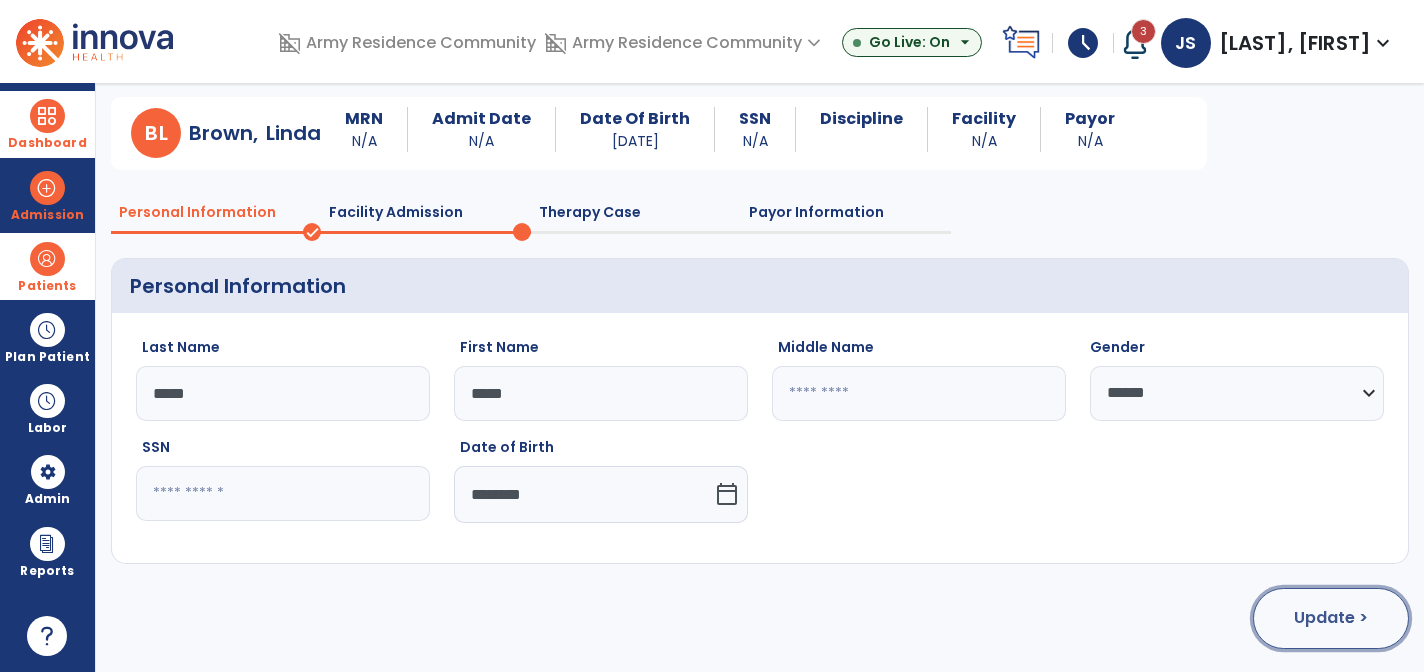 click on "Update >" 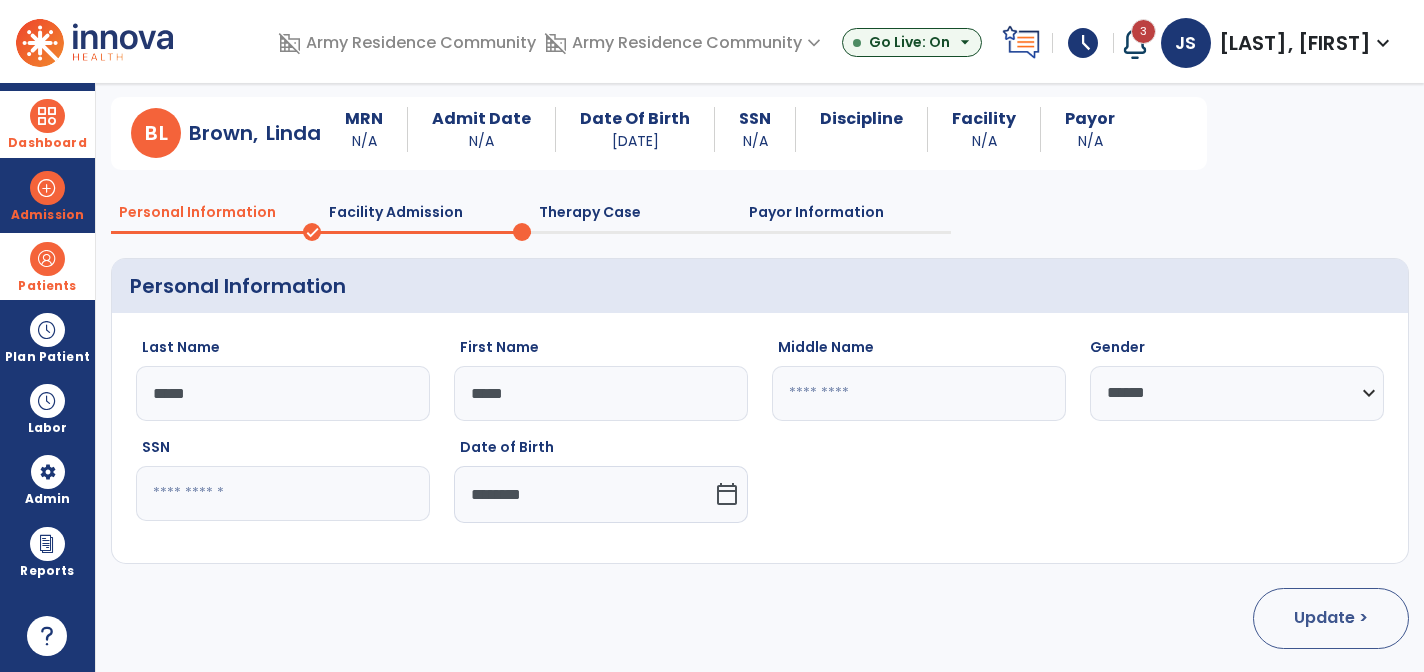 select on "**********" 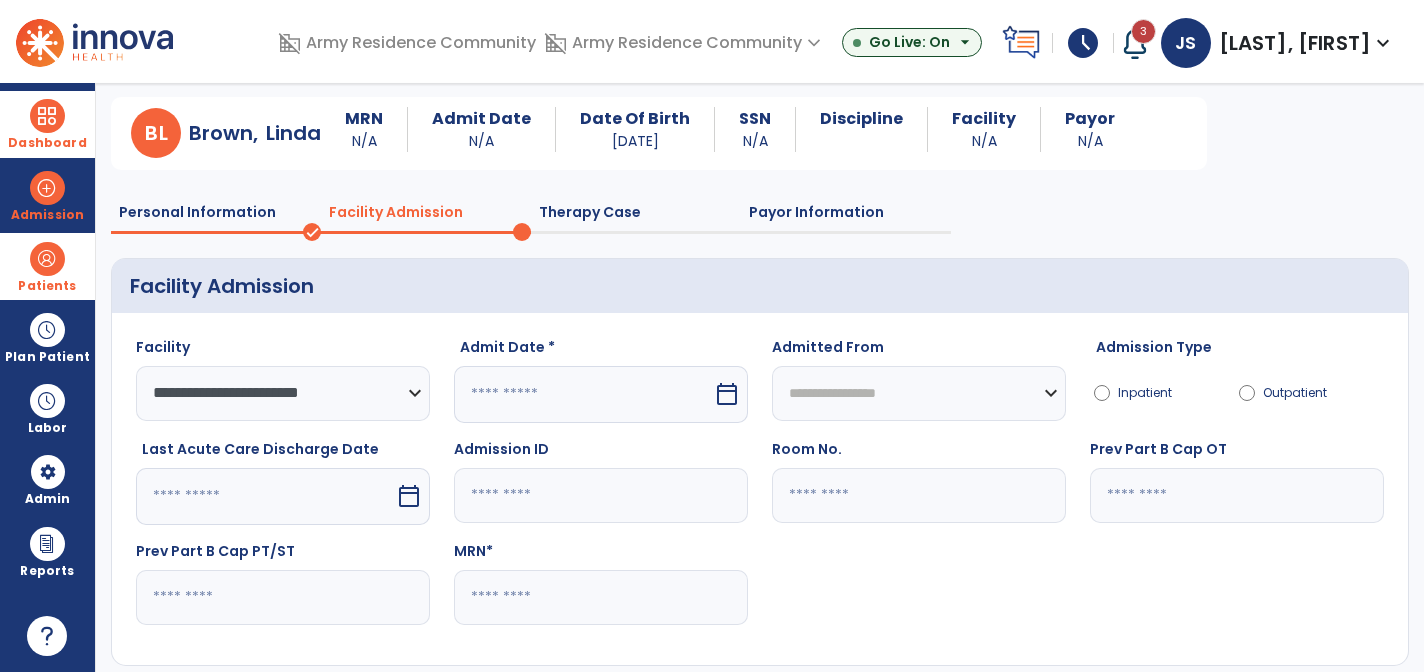 click on "calendar_today" at bounding box center [727, 394] 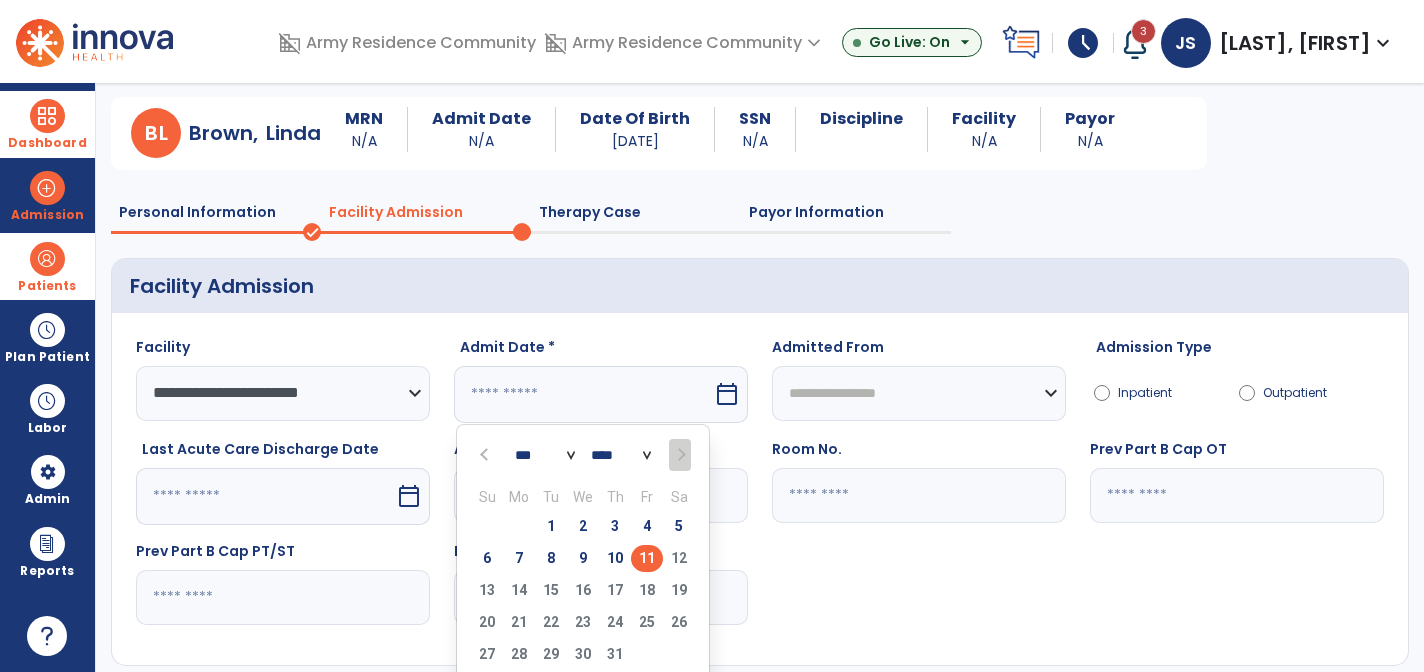 click on "11" at bounding box center (647, 558) 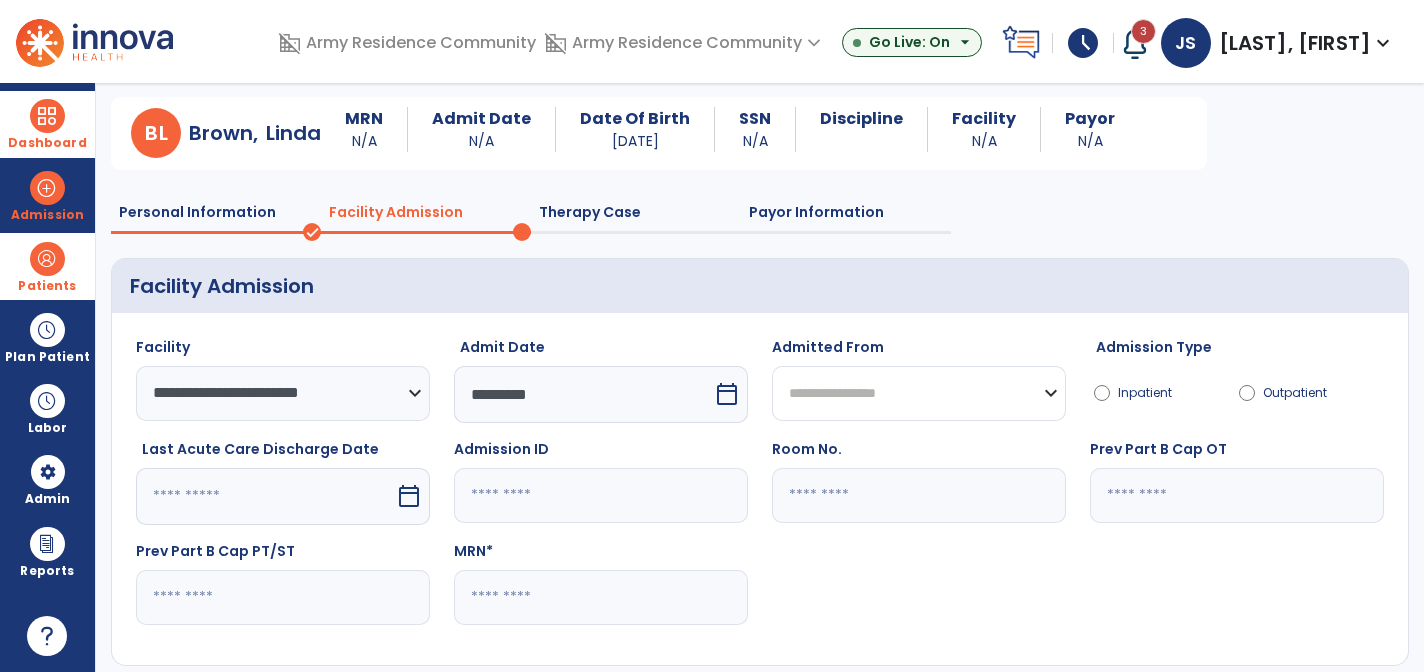 click on "**********" 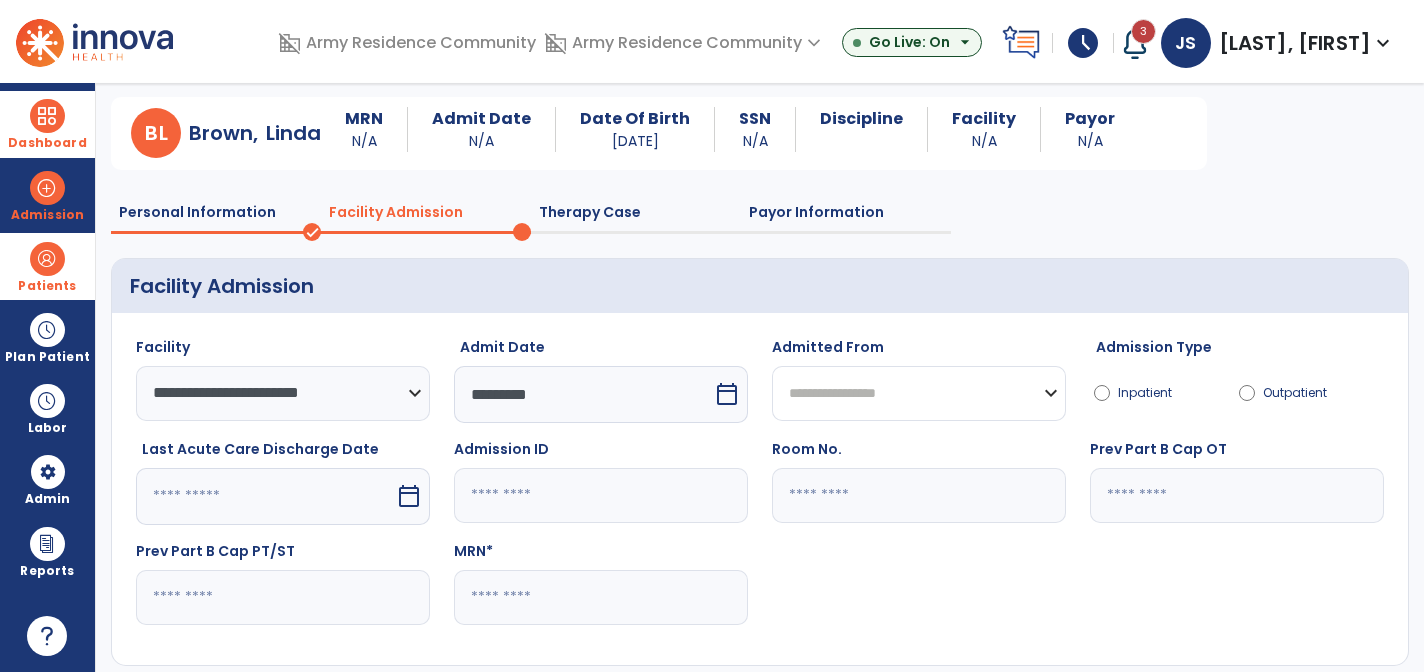 select on "**********" 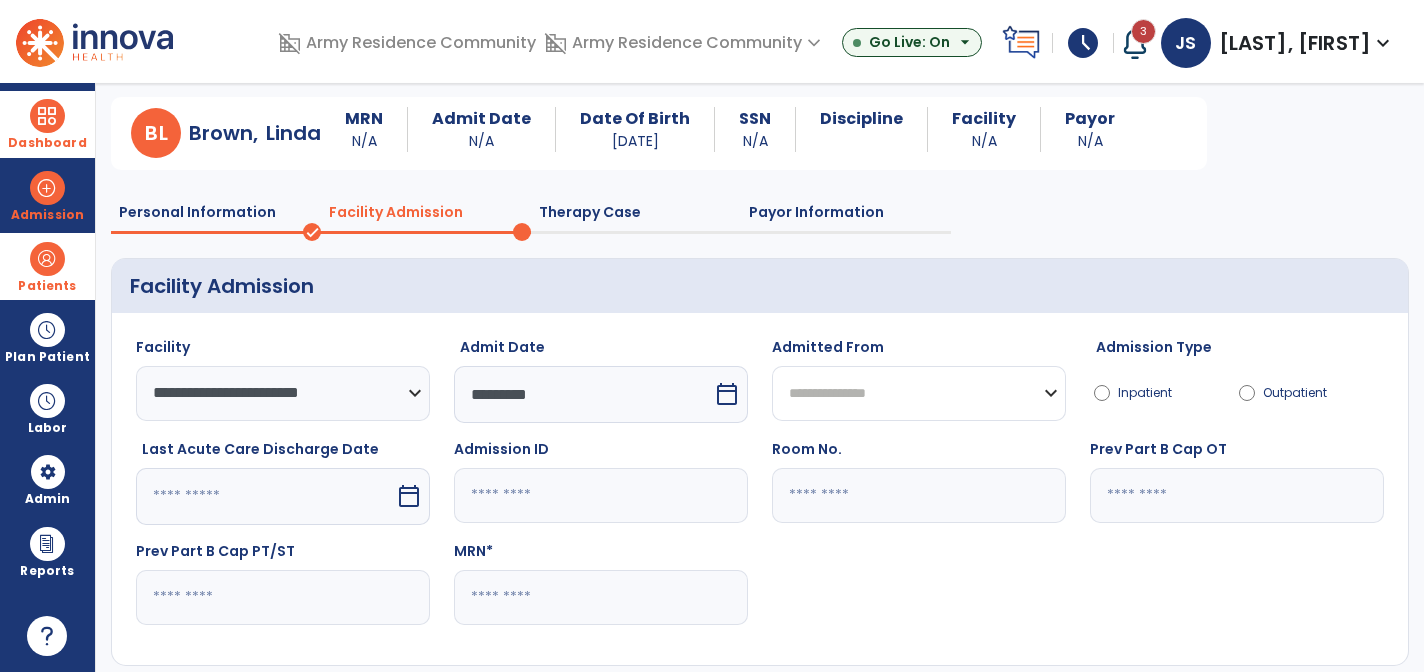 click on "**********" 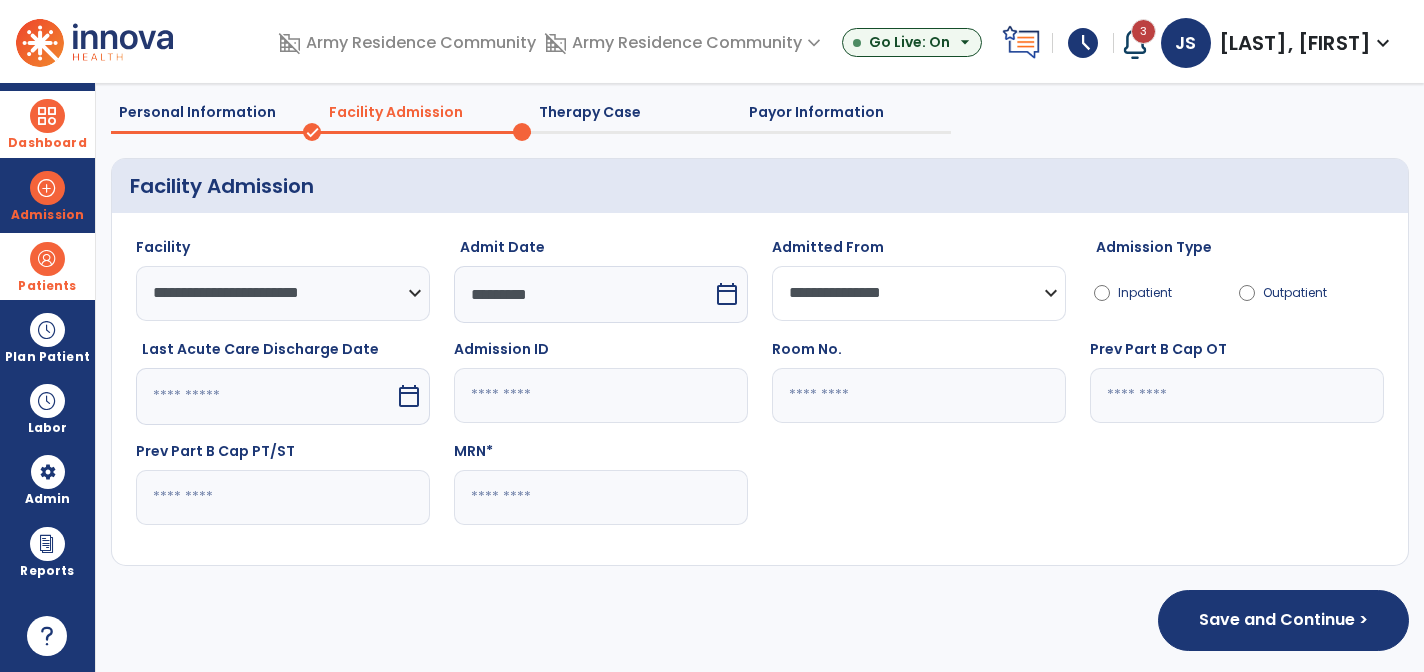 scroll, scrollTop: 153, scrollLeft: 0, axis: vertical 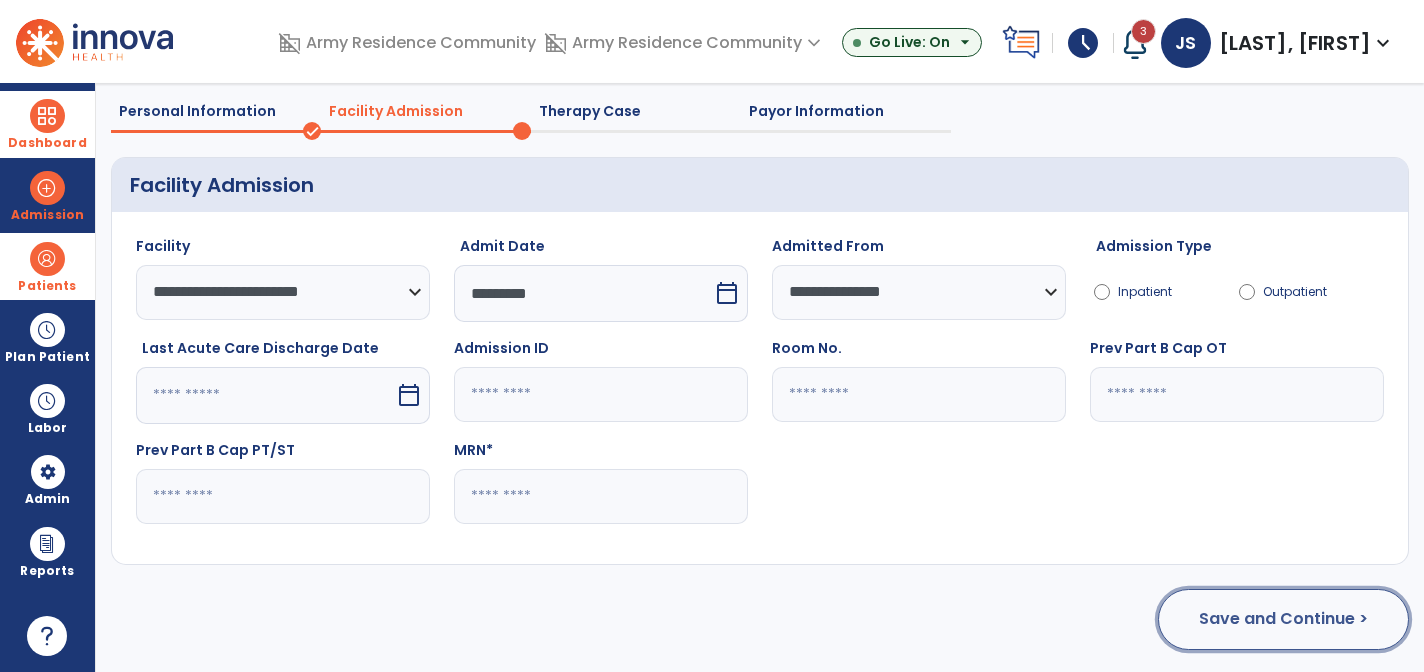 click on "Save and Continue >" 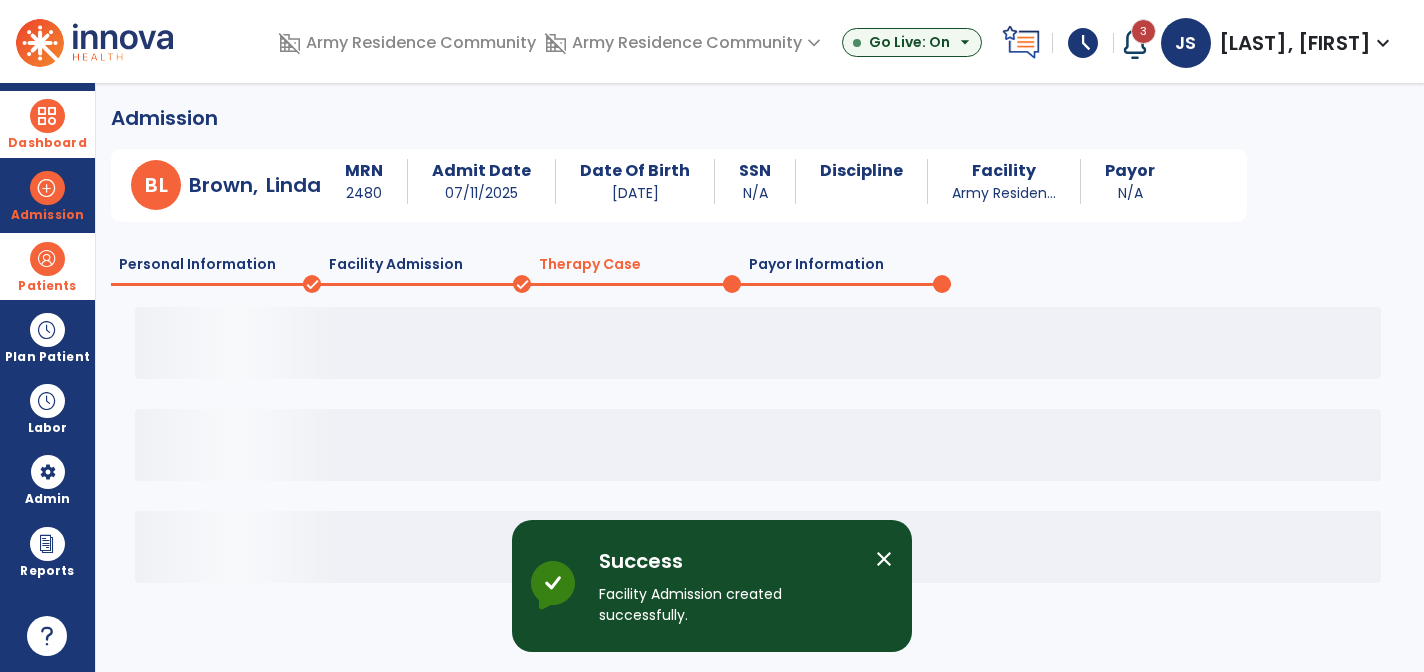 scroll, scrollTop: 0, scrollLeft: 0, axis: both 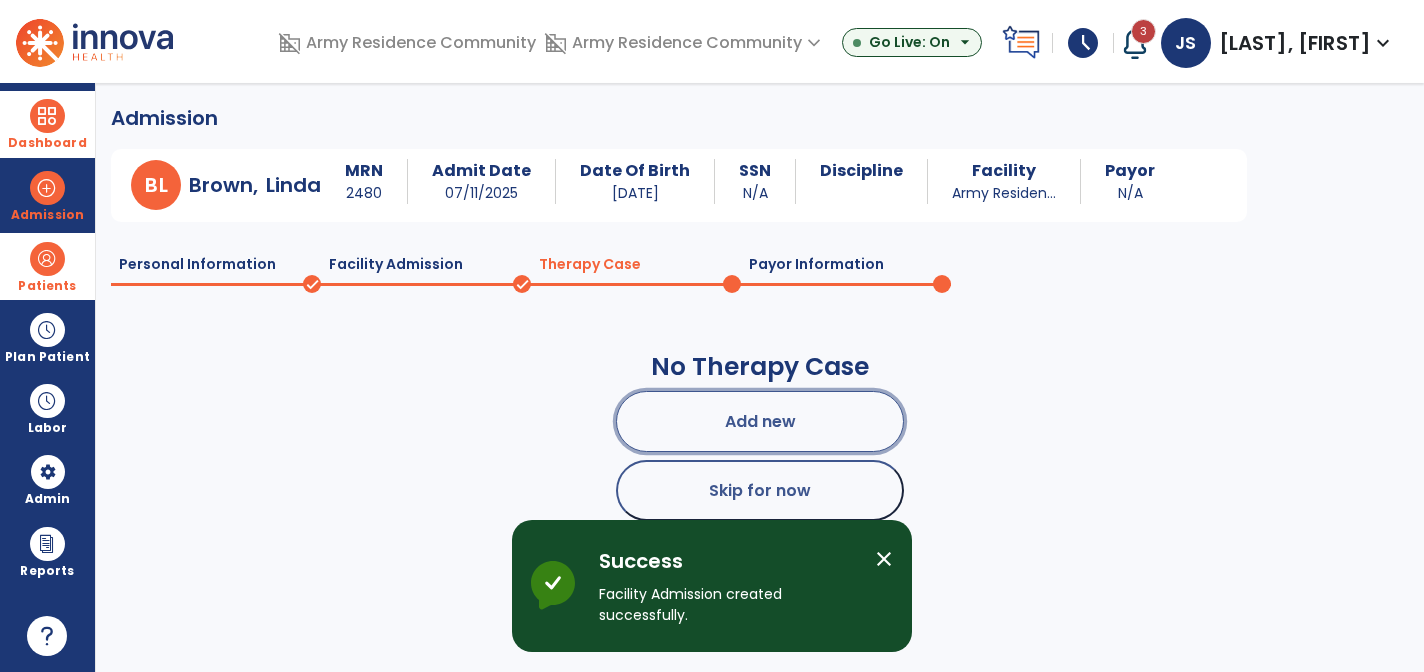 click on "Add new" at bounding box center [760, 421] 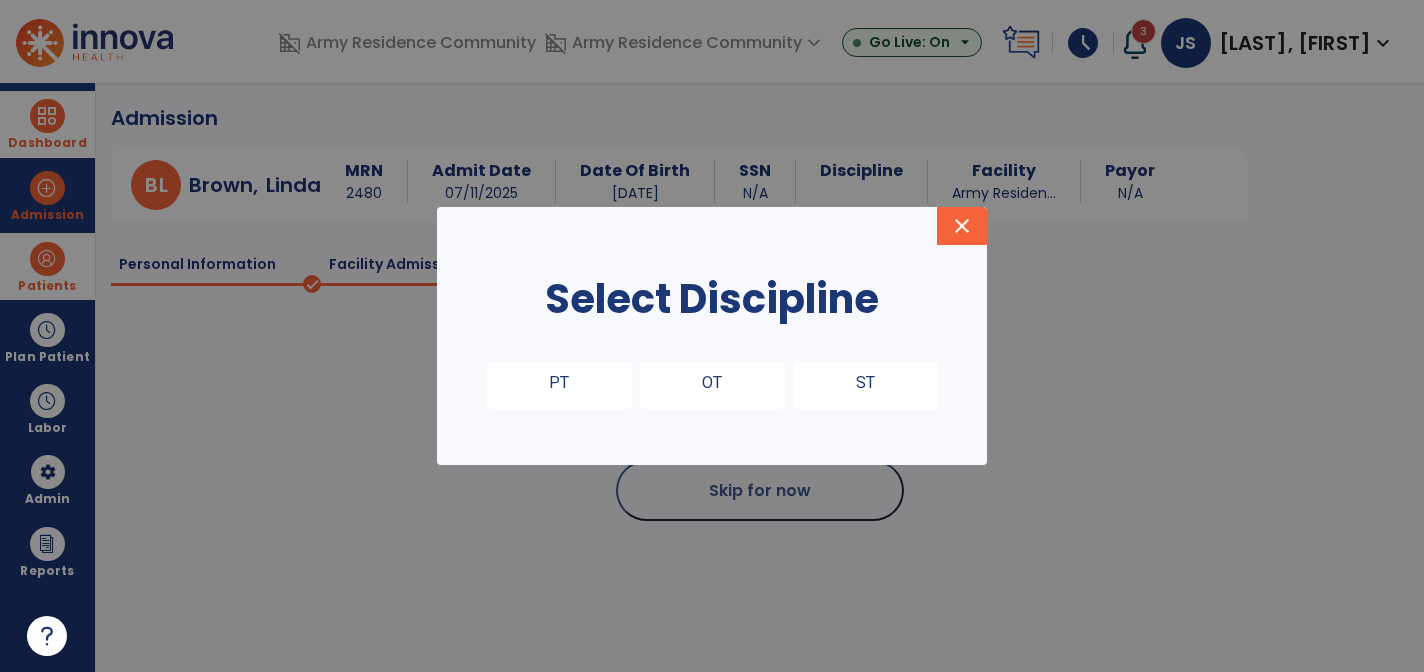 click on "PT" at bounding box center (559, 385) 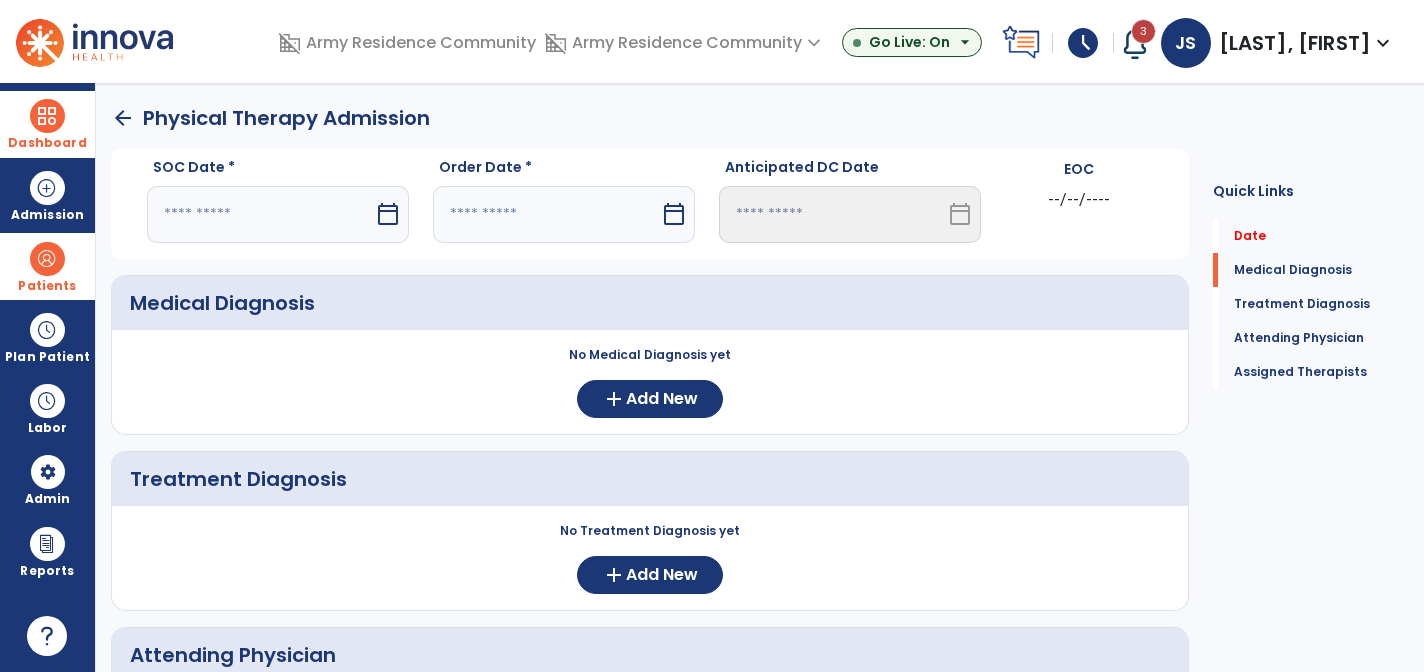 click at bounding box center [260, 214] 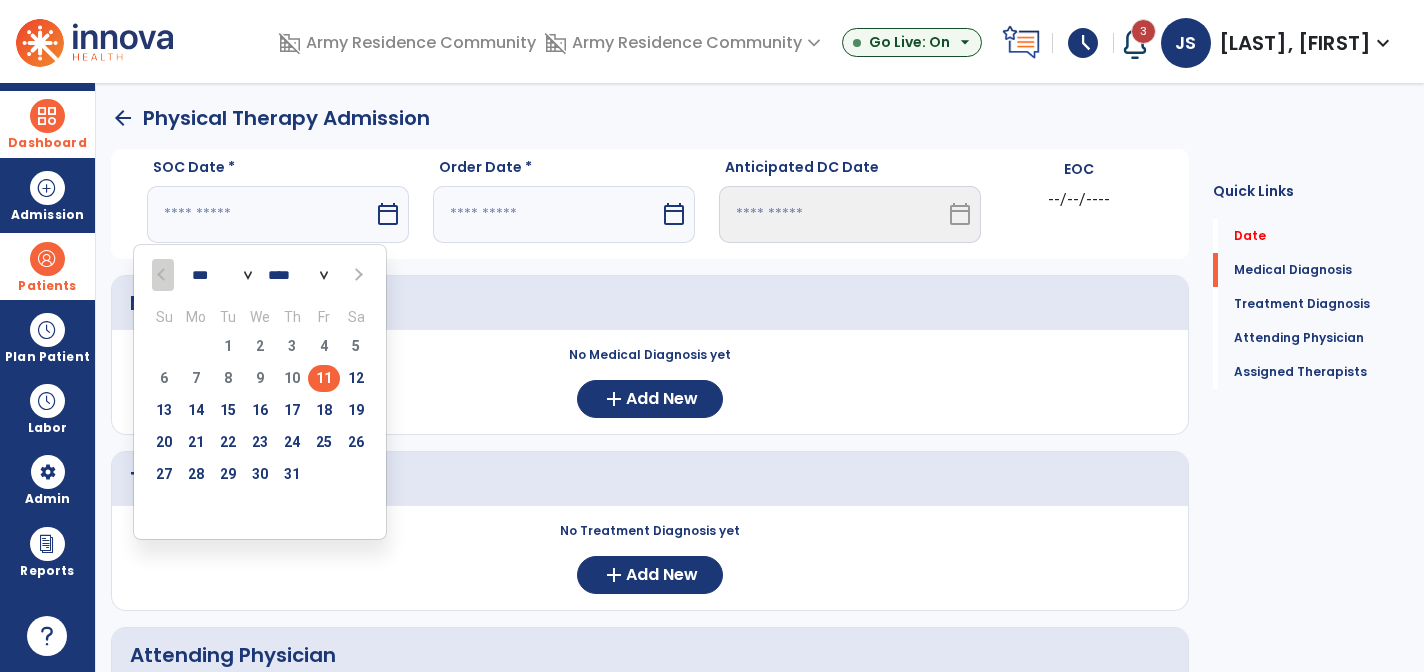 click on "11" at bounding box center (324, 378) 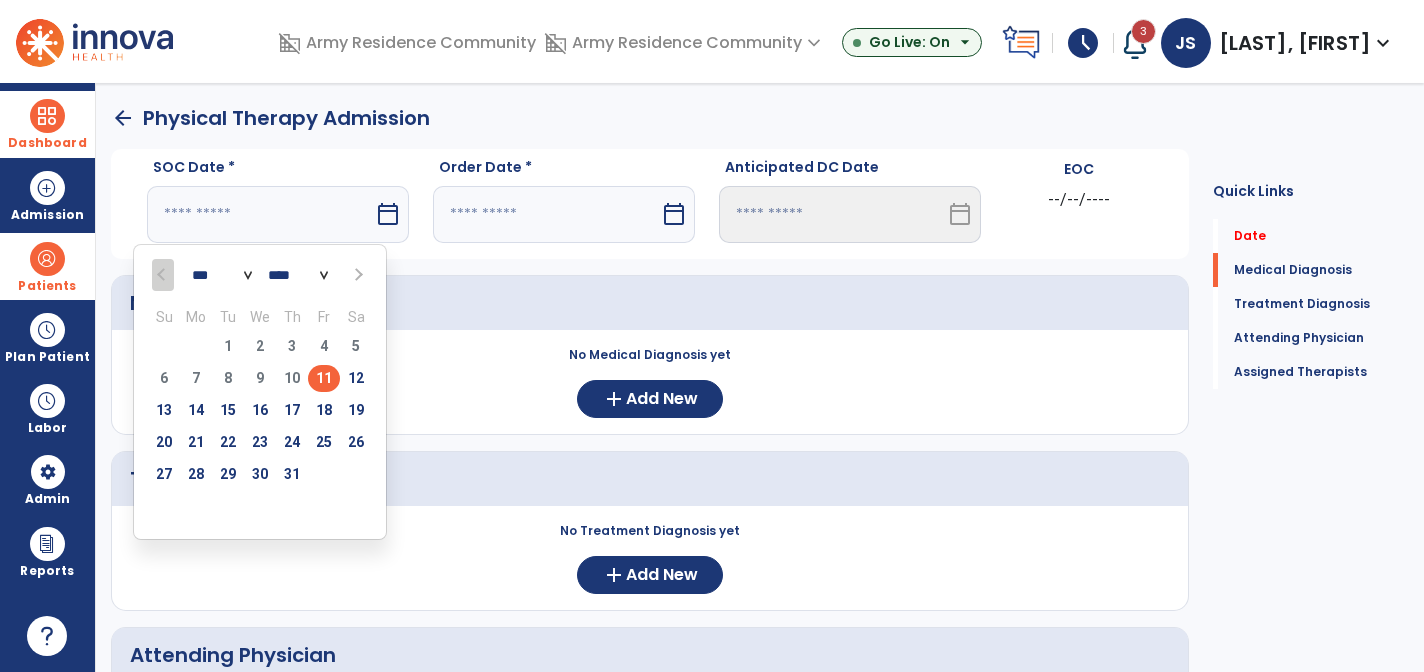 type on "*********" 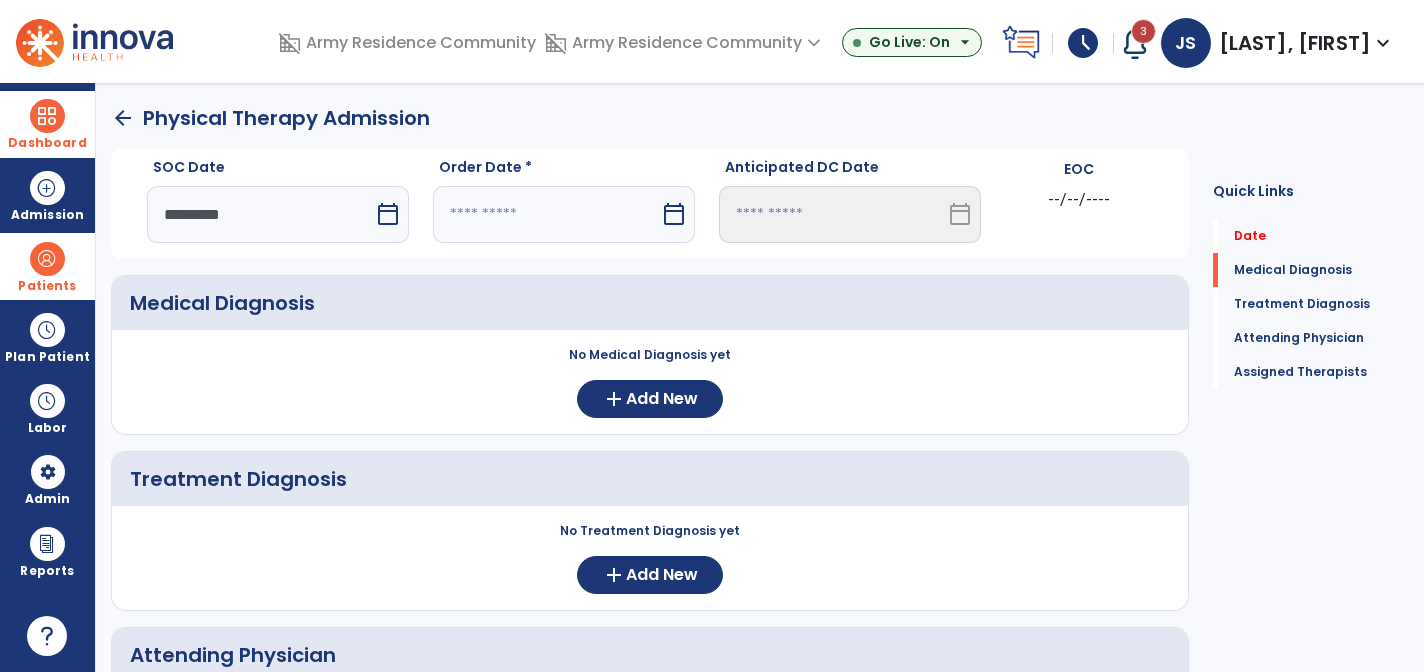 click on "calendar_today" at bounding box center [674, 214] 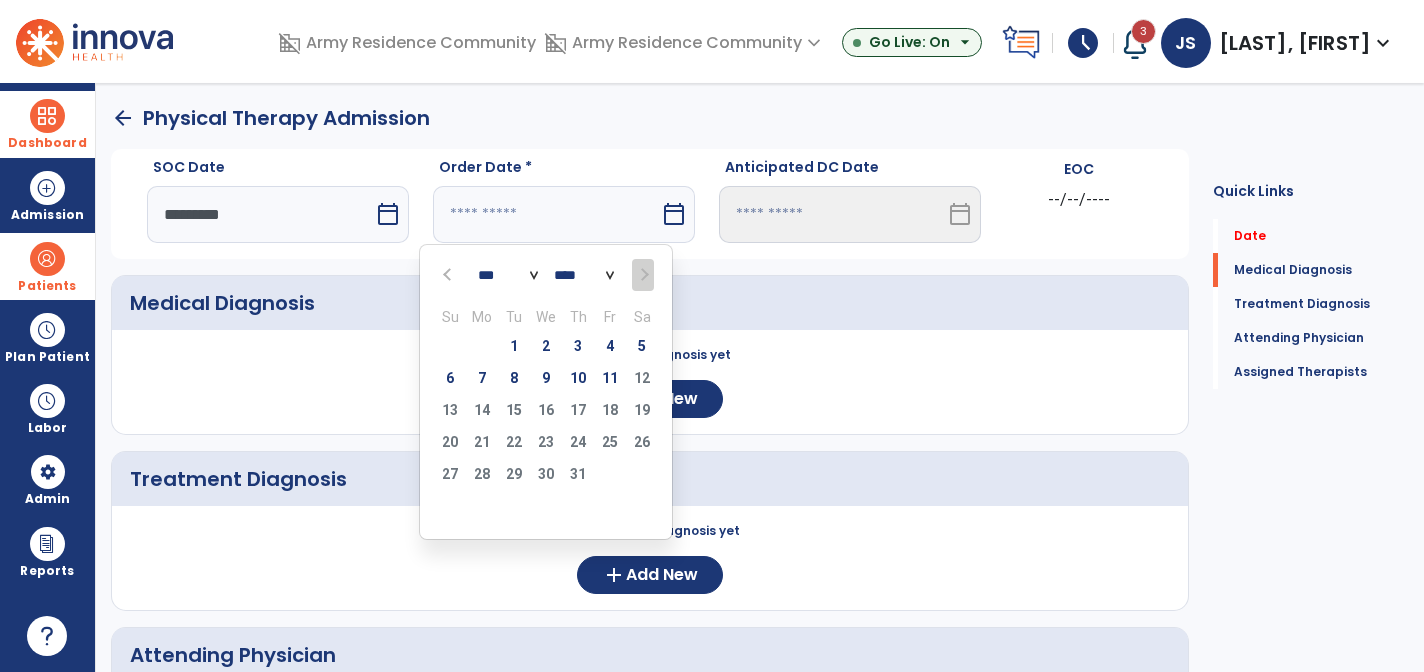 click at bounding box center (449, 274) 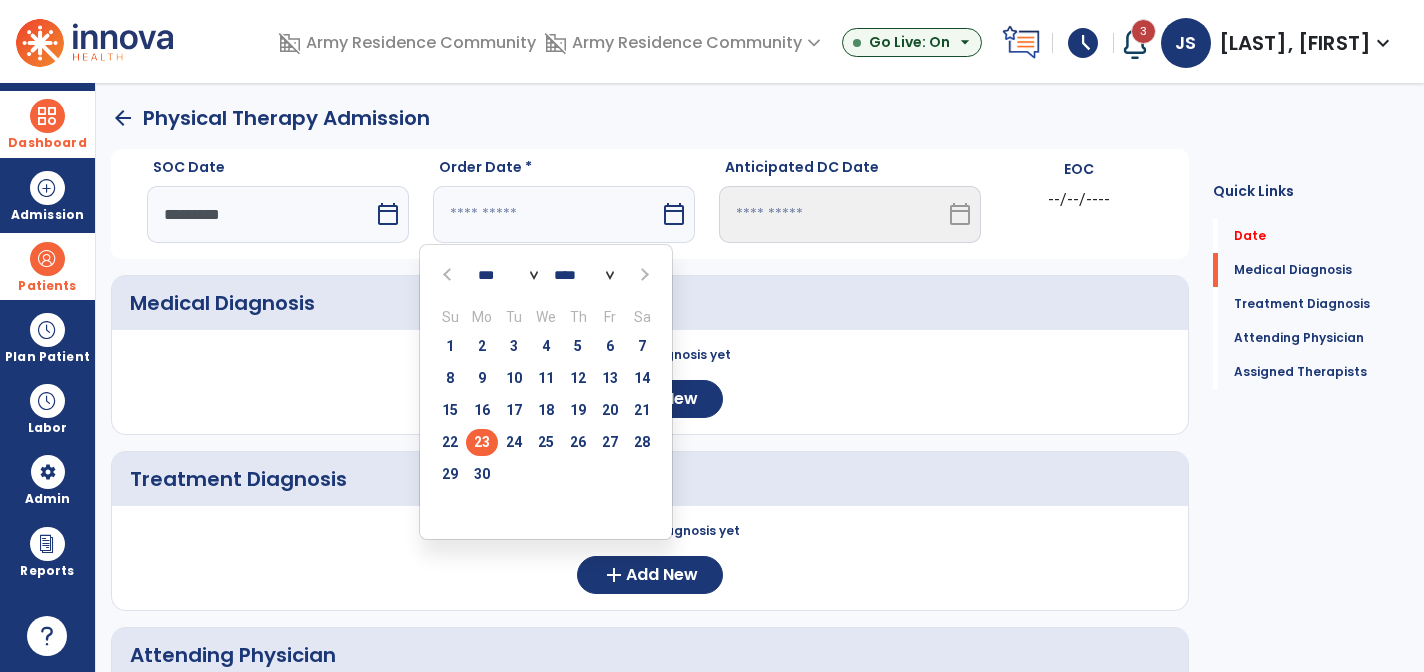 click on "23" at bounding box center [482, 442] 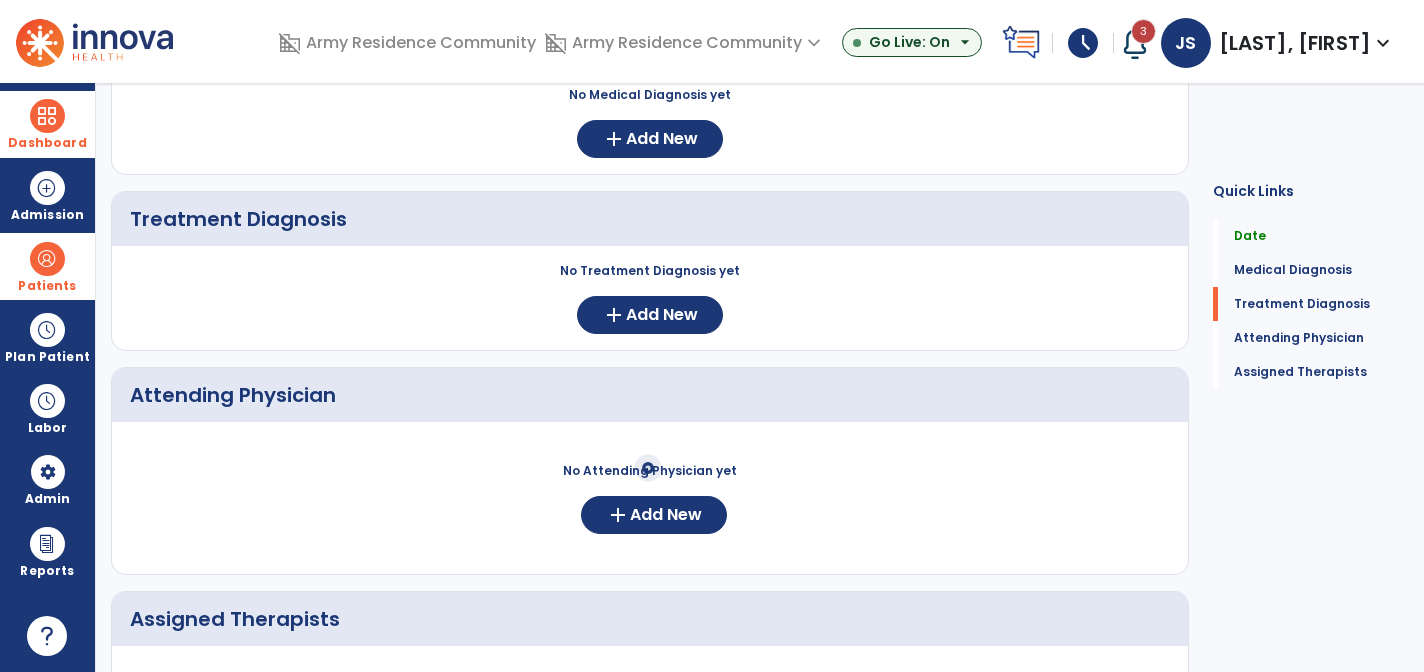 scroll, scrollTop: 300, scrollLeft: 0, axis: vertical 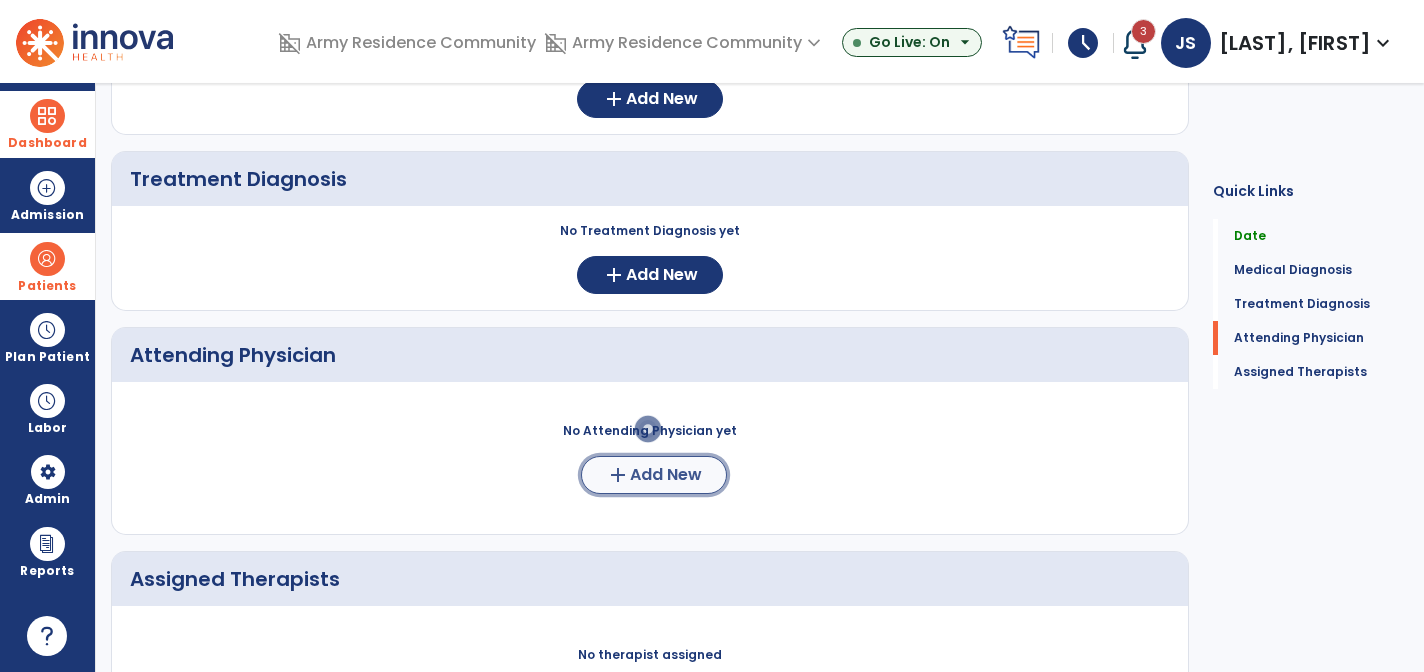 click on "add  Add New" 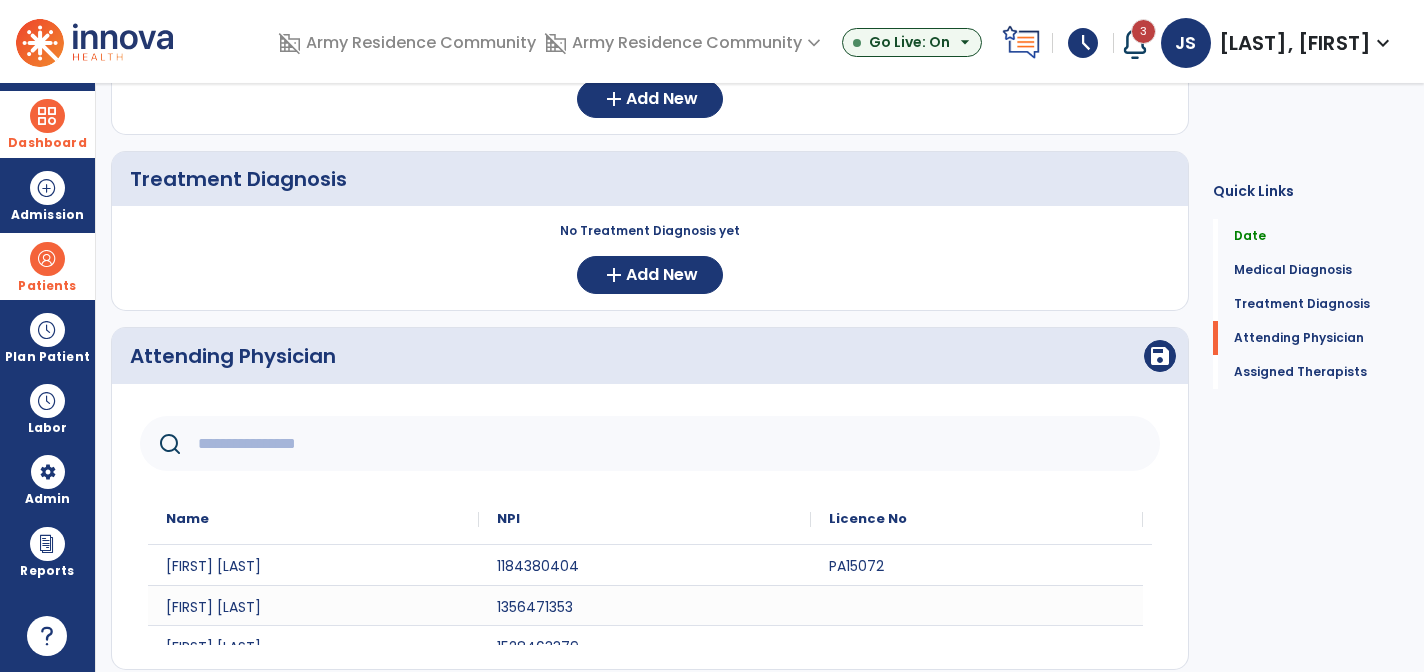 scroll, scrollTop: 400, scrollLeft: 0, axis: vertical 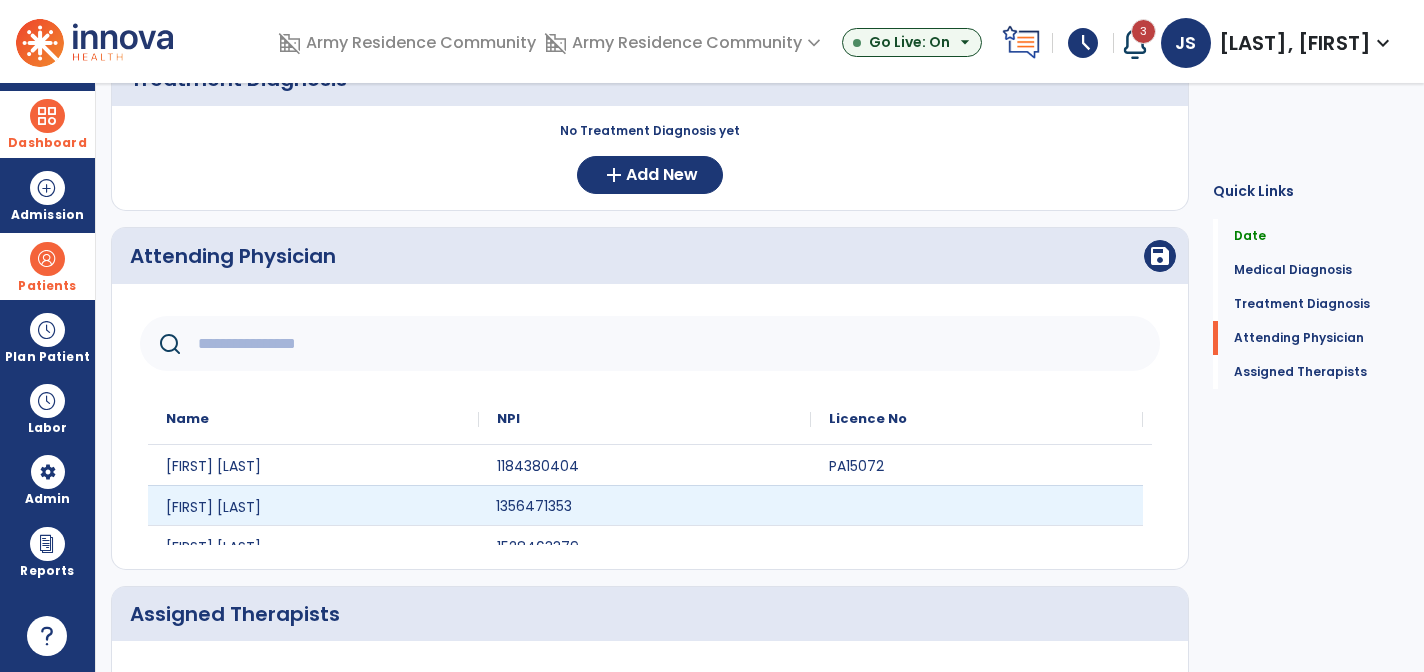 click on "1356471353" 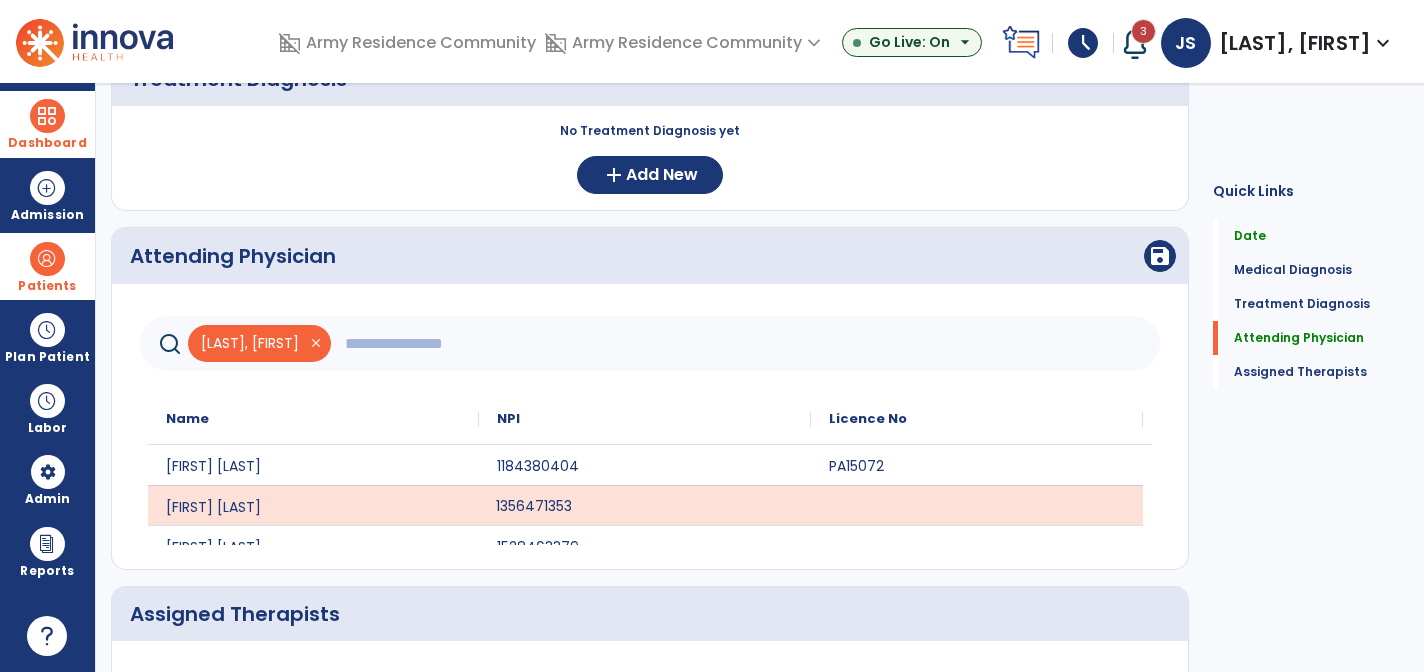 click on "Attending Physician  save" 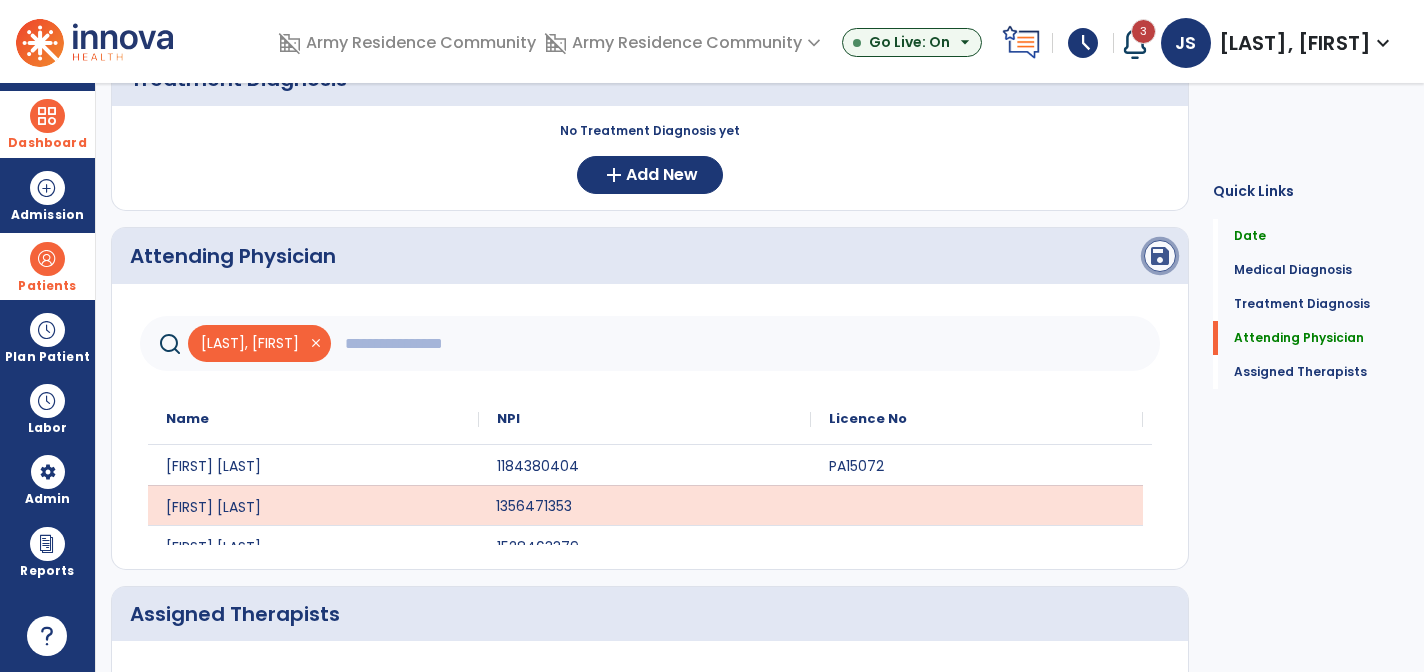 click on "save" 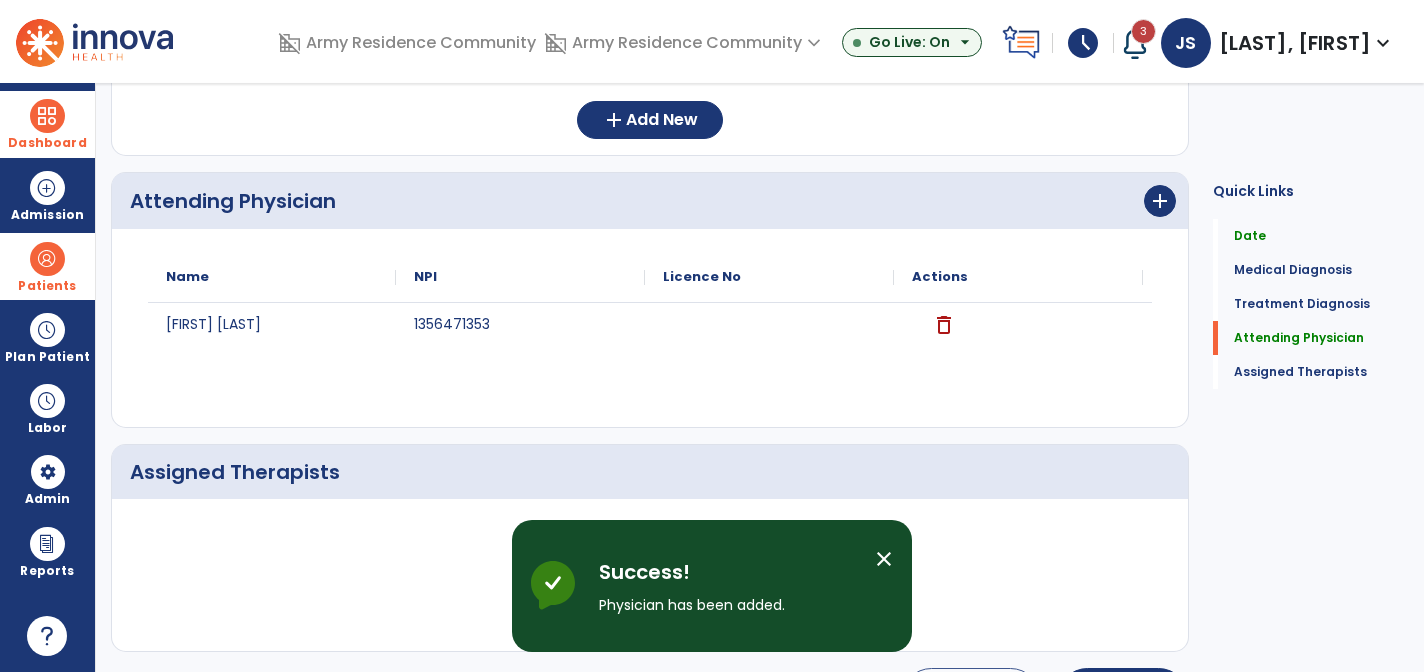 scroll, scrollTop: 524, scrollLeft: 0, axis: vertical 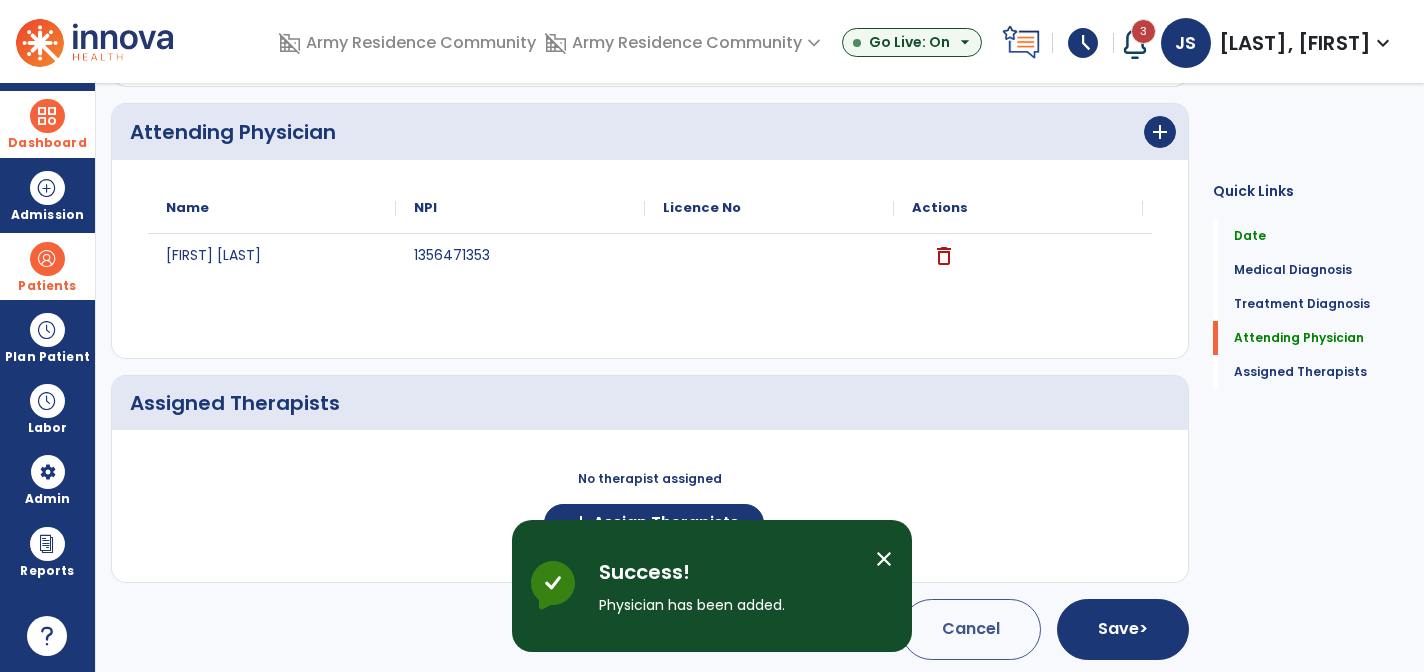 click on "close" at bounding box center (884, 559) 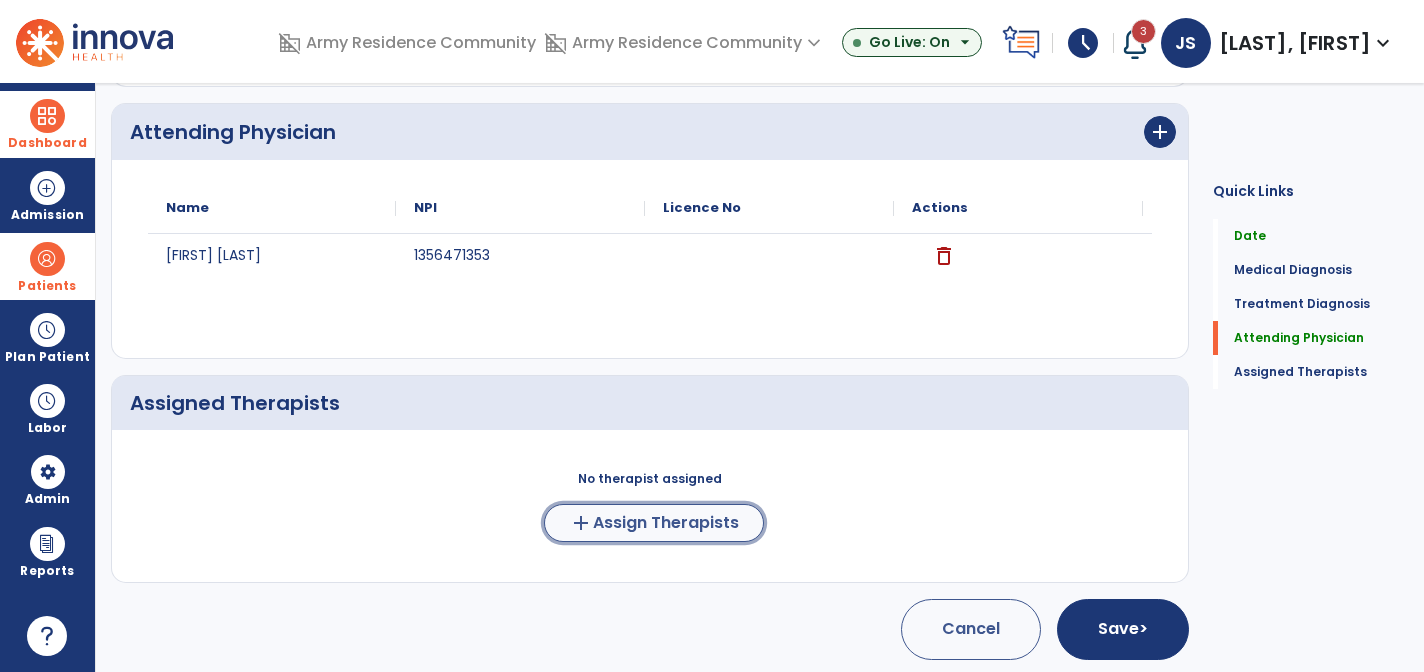 click on "Assign Therapists" 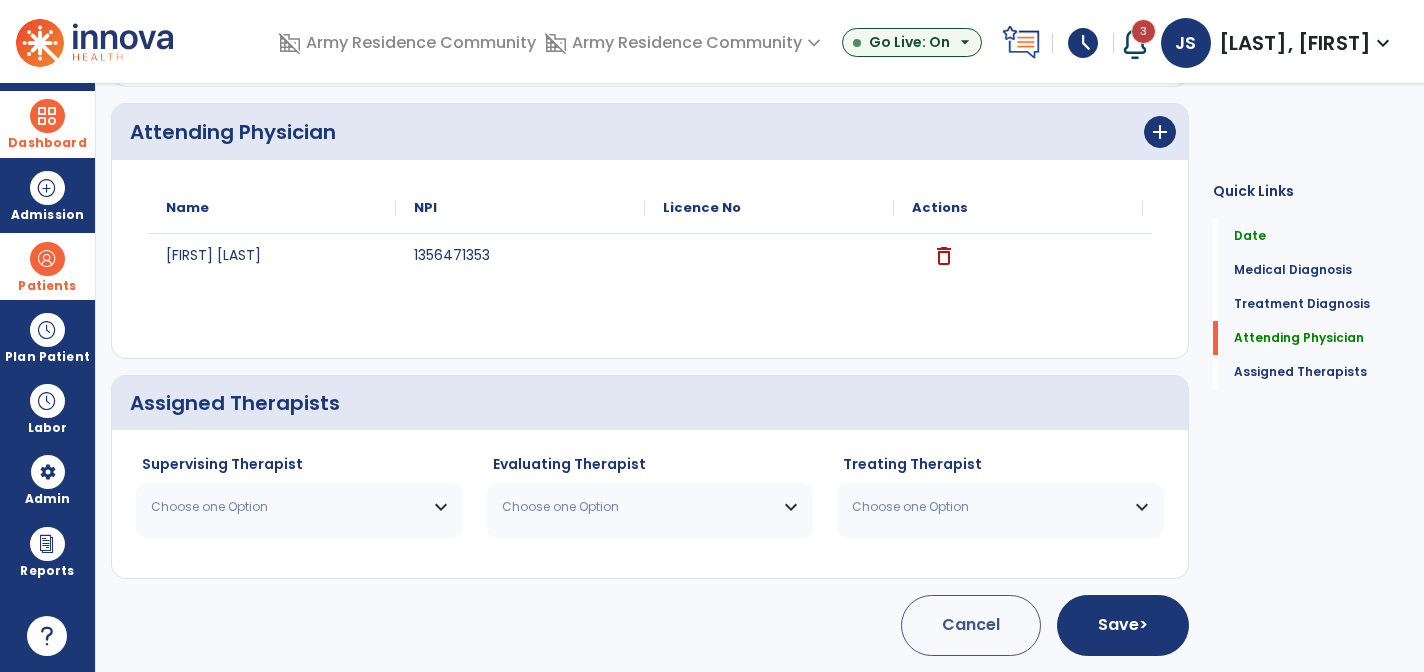 scroll, scrollTop: 520, scrollLeft: 0, axis: vertical 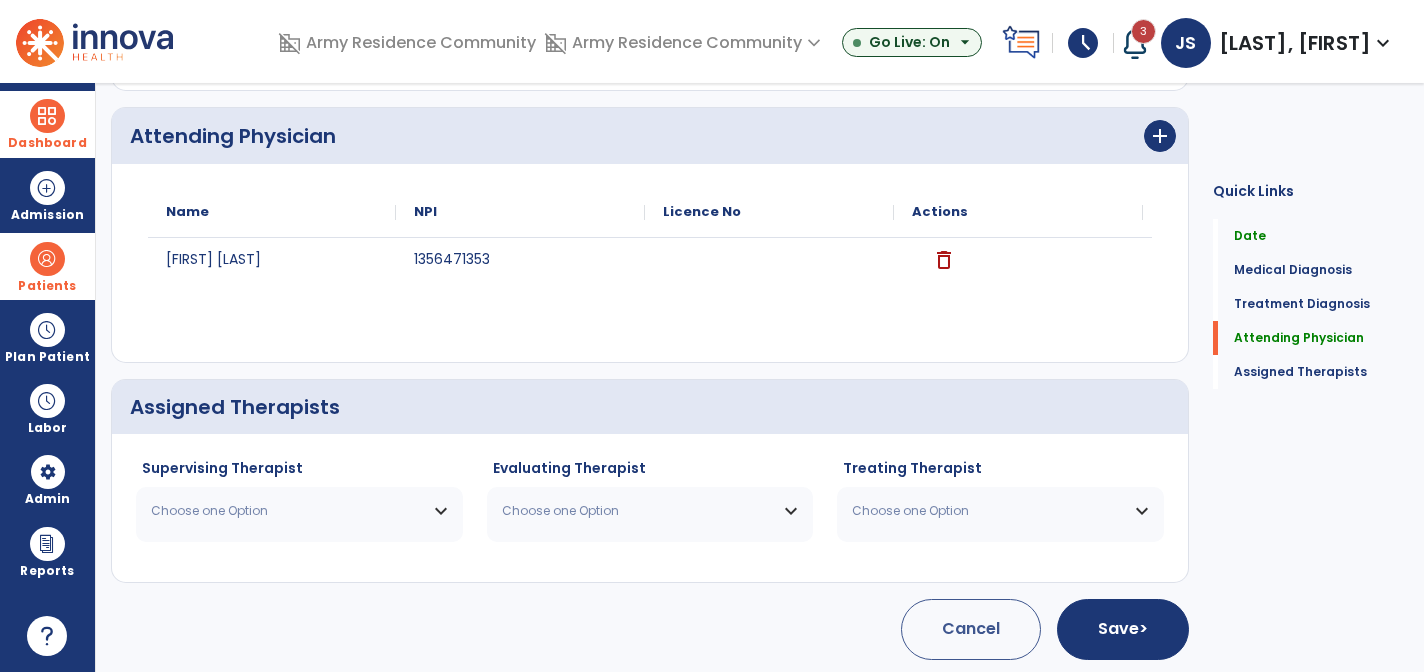 click on "Choose one Option" at bounding box center [299, 511] 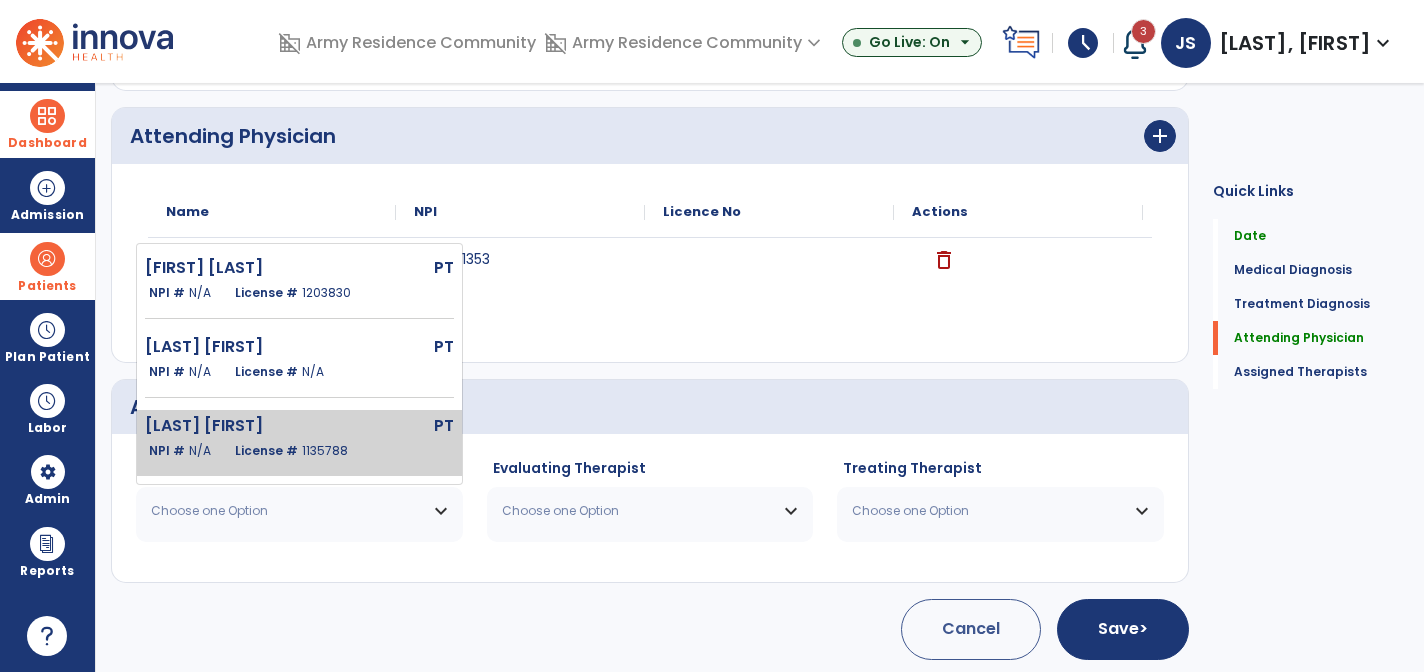 click on "NPI #  N/A   License #  [NUMBER]" 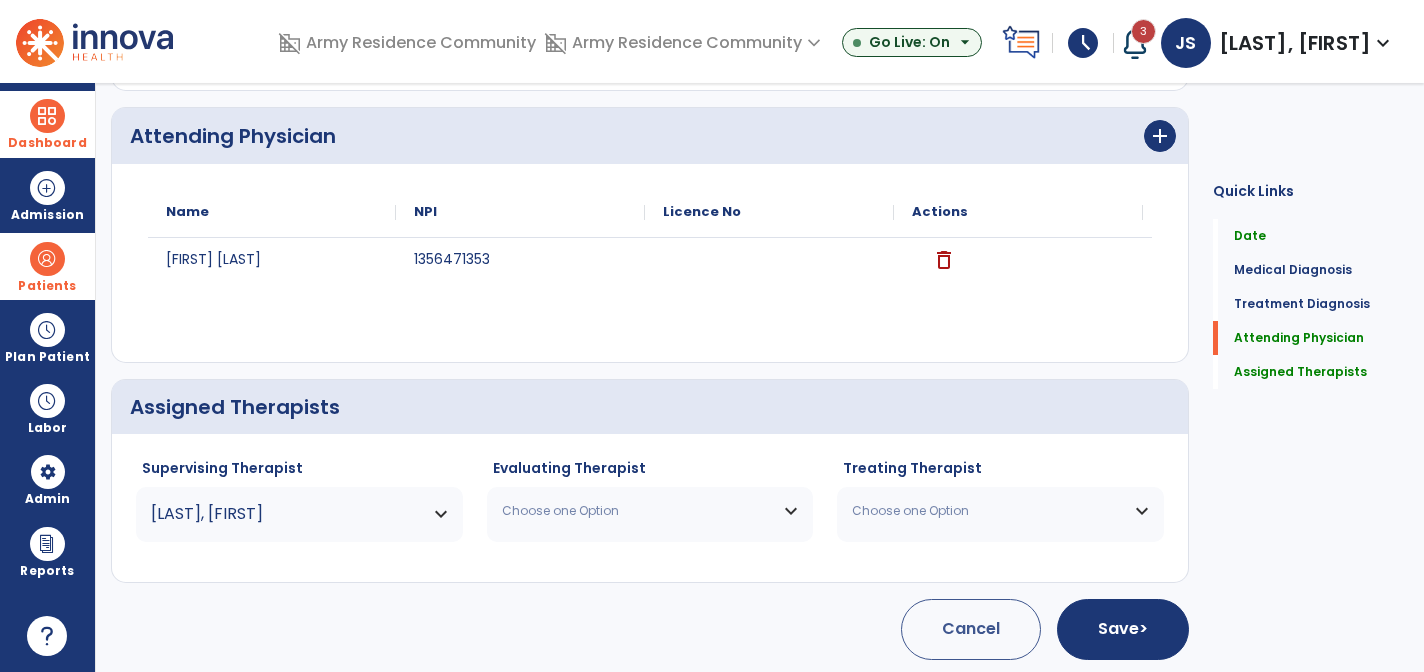 click on "Choose one Option" at bounding box center (638, 511) 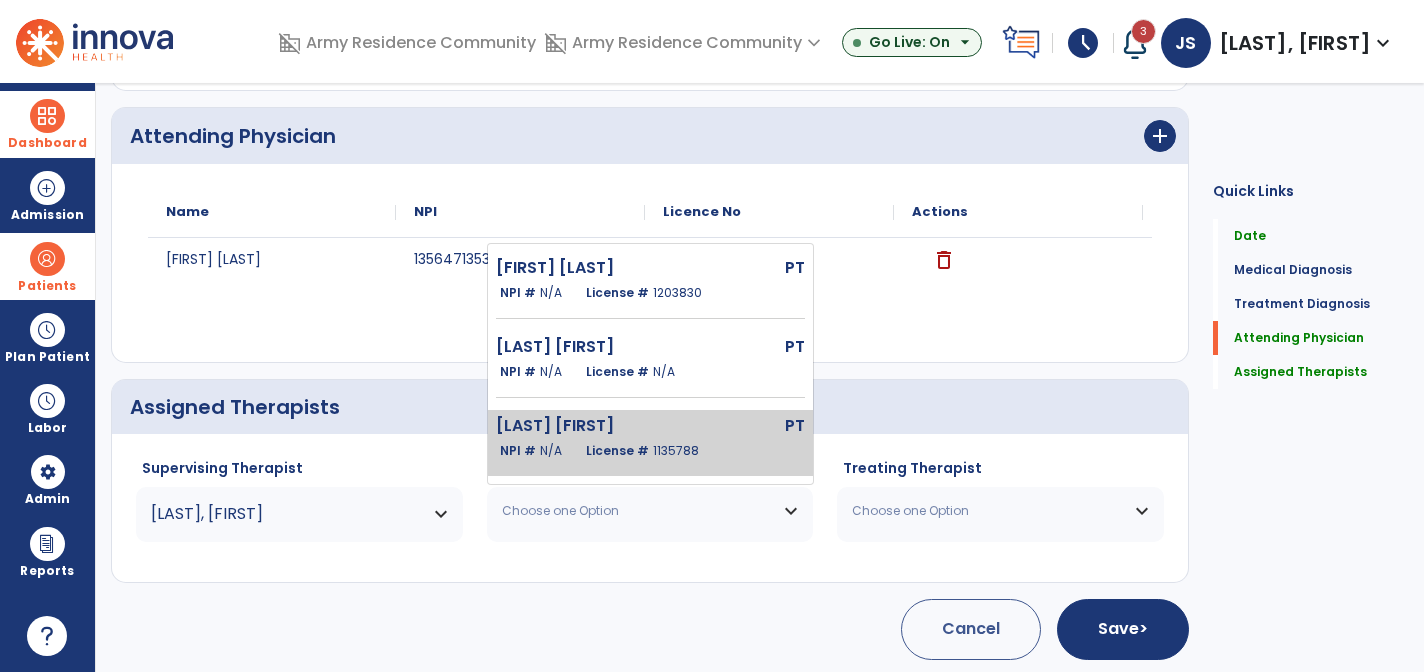 click on "1135788" 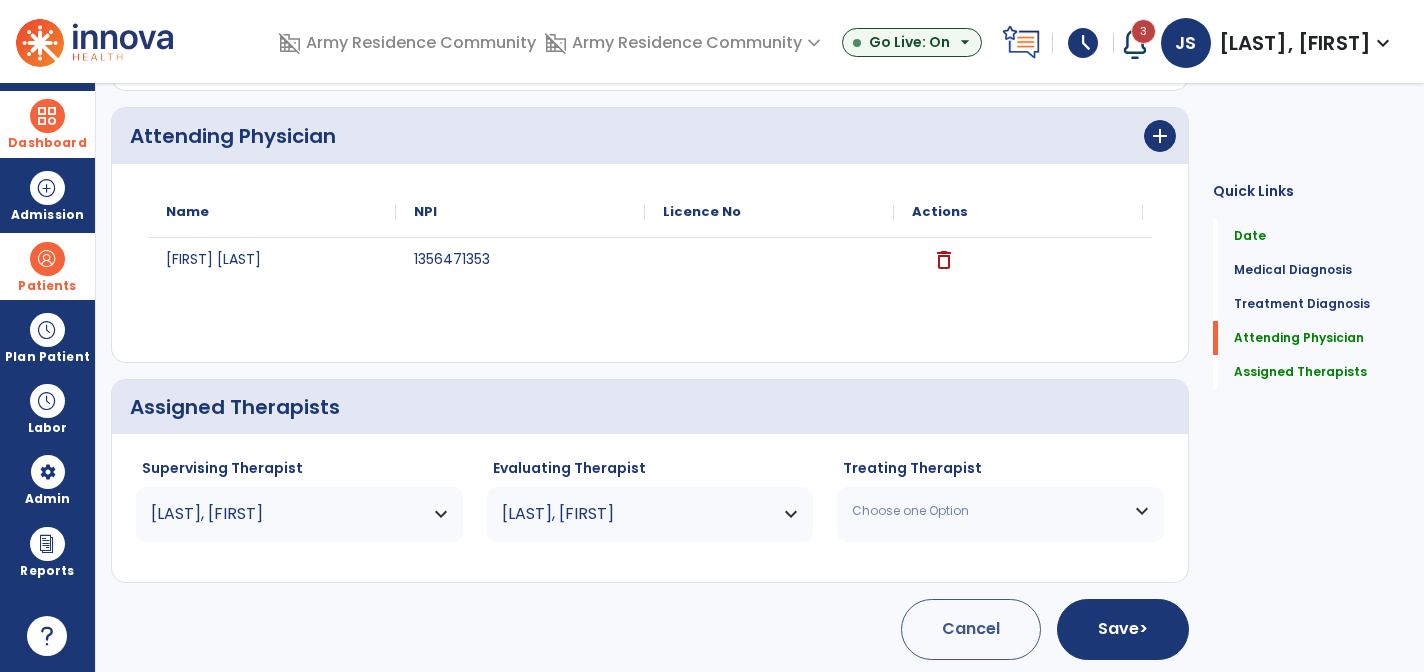 click on "Choose one Option" at bounding box center (988, 511) 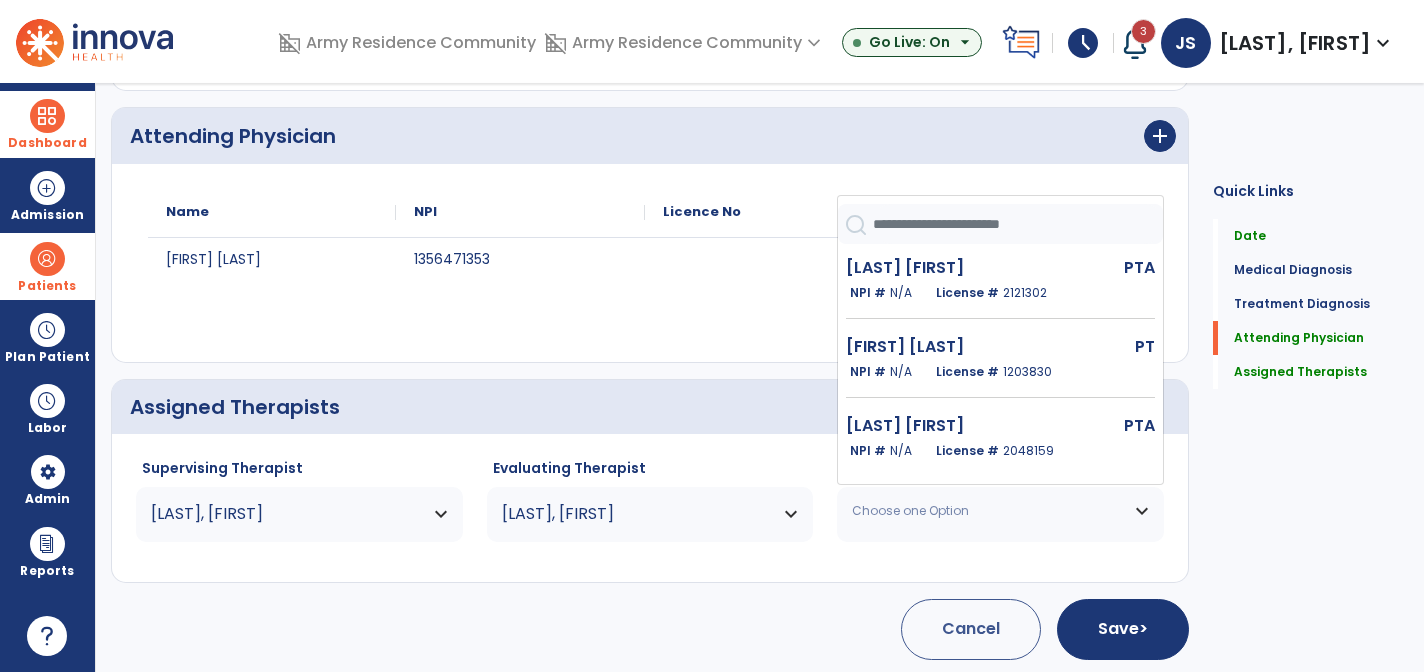 type 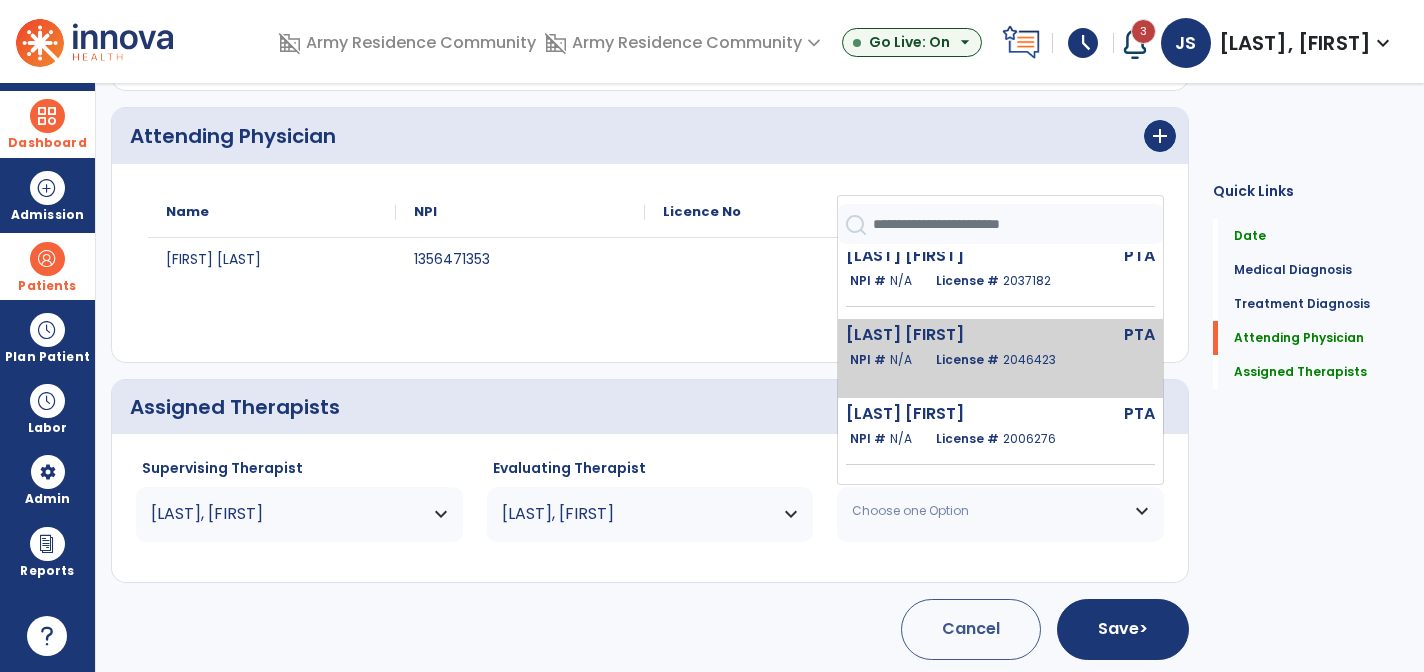 scroll, scrollTop: 600, scrollLeft: 0, axis: vertical 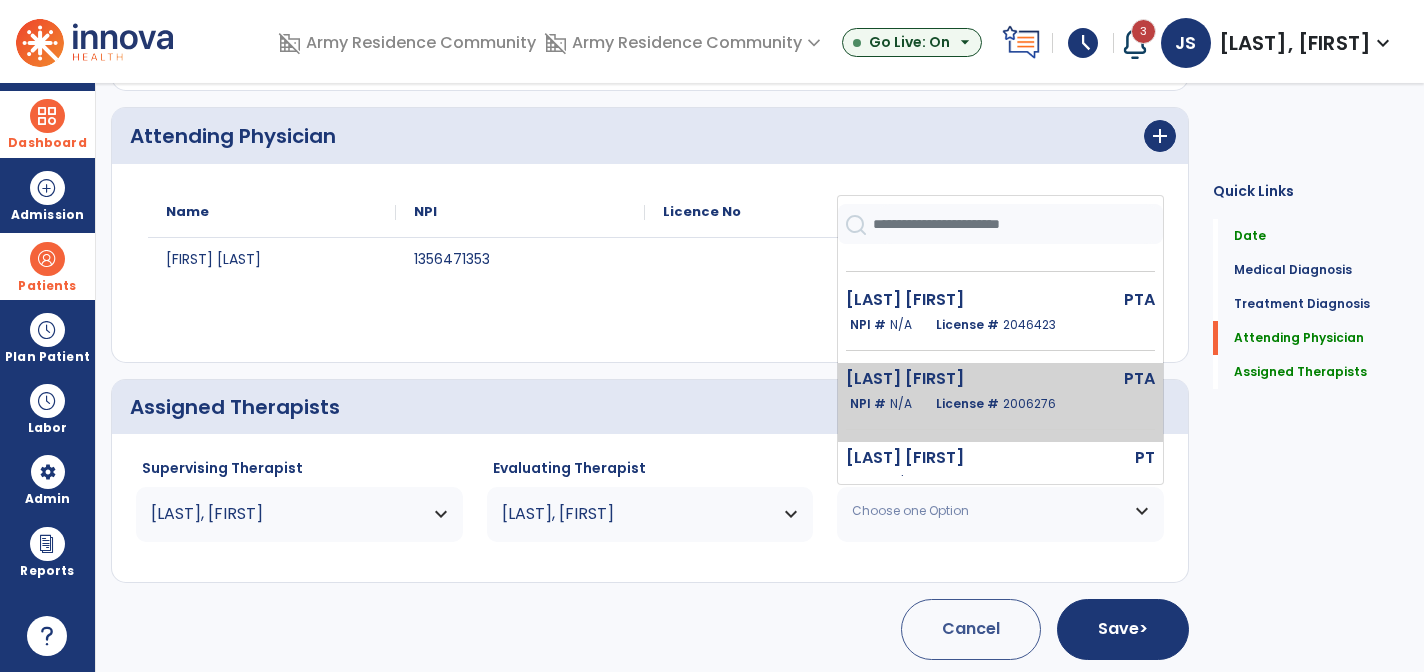 click on "License #  [NUMBER]" 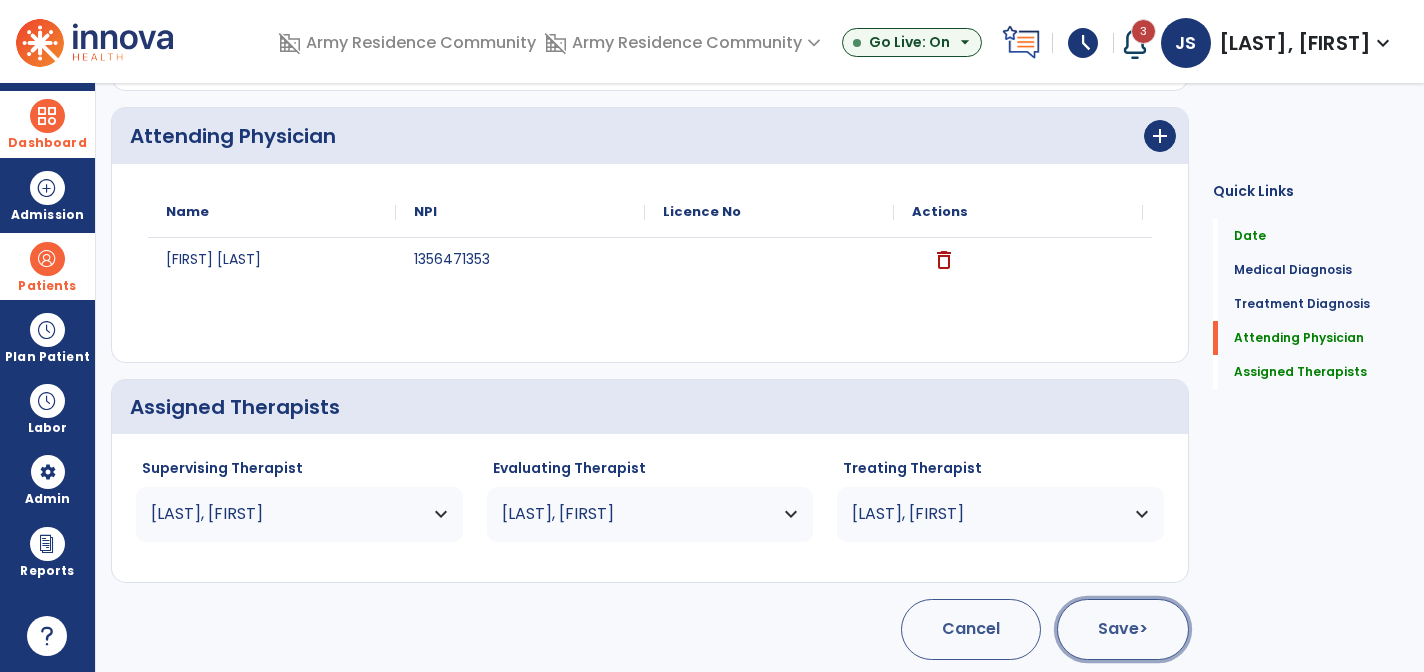 click on "Save  >" 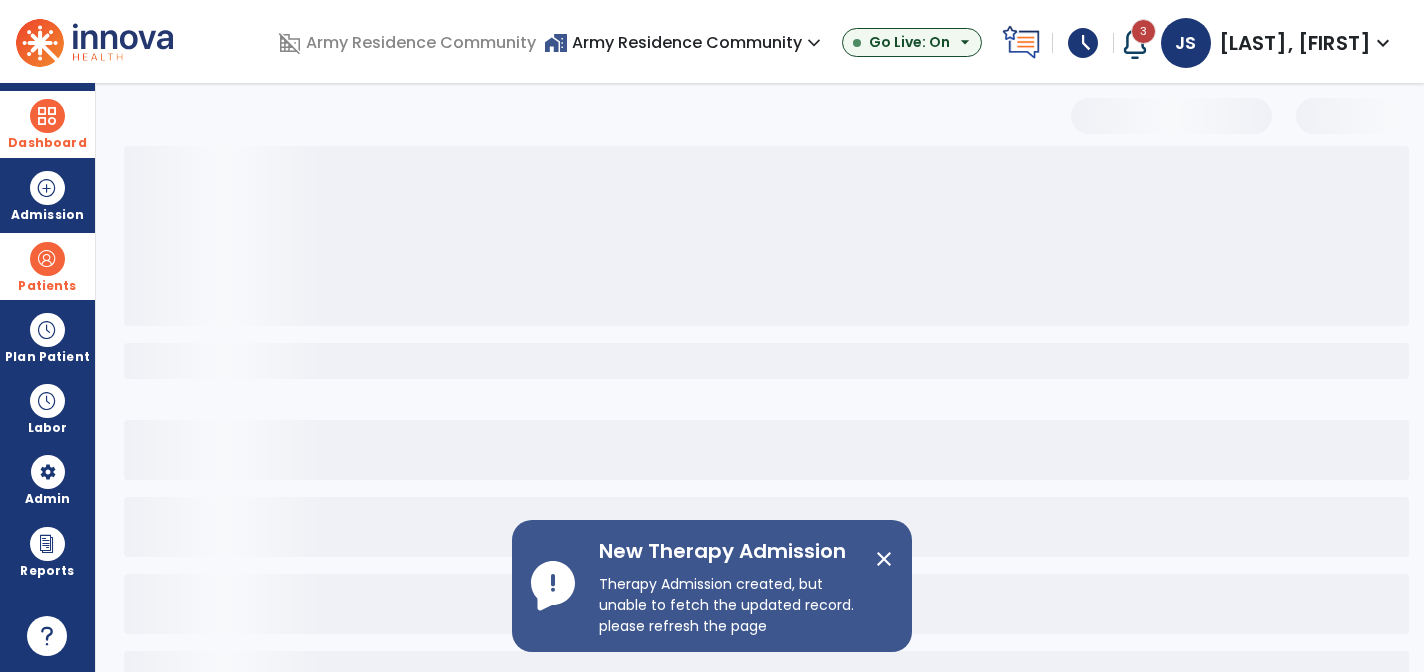 scroll, scrollTop: 69, scrollLeft: 0, axis: vertical 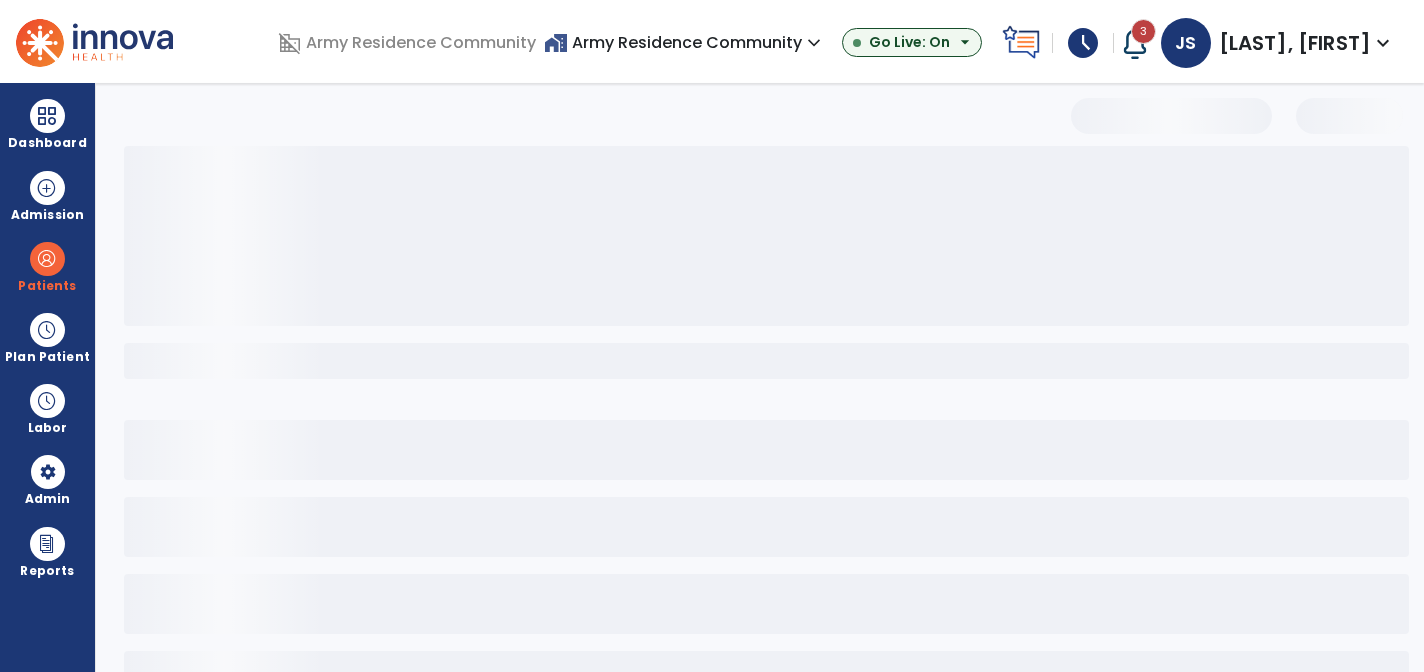 select on "***" 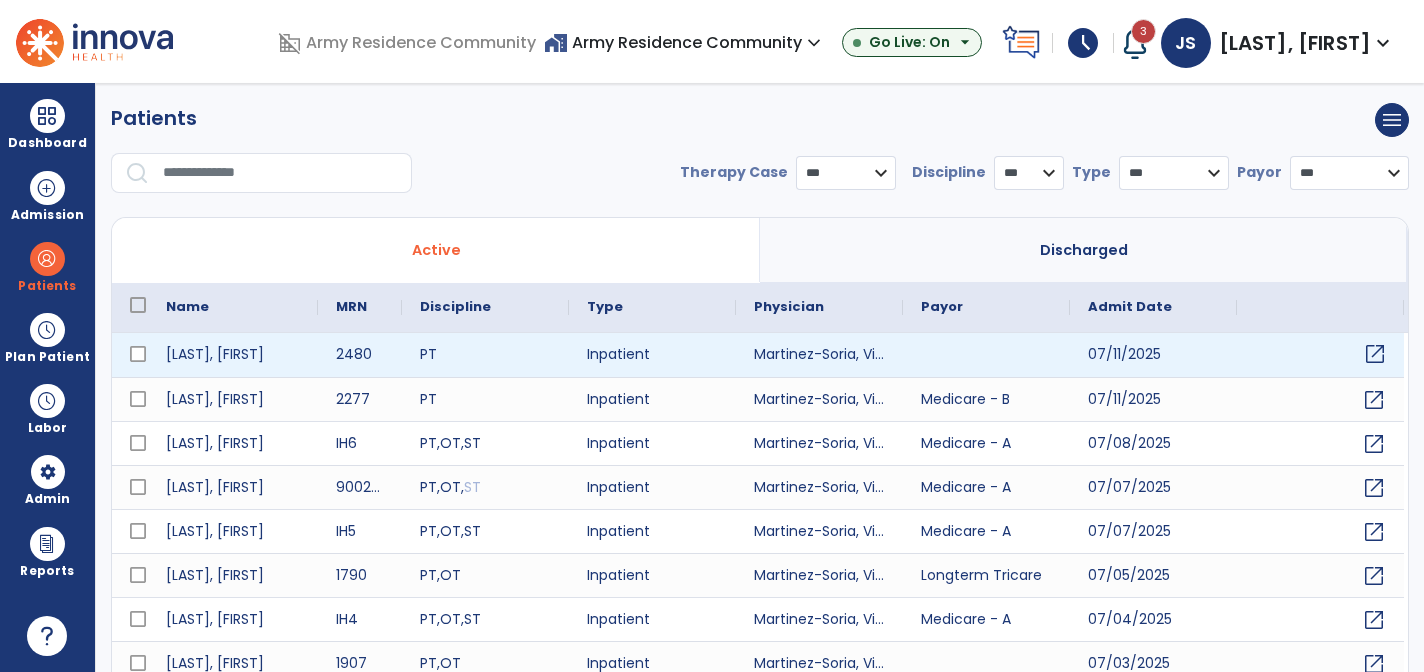 click on "open_in_new" at bounding box center (1375, 354) 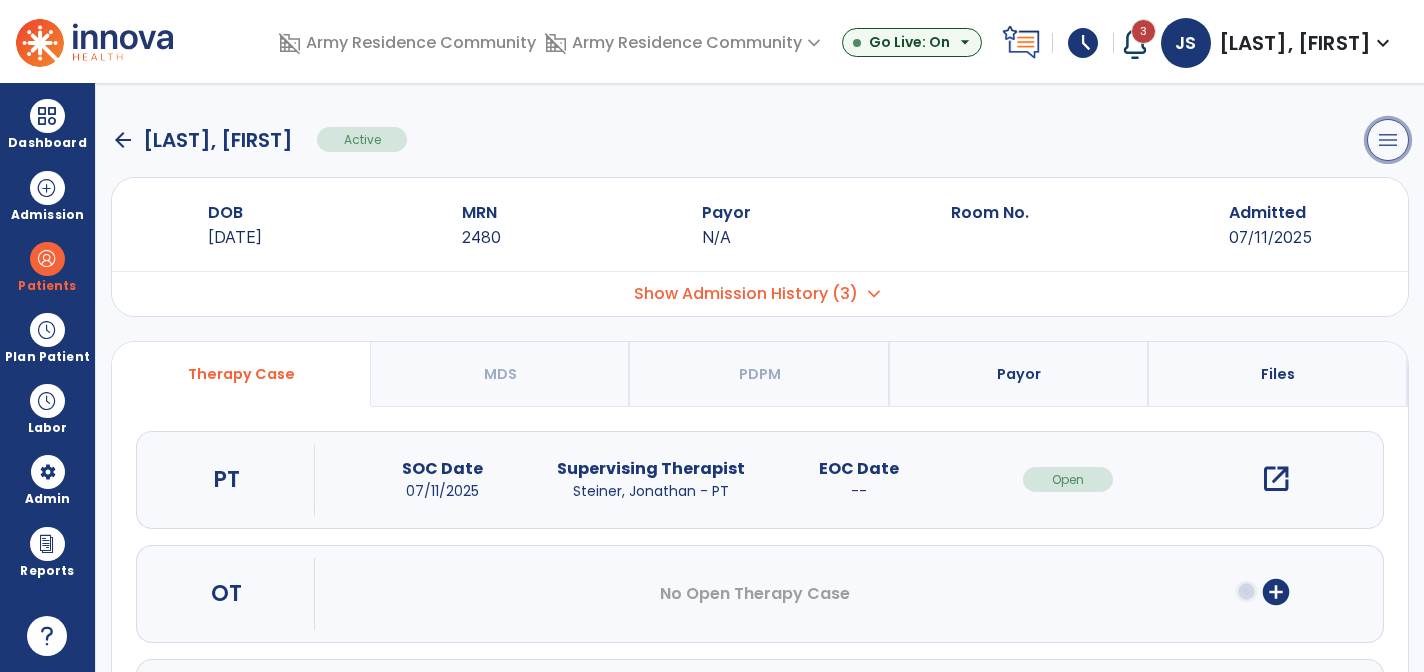 click on "menu" at bounding box center [1388, 140] 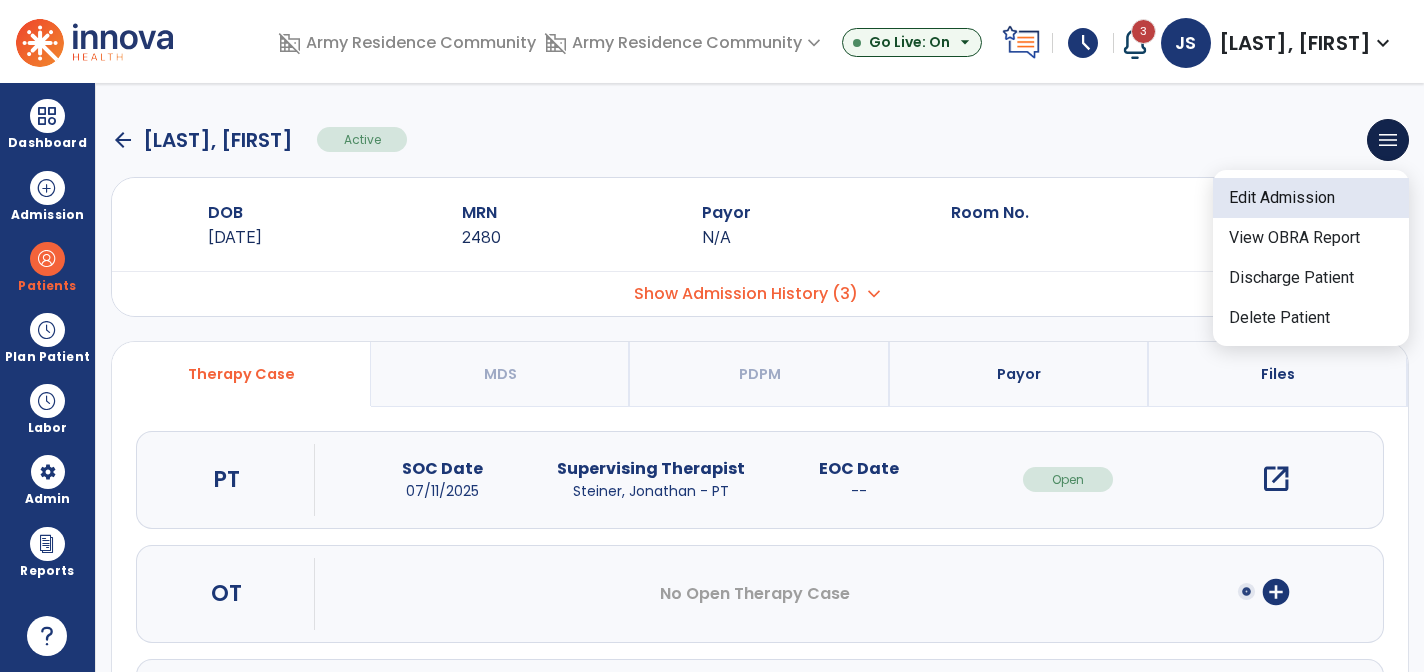 click on "Edit Admission" 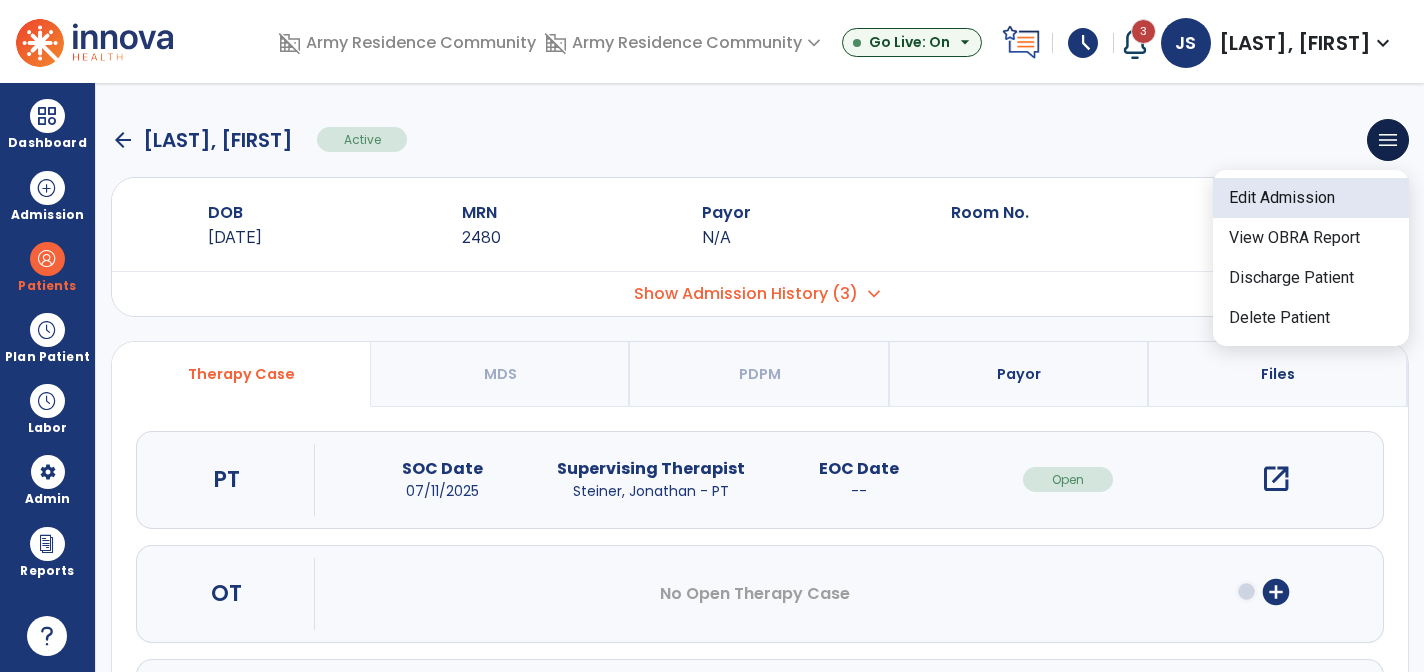 select on "******" 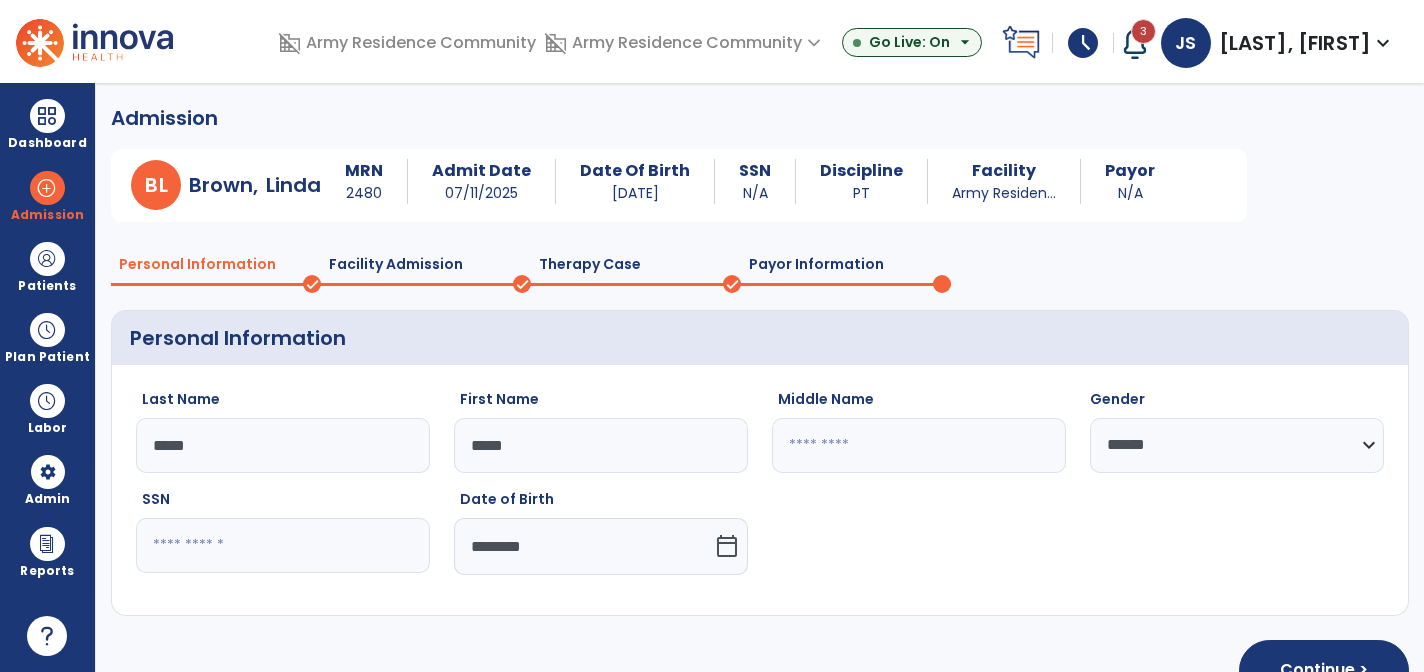 click on "**********" 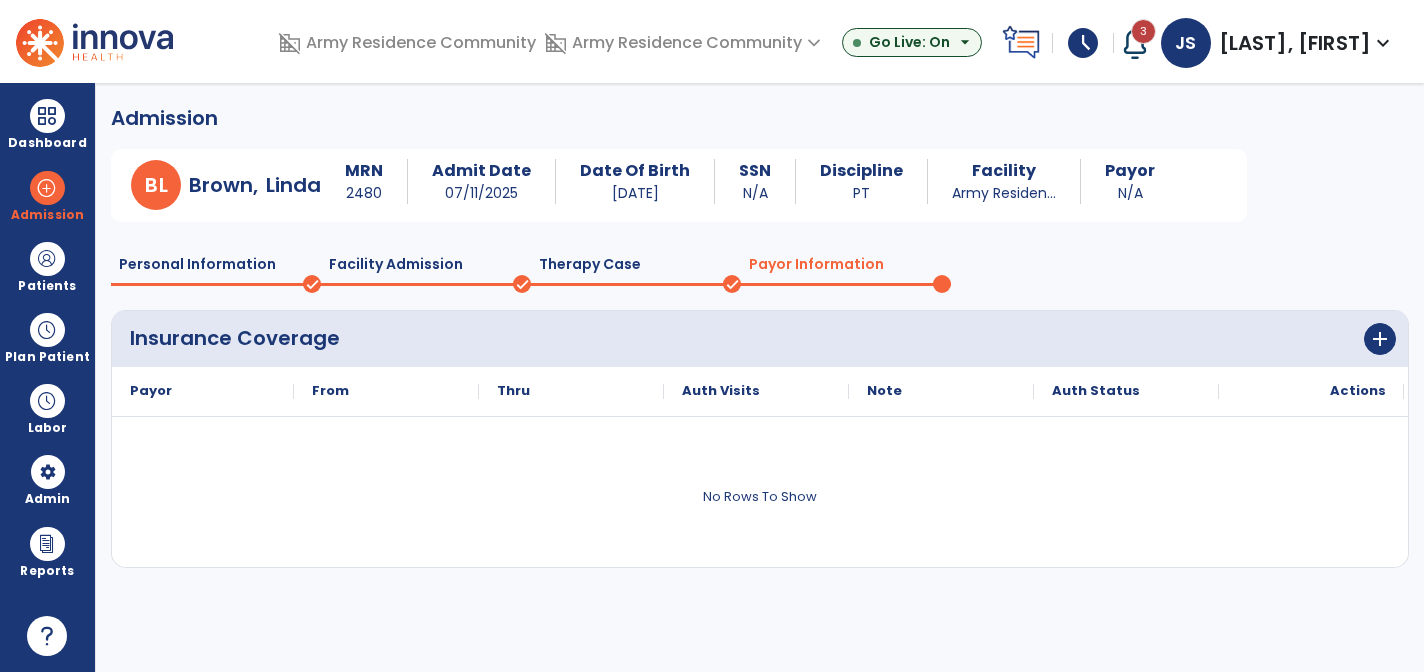 click on "Insurance Coverage  add" 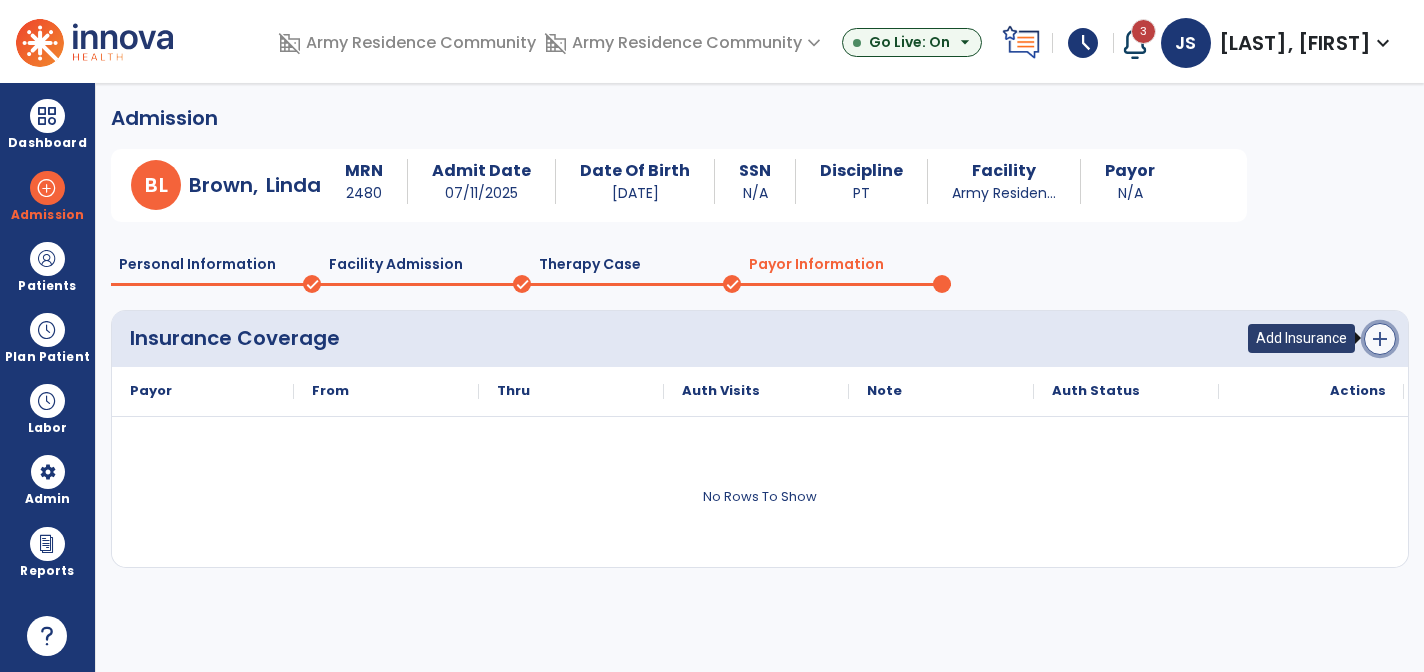 click on "add" 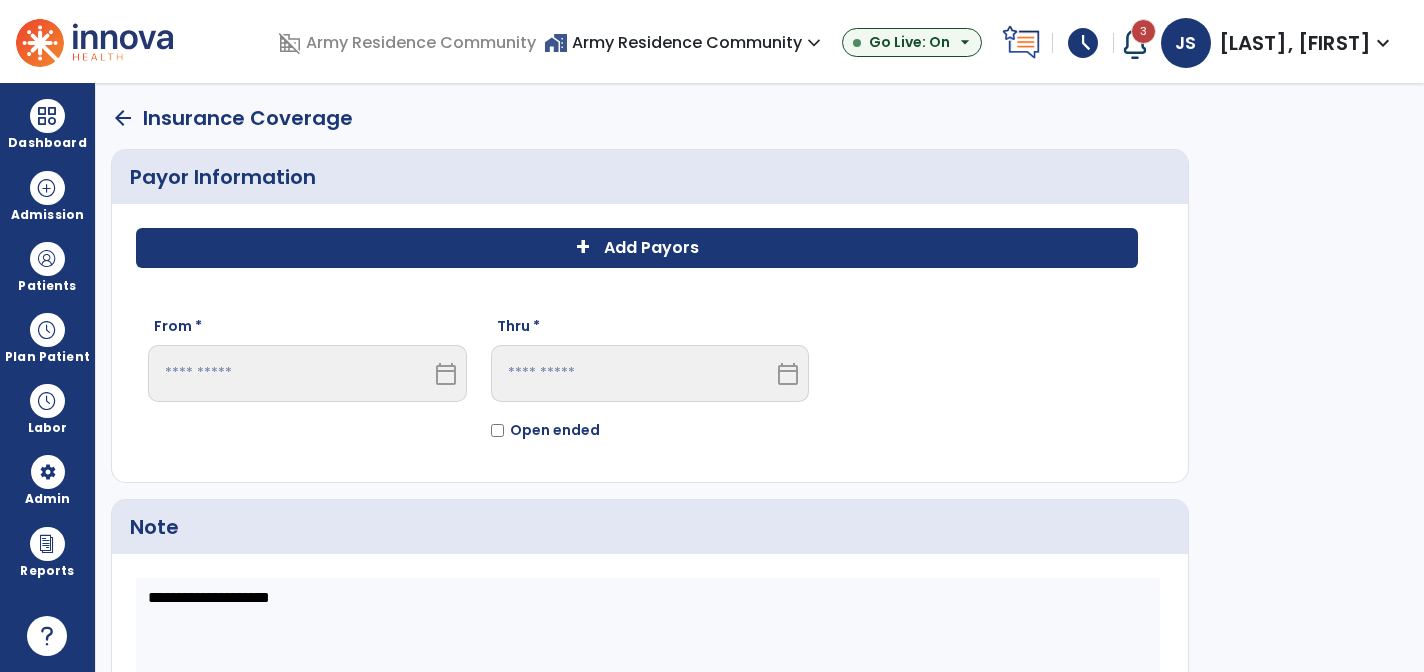 click on "+" 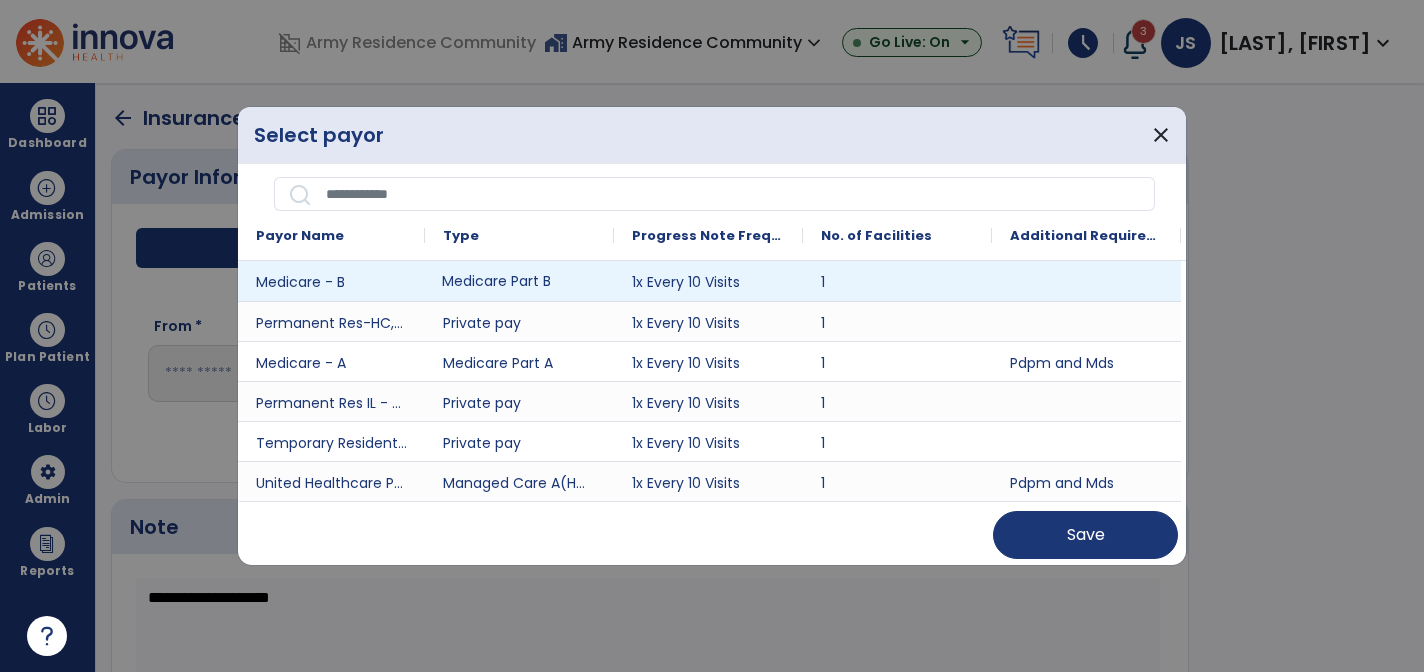 click on "Medicare Part B" at bounding box center (519, 281) 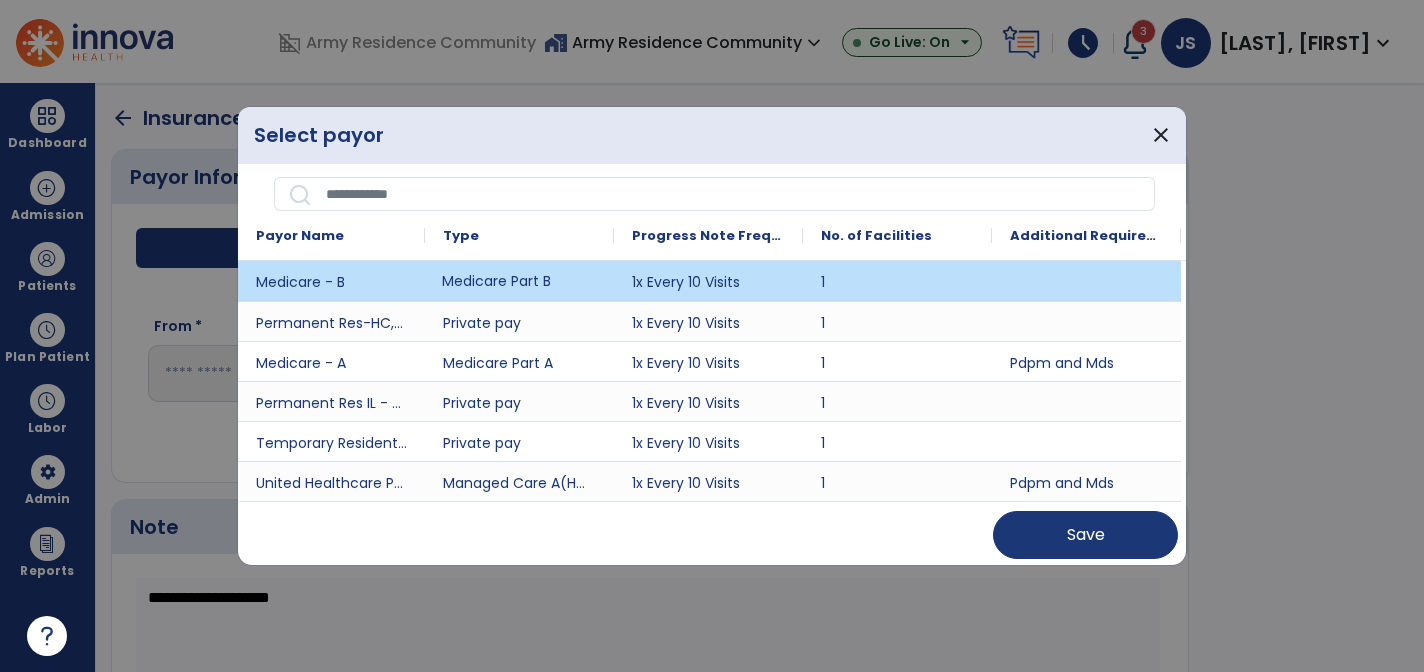 click on "Medicare Part B" at bounding box center (519, 281) 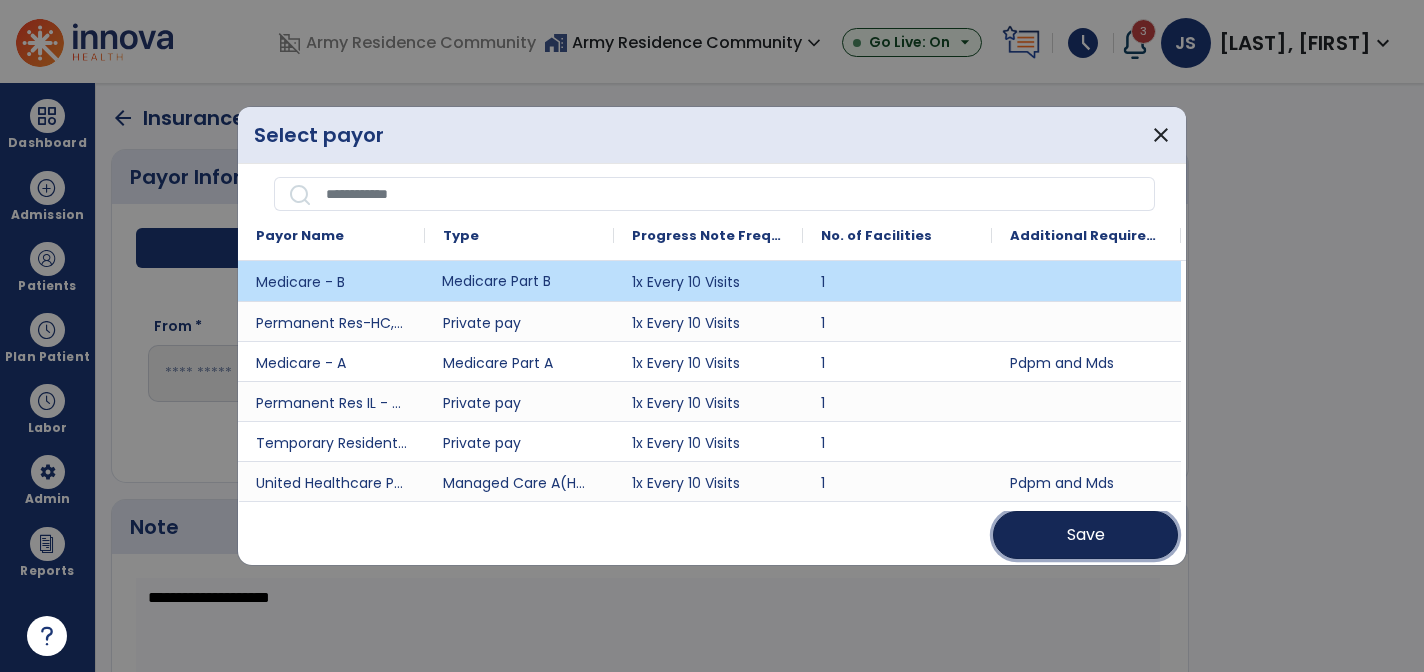 click on "Save" at bounding box center [1085, 535] 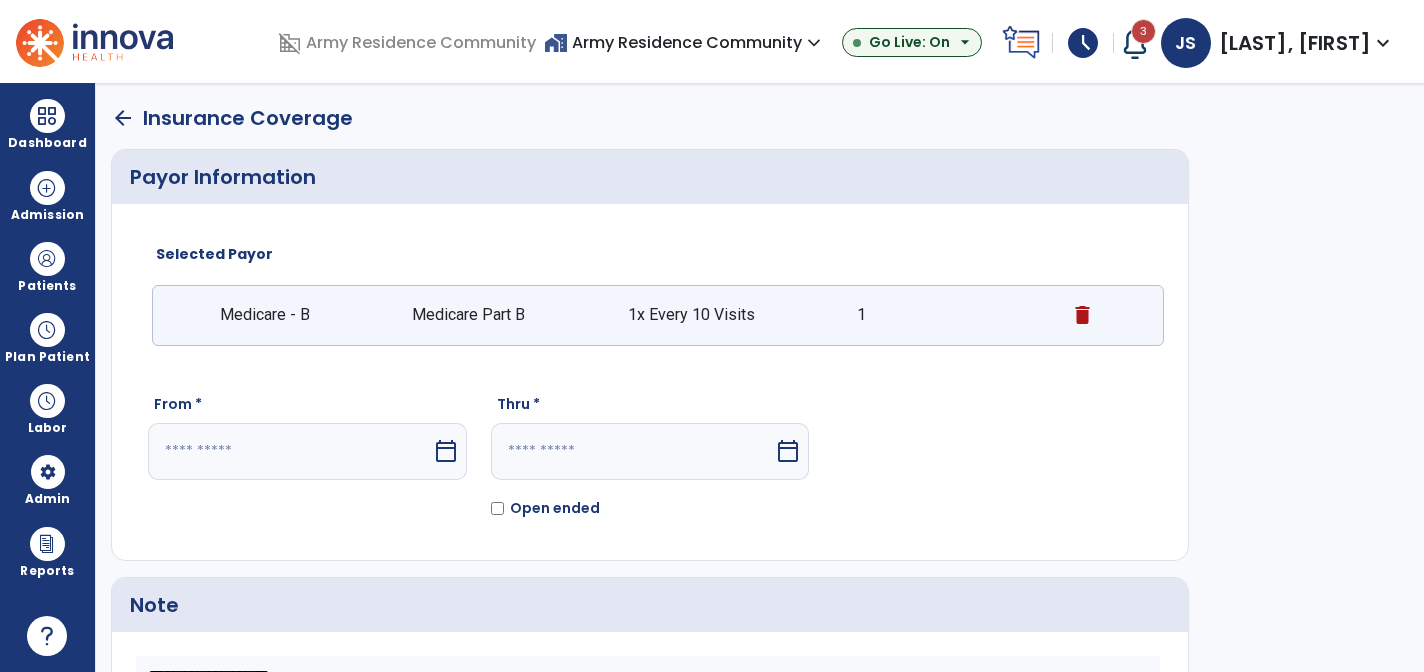 click on "calendar_today" at bounding box center (448, 451) 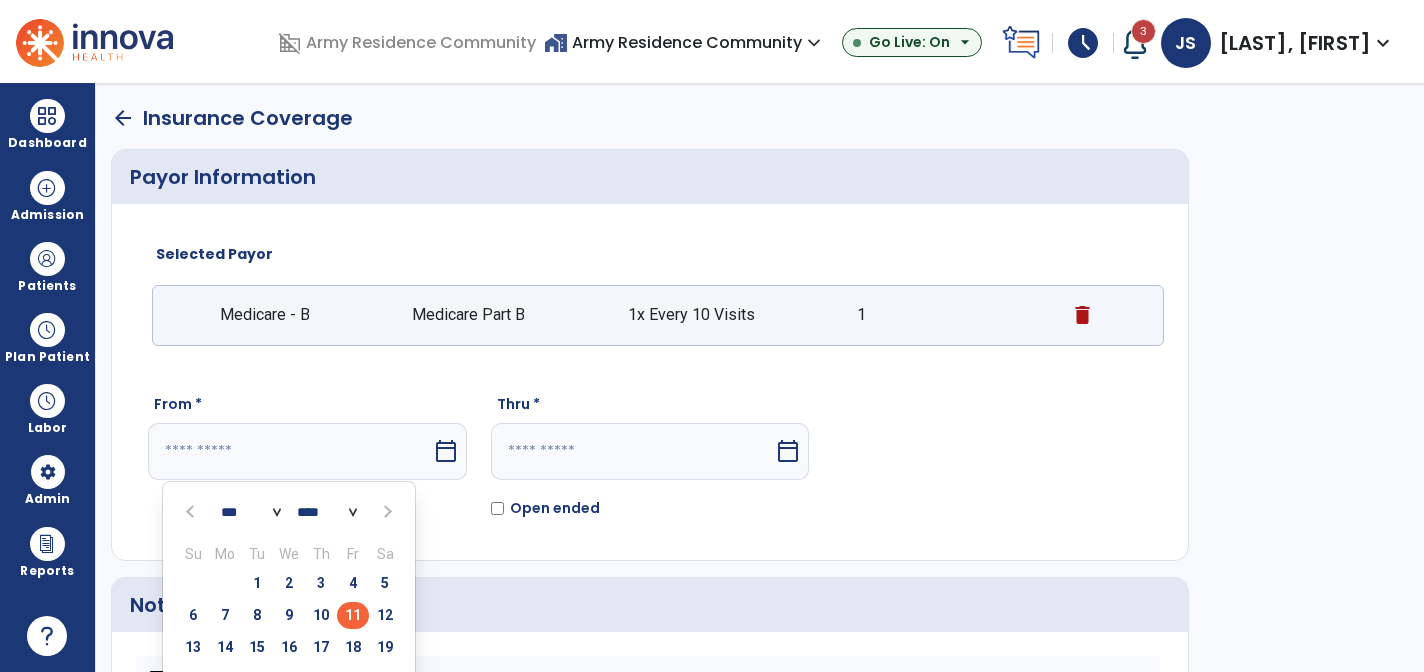 click on "11" at bounding box center (353, 615) 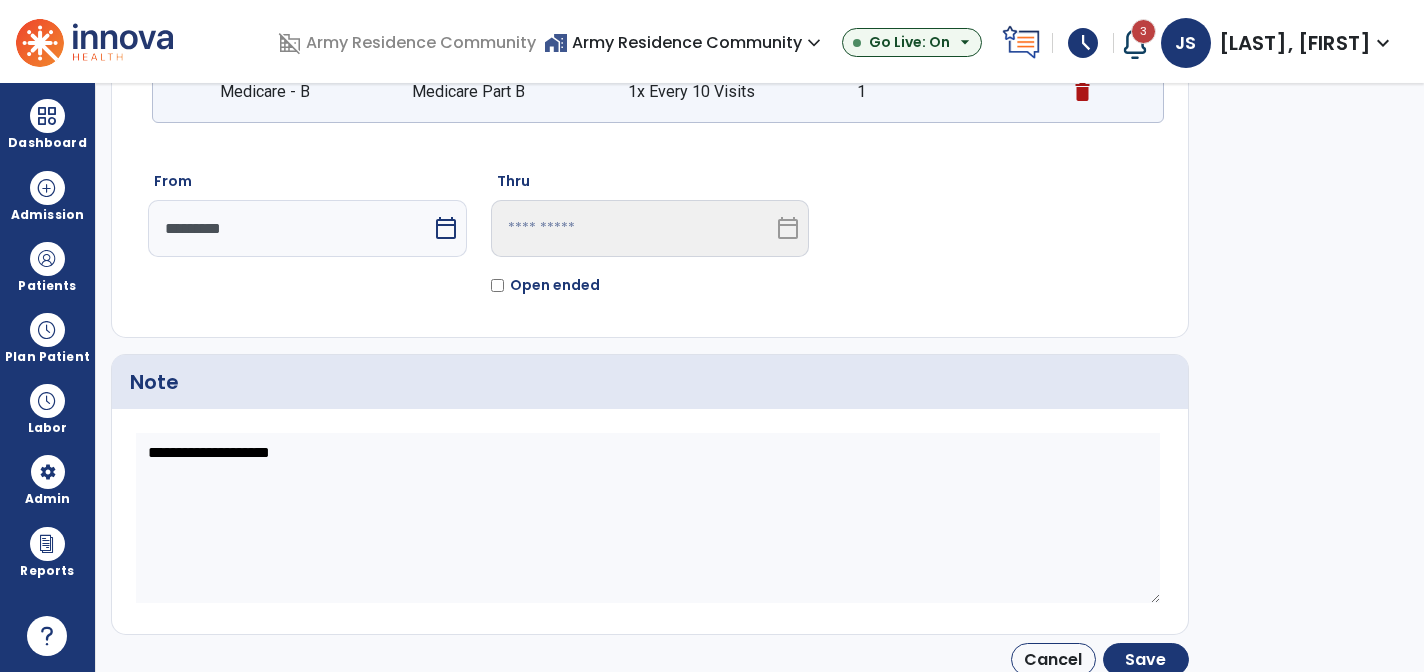 scroll, scrollTop: 232, scrollLeft: 0, axis: vertical 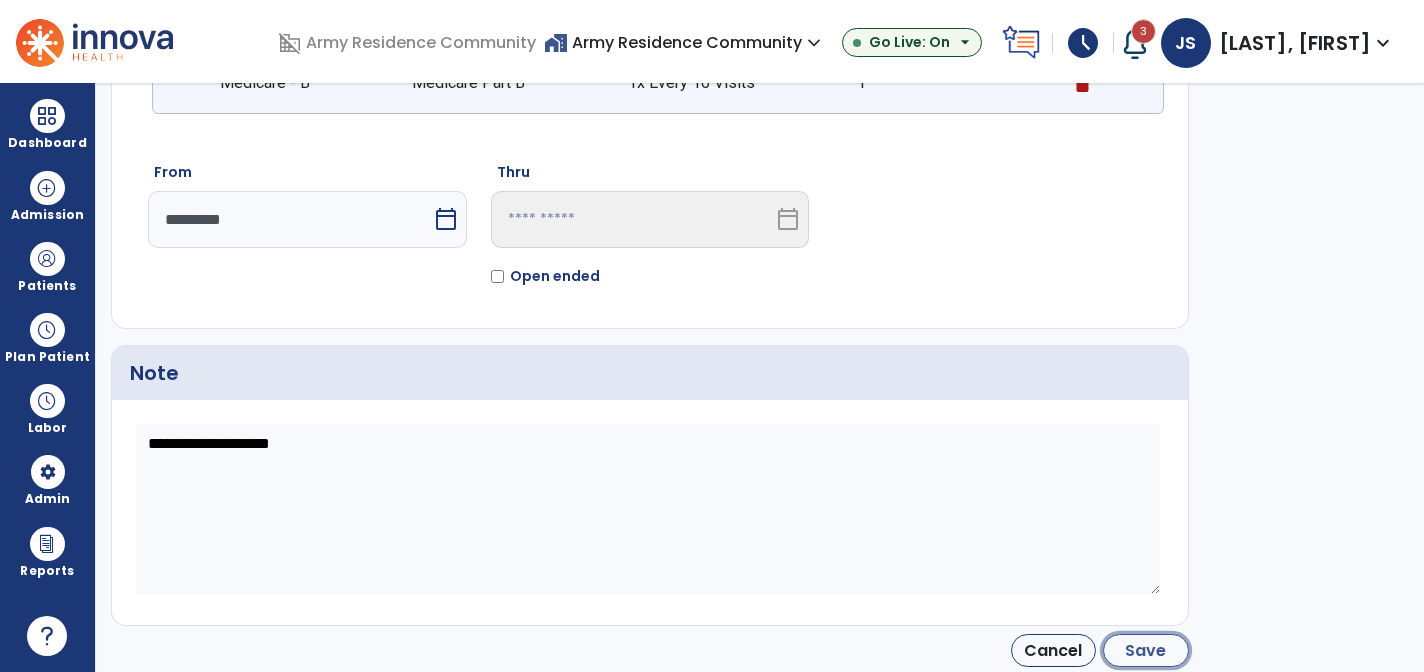 click on "Save" 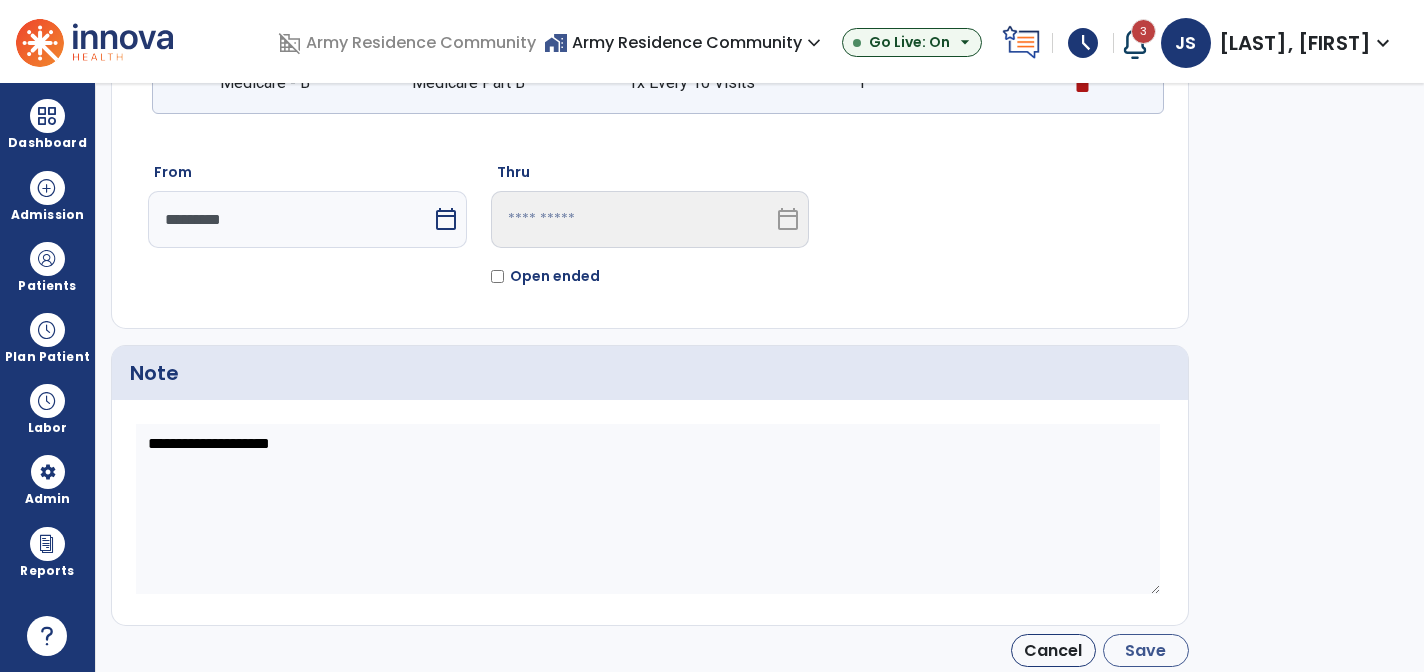type on "*********" 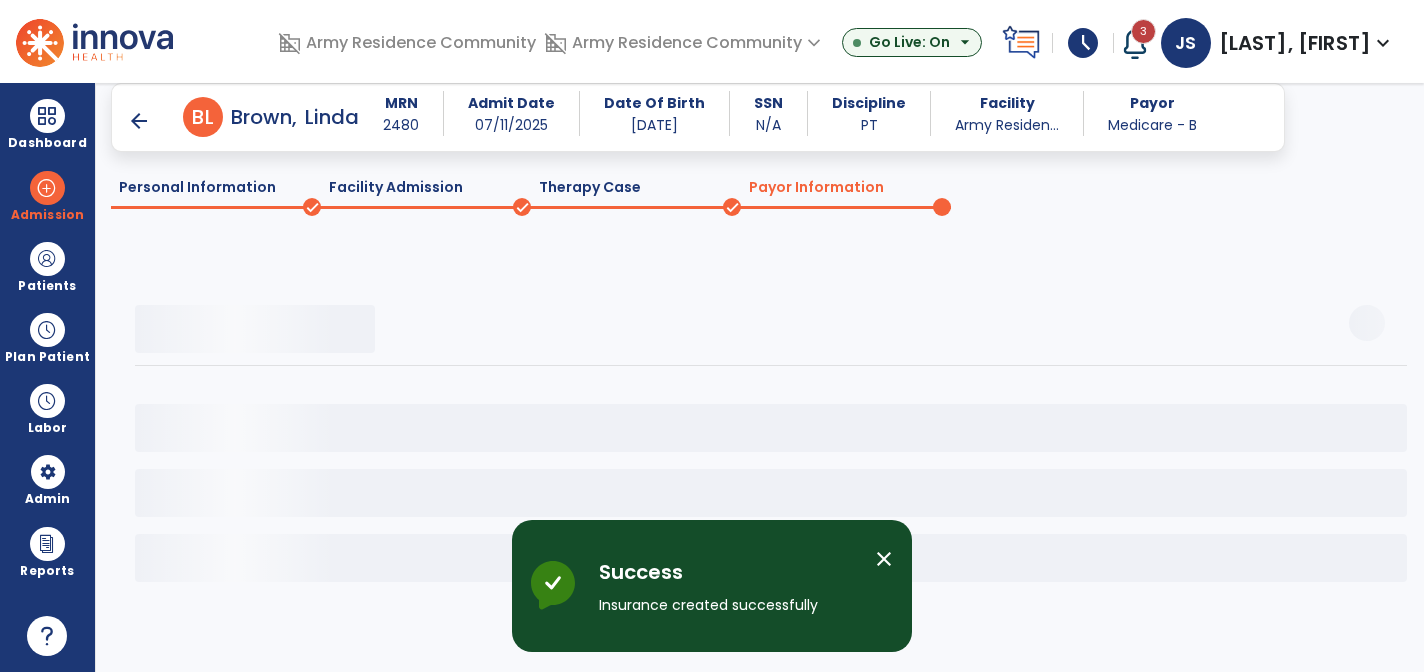 scroll, scrollTop: 51, scrollLeft: 0, axis: vertical 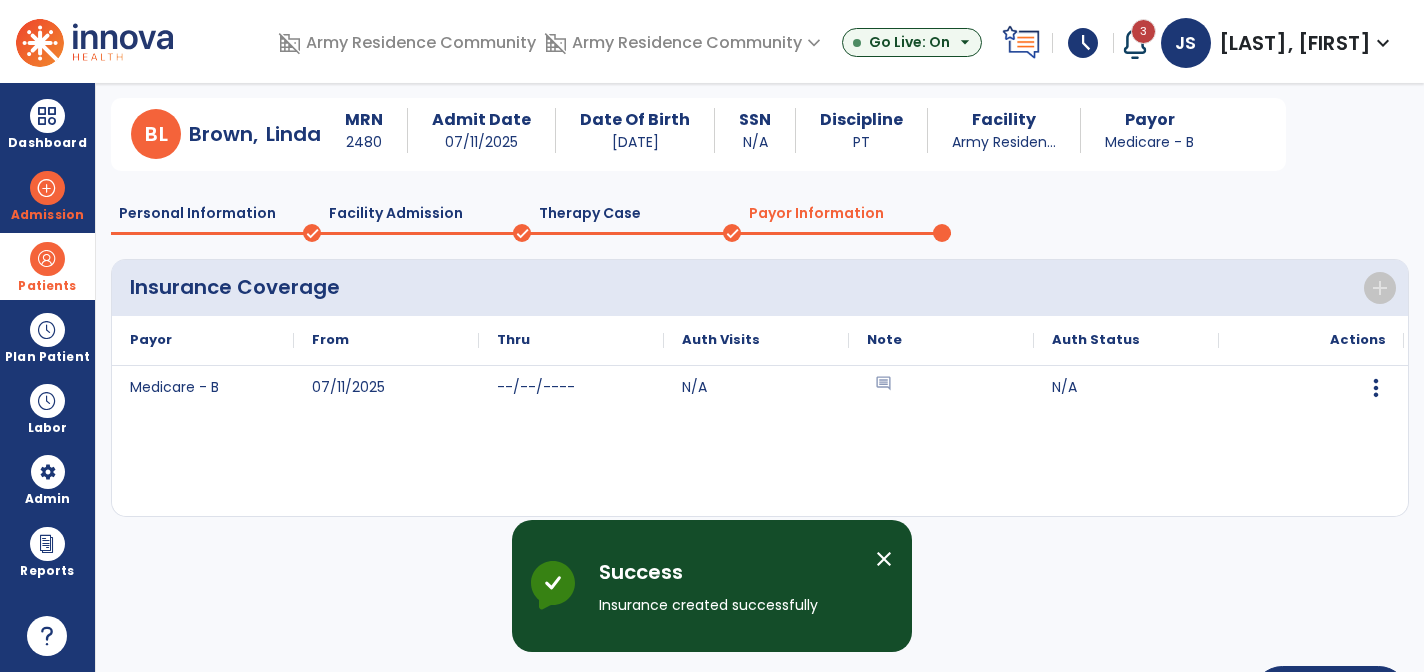 click on "Patients" at bounding box center [47, 266] 